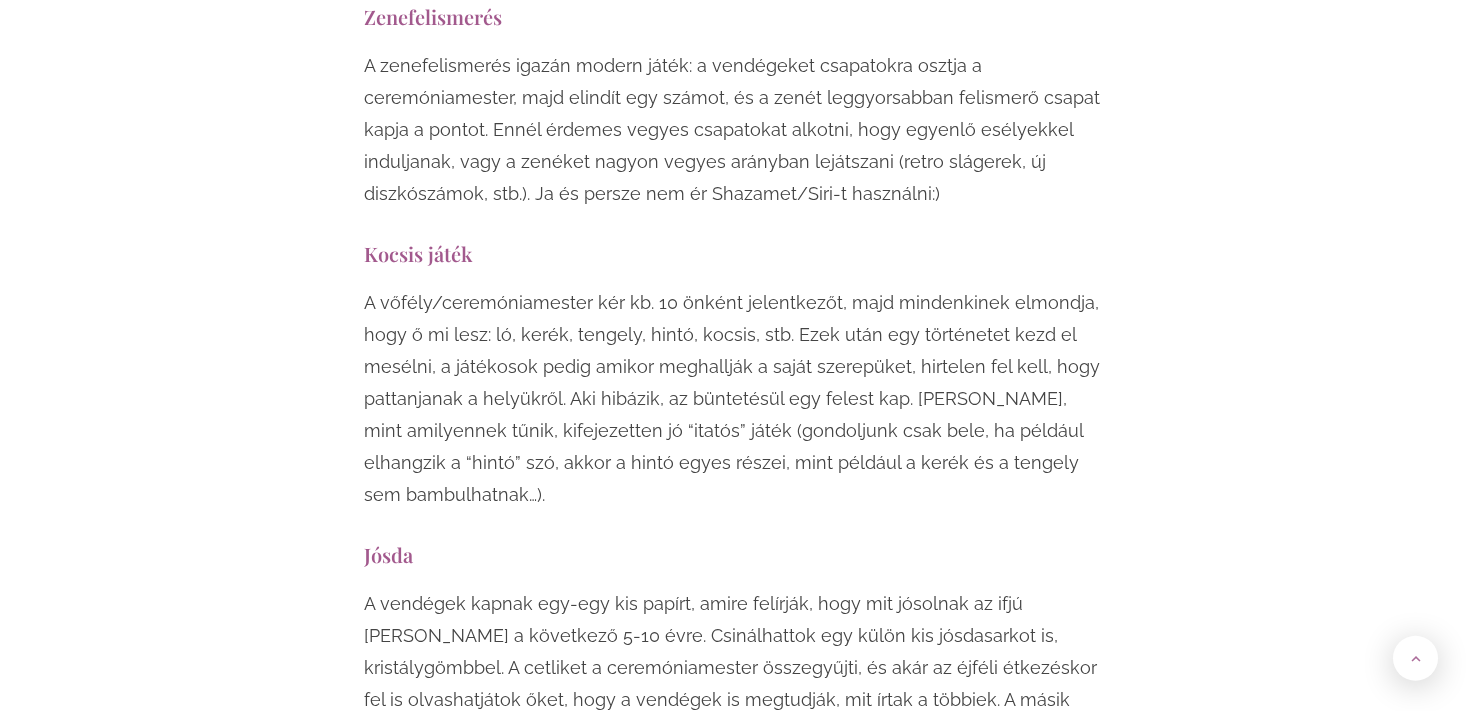 scroll, scrollTop: 10454, scrollLeft: 0, axis: vertical 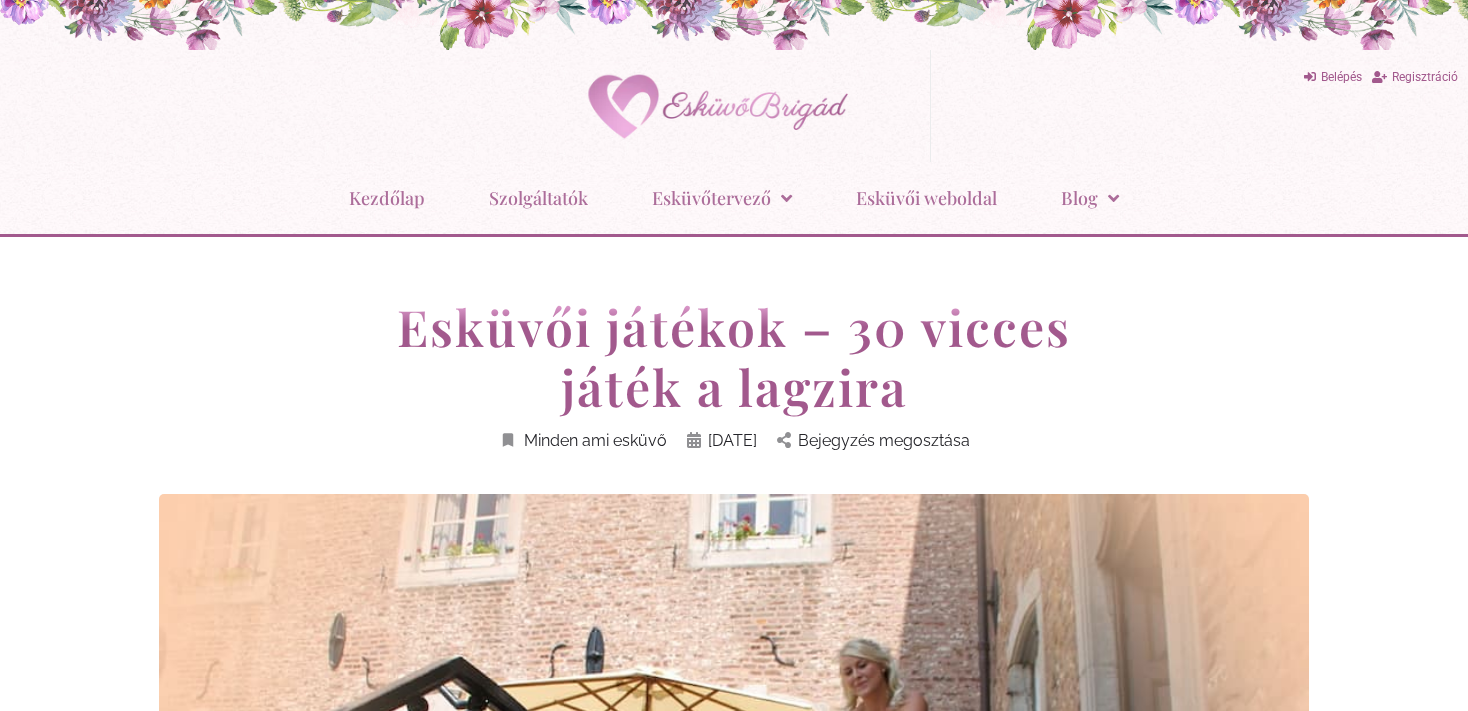 click on "Belépés   Regisztráció" at bounding box center (1207, 77) 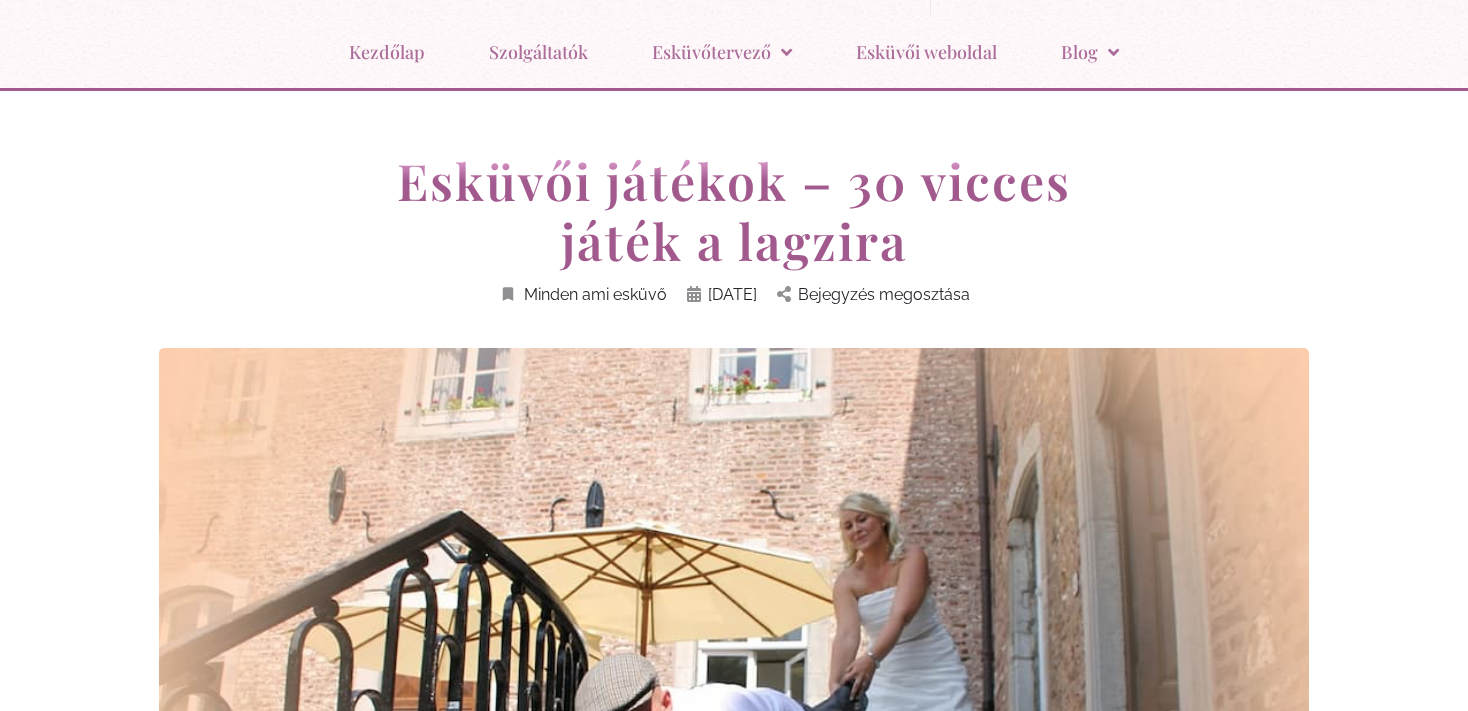 scroll, scrollTop: 211, scrollLeft: 0, axis: vertical 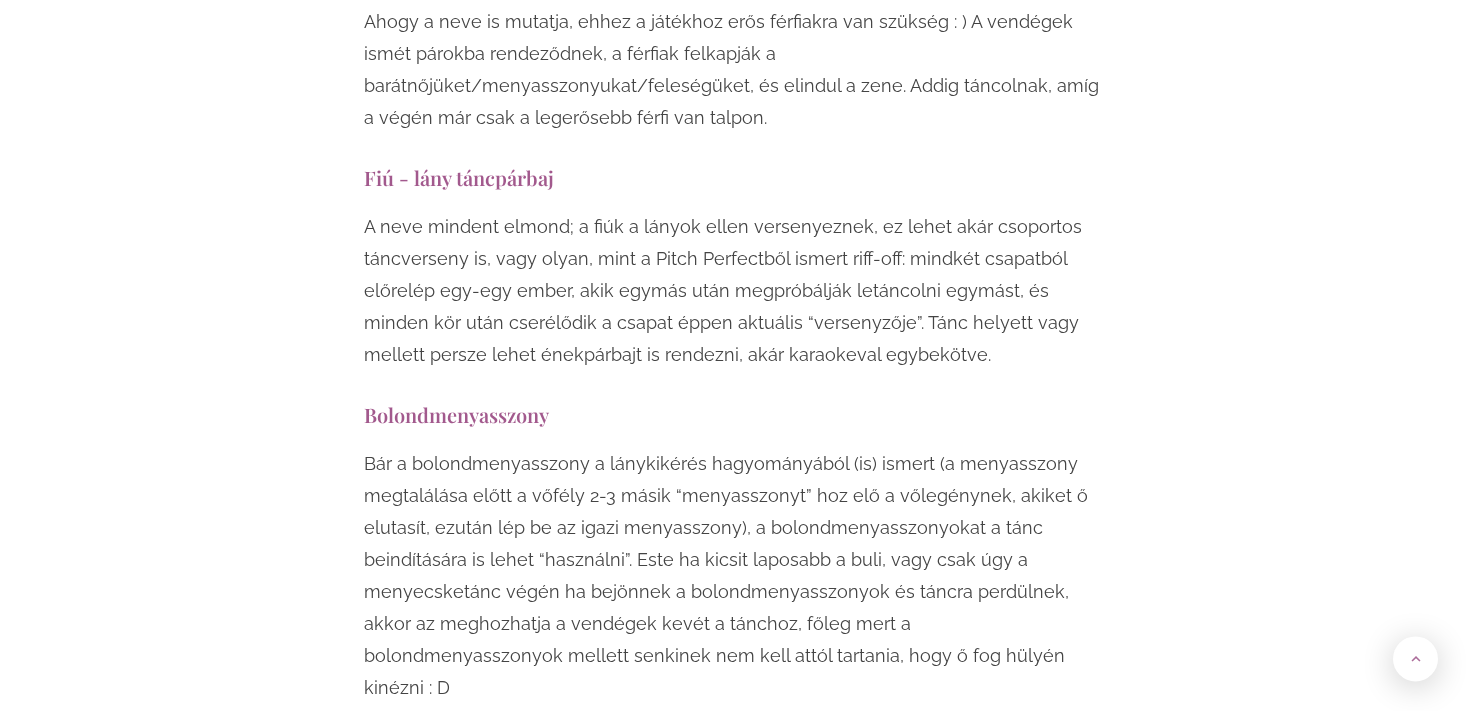 drag, startPoint x: 394, startPoint y: 117, endPoint x: 1170, endPoint y: 382, distance: 820.0006 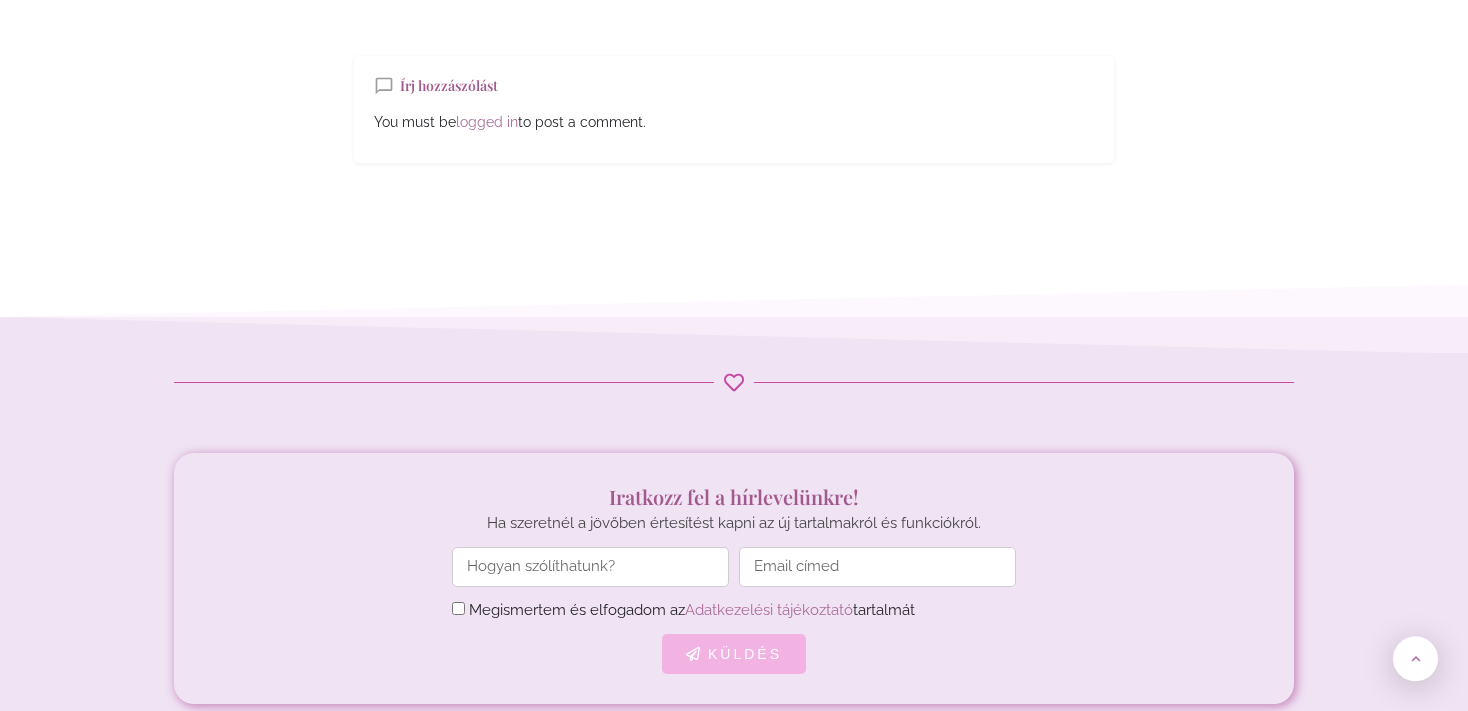 scroll, scrollTop: 16833, scrollLeft: 0, axis: vertical 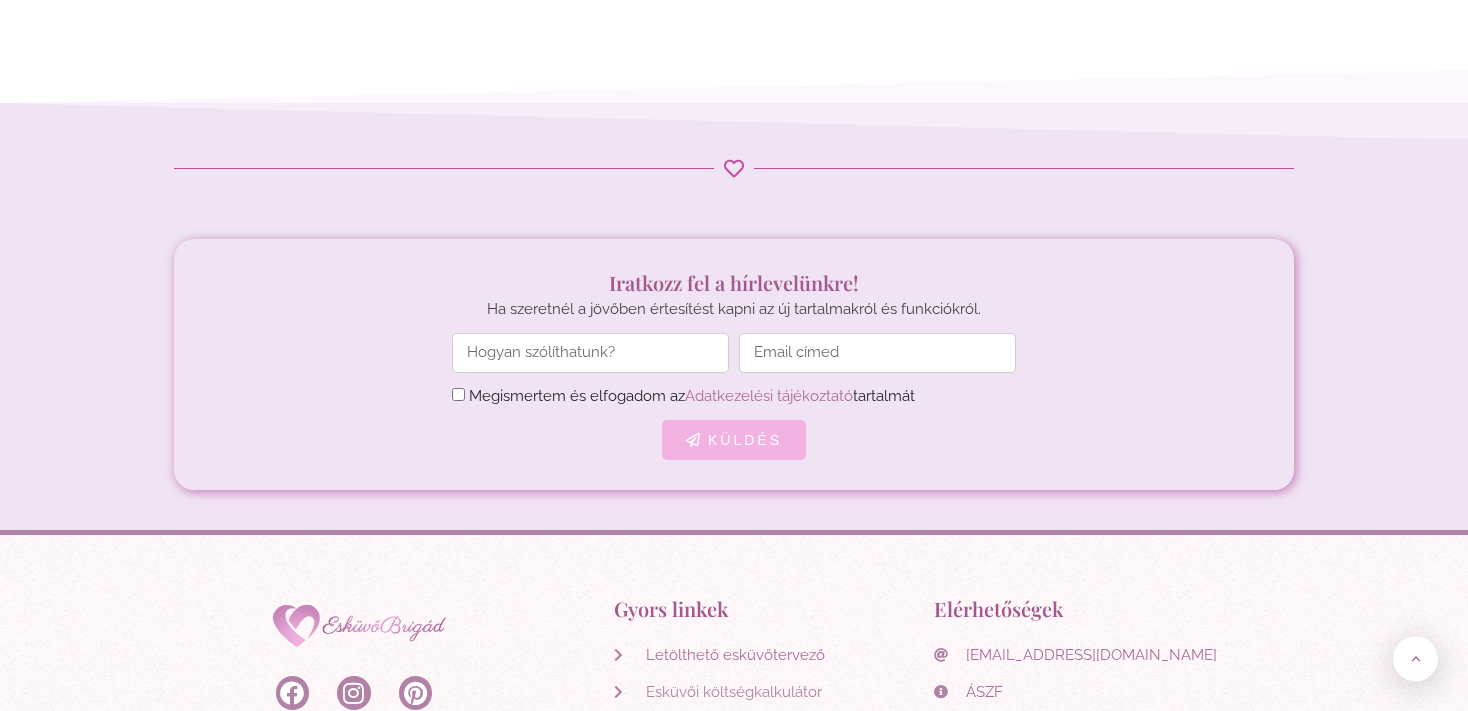 click on "Esküvői költségkalkulátor" at bounding box center (731, 692) 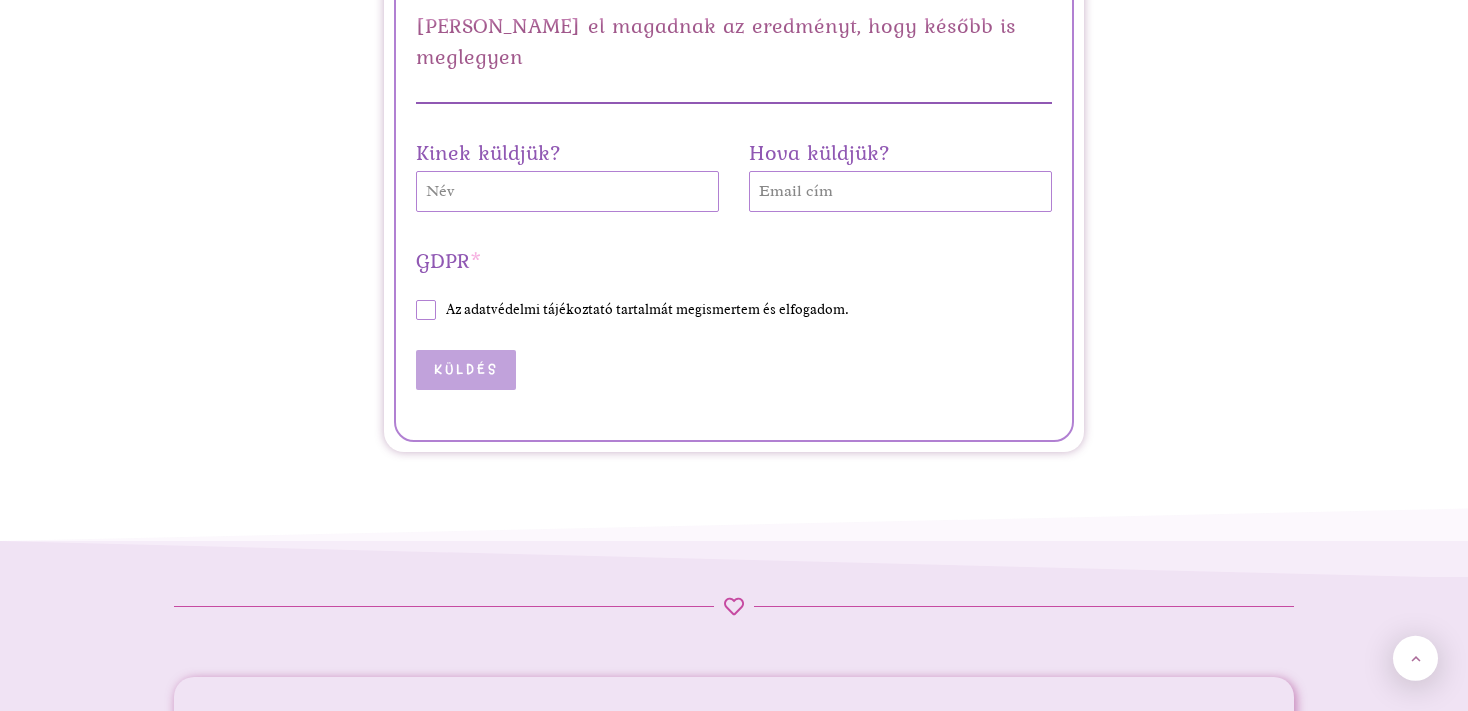 scroll, scrollTop: 5596, scrollLeft: 0, axis: vertical 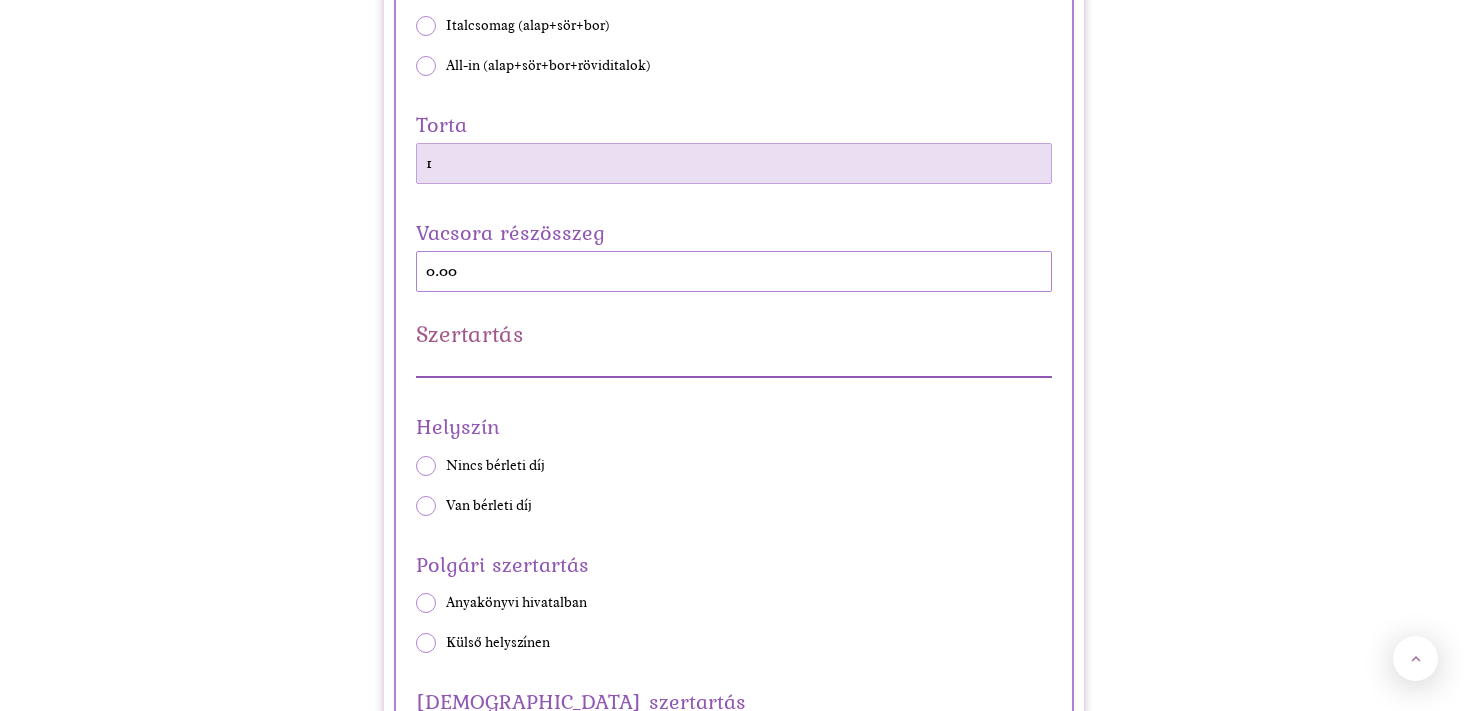 click on "1" at bounding box center [734, 163] 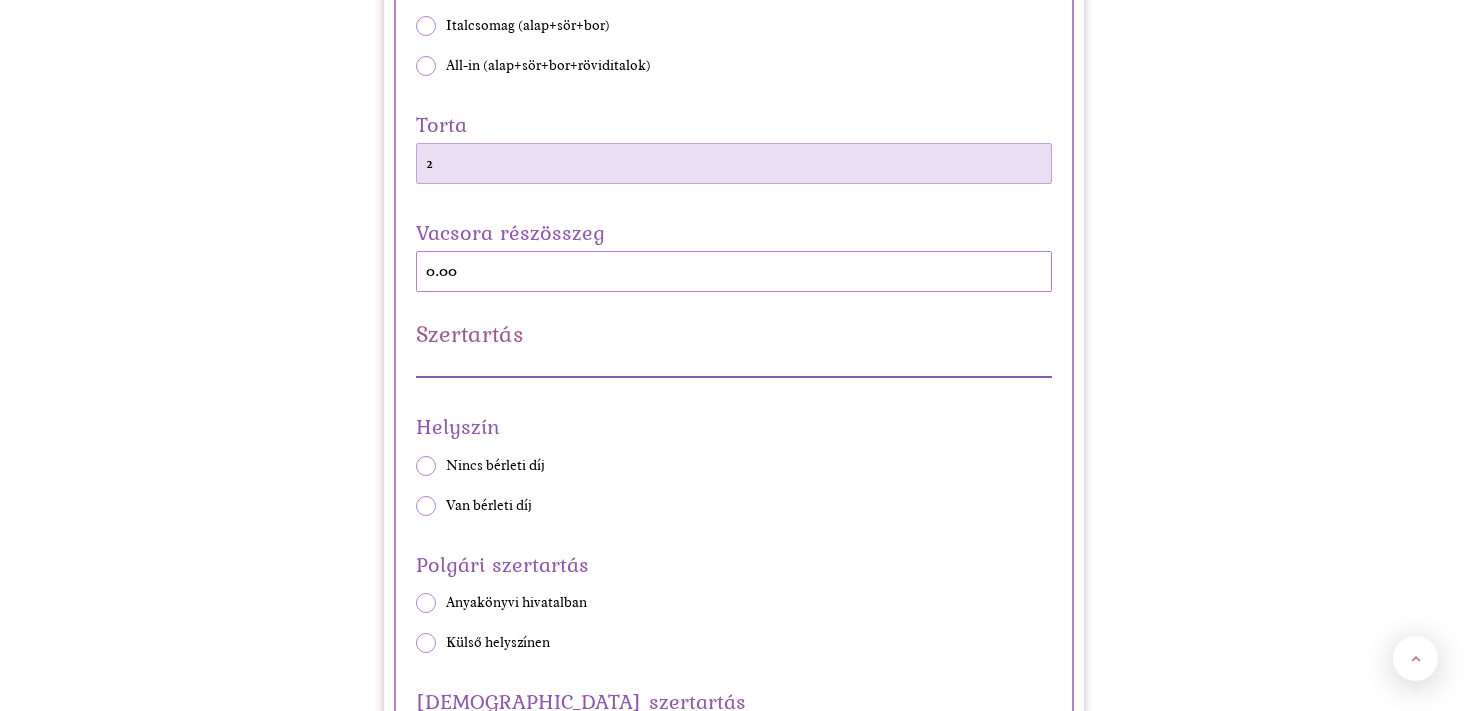 click on "2" at bounding box center [734, 163] 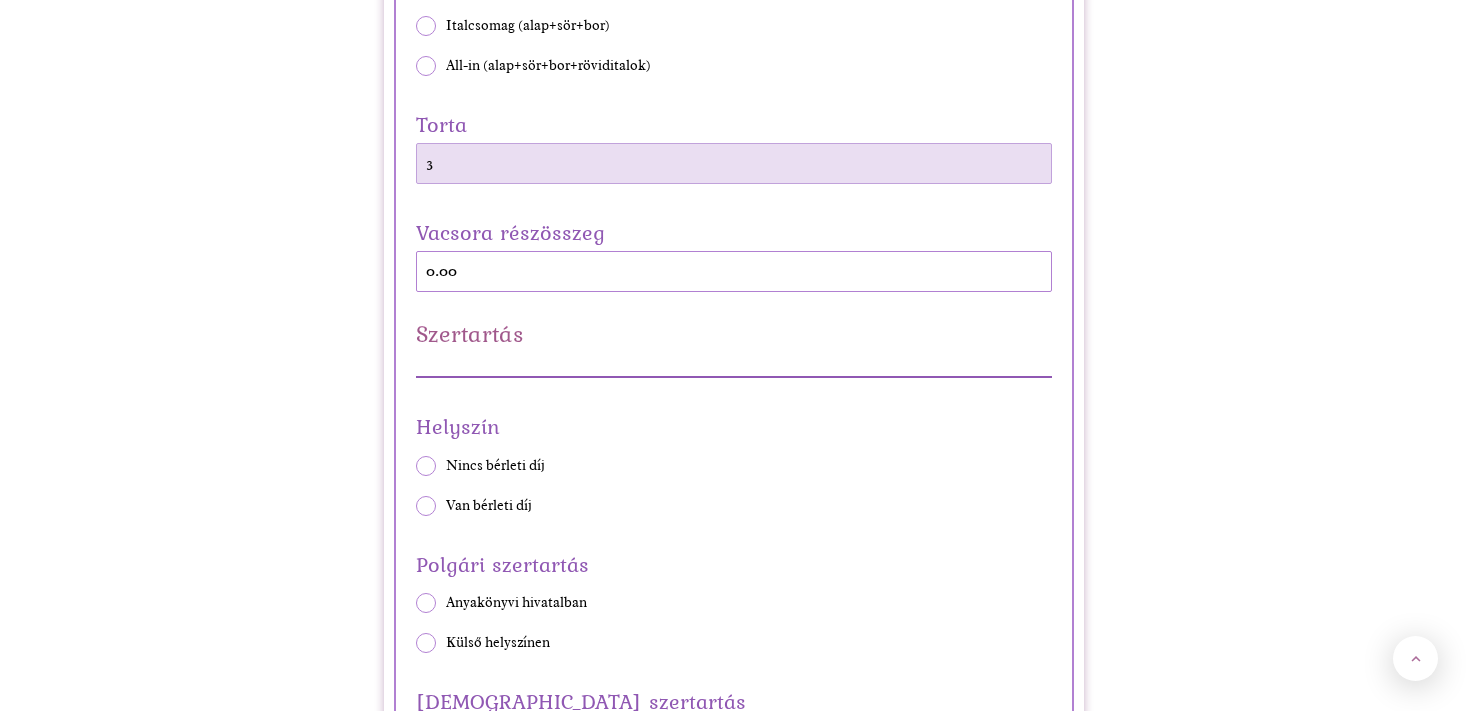 click on "3" at bounding box center (734, 163) 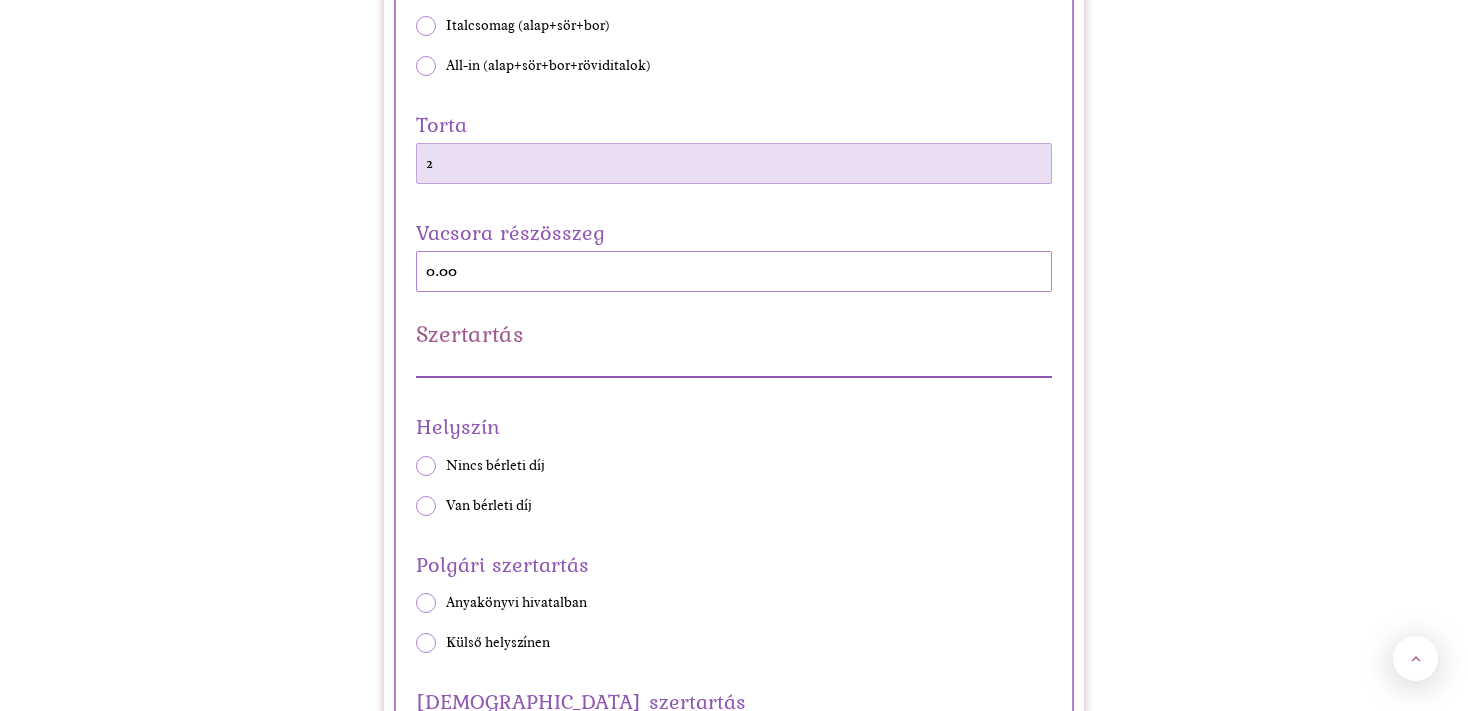 click on "2" at bounding box center [734, 163] 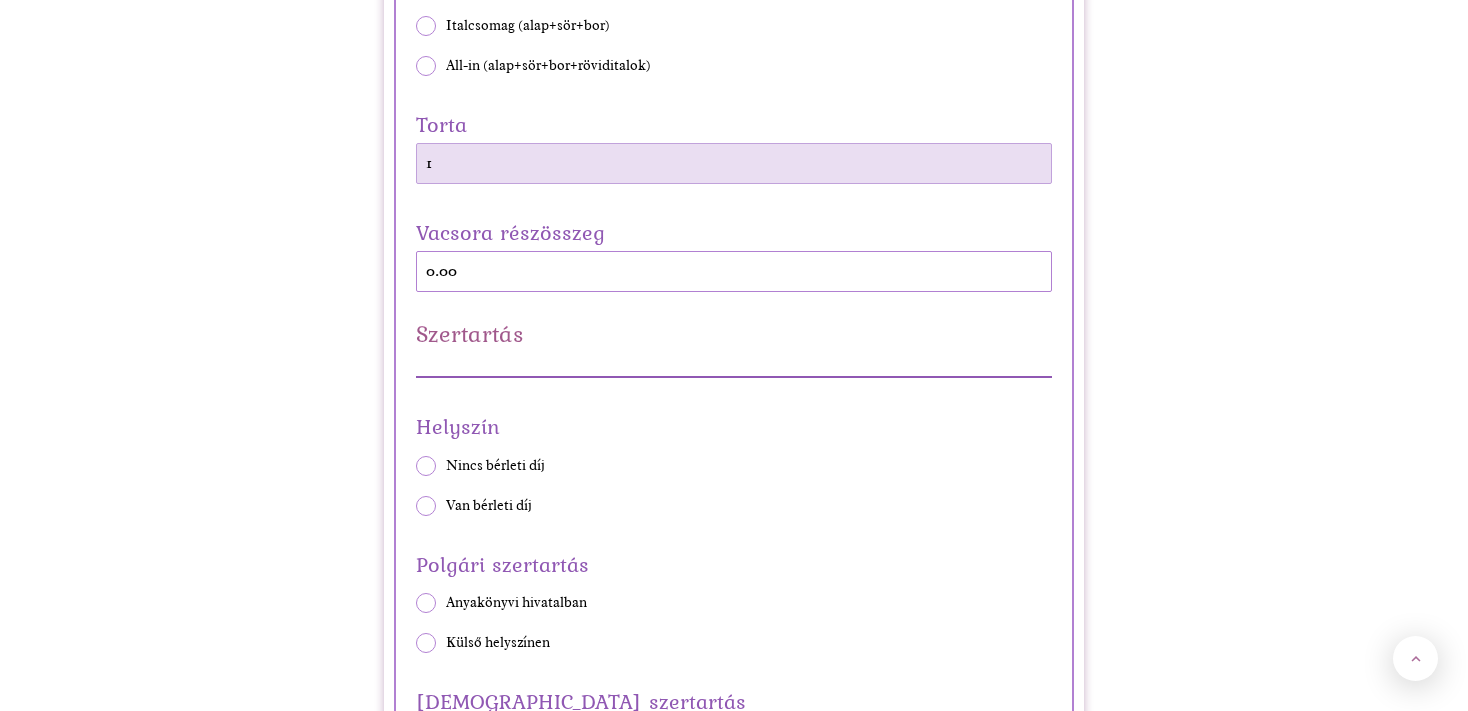 type on "1" 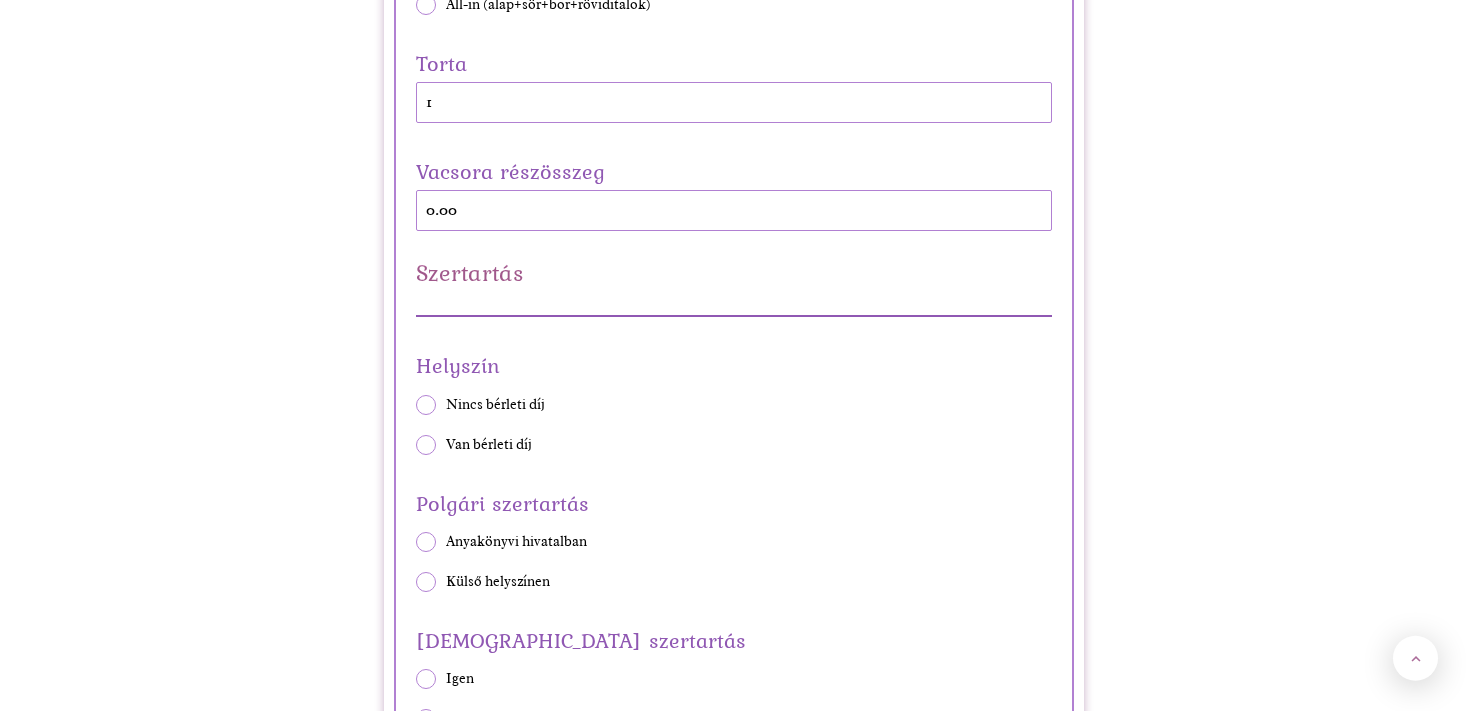 scroll, scrollTop: 1267, scrollLeft: 0, axis: vertical 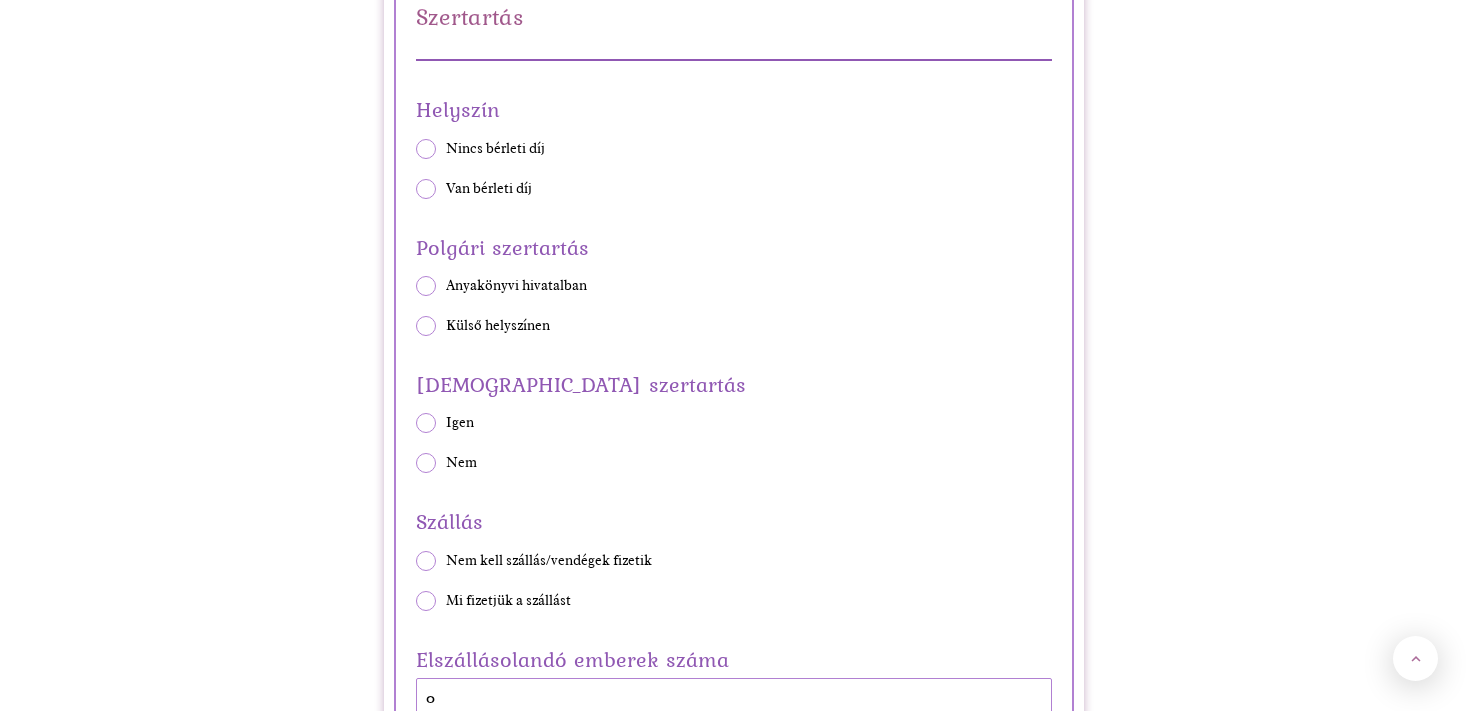 click at bounding box center [426, 149] 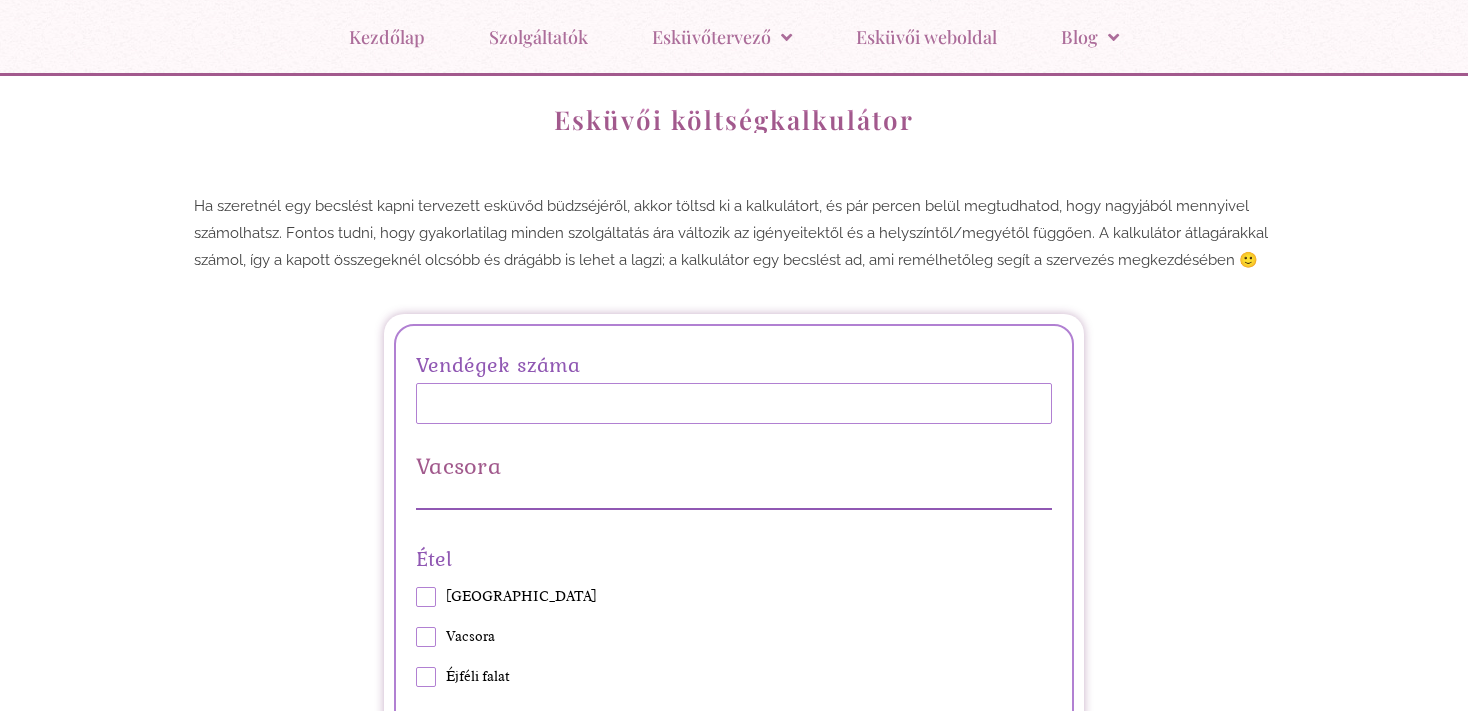 scroll, scrollTop: 528, scrollLeft: 0, axis: vertical 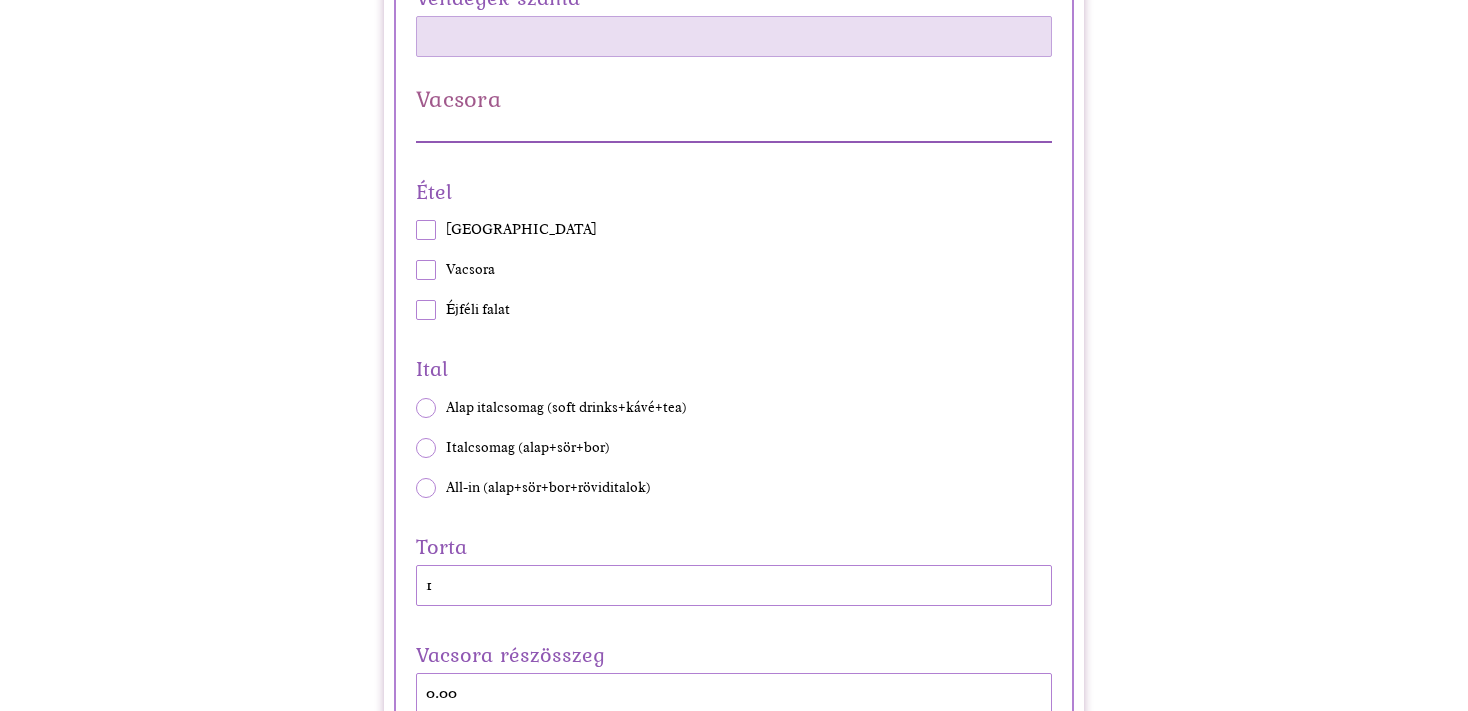 click on "Vendégek száma" at bounding box center [734, 36] 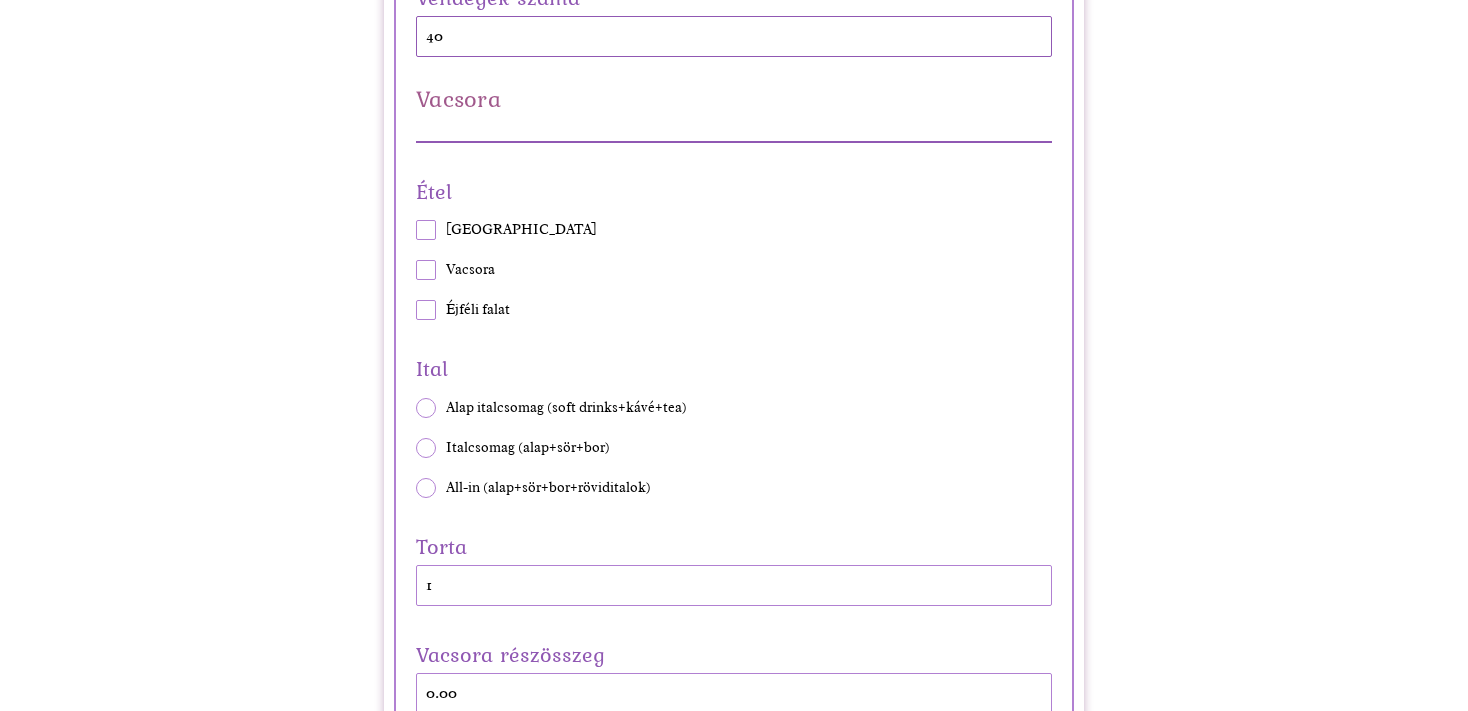 type on "40" 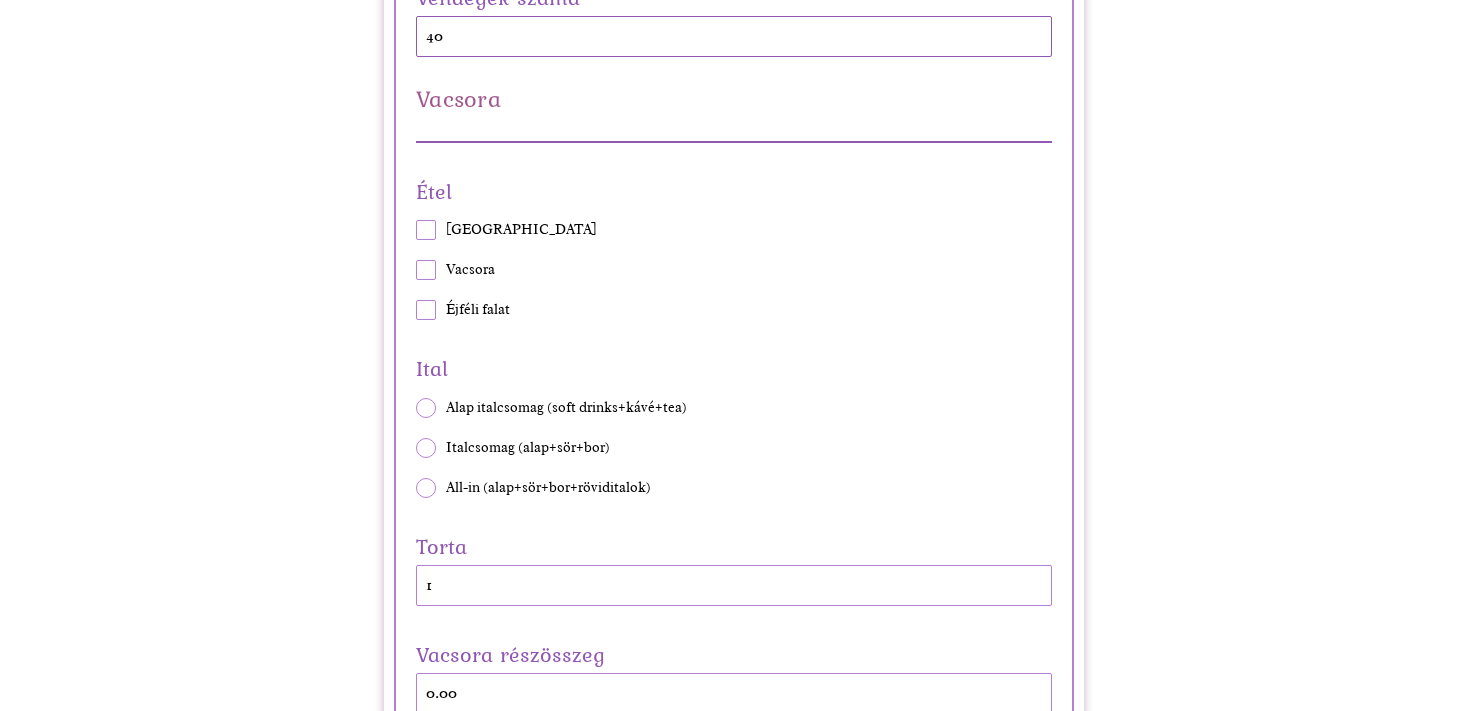 click at bounding box center (426, 270) 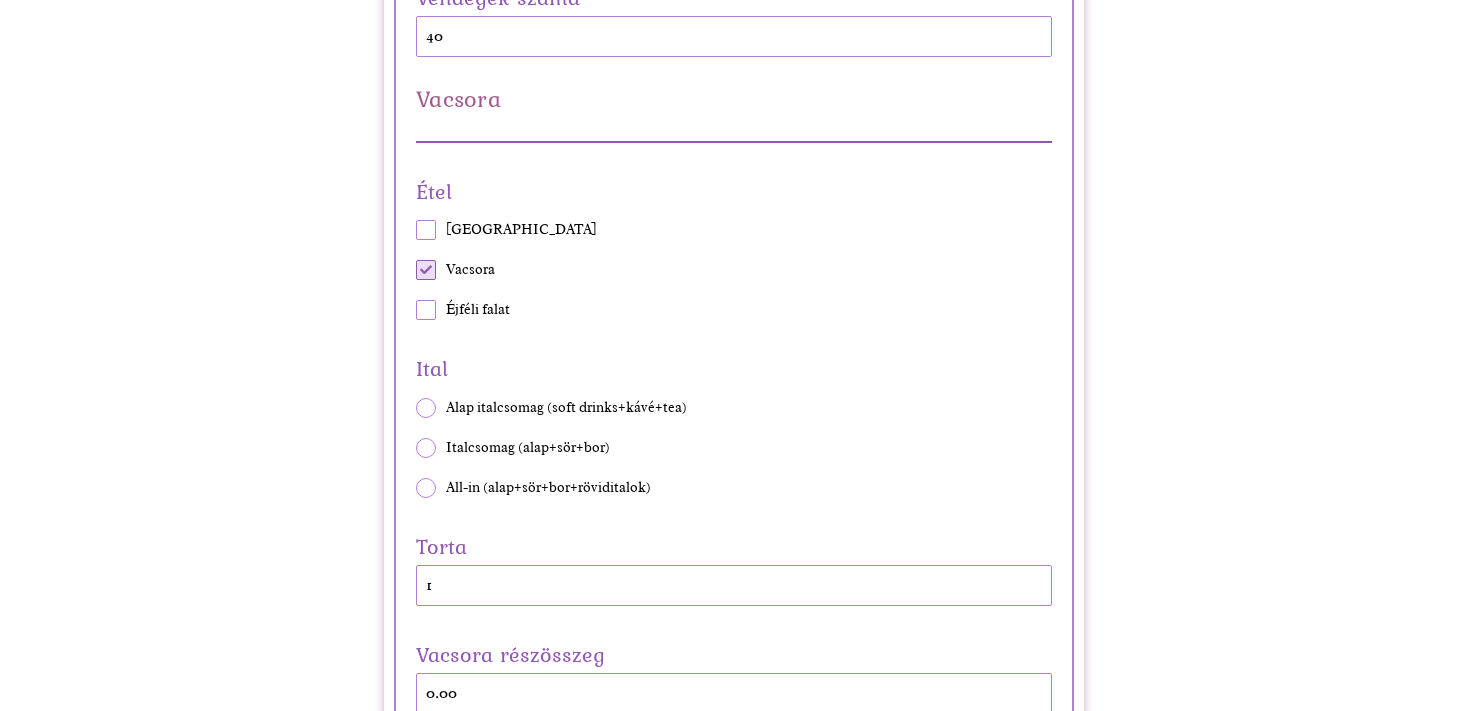 click at bounding box center (426, 310) 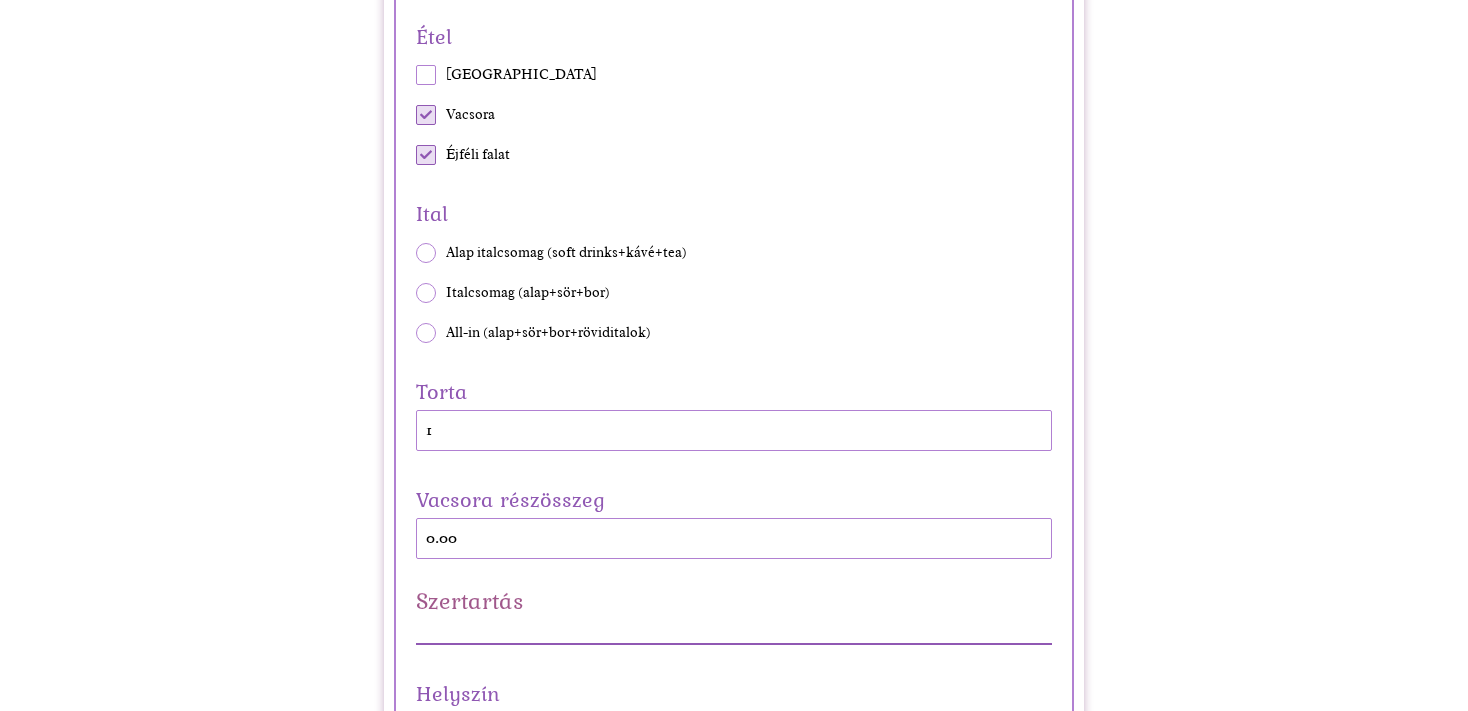 scroll, scrollTop: 739, scrollLeft: 0, axis: vertical 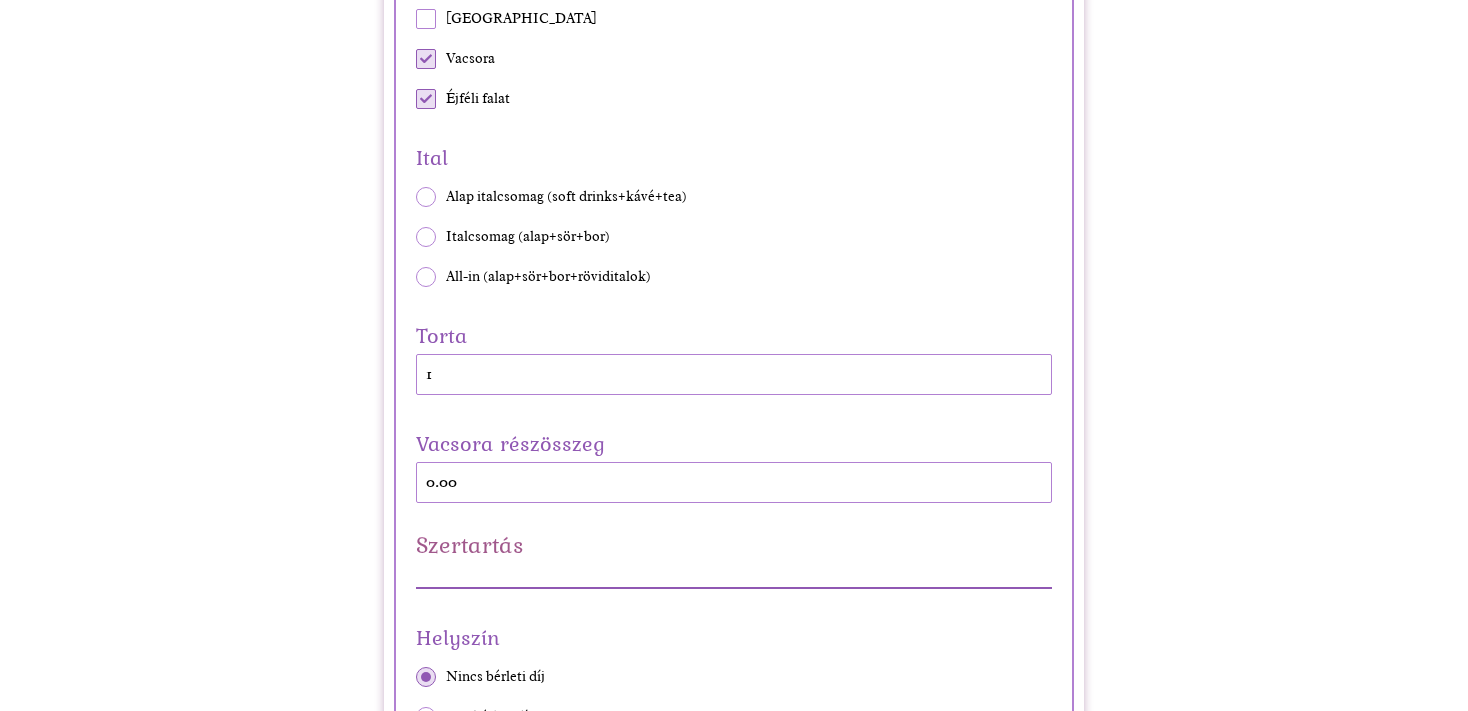 click at bounding box center (426, 277) 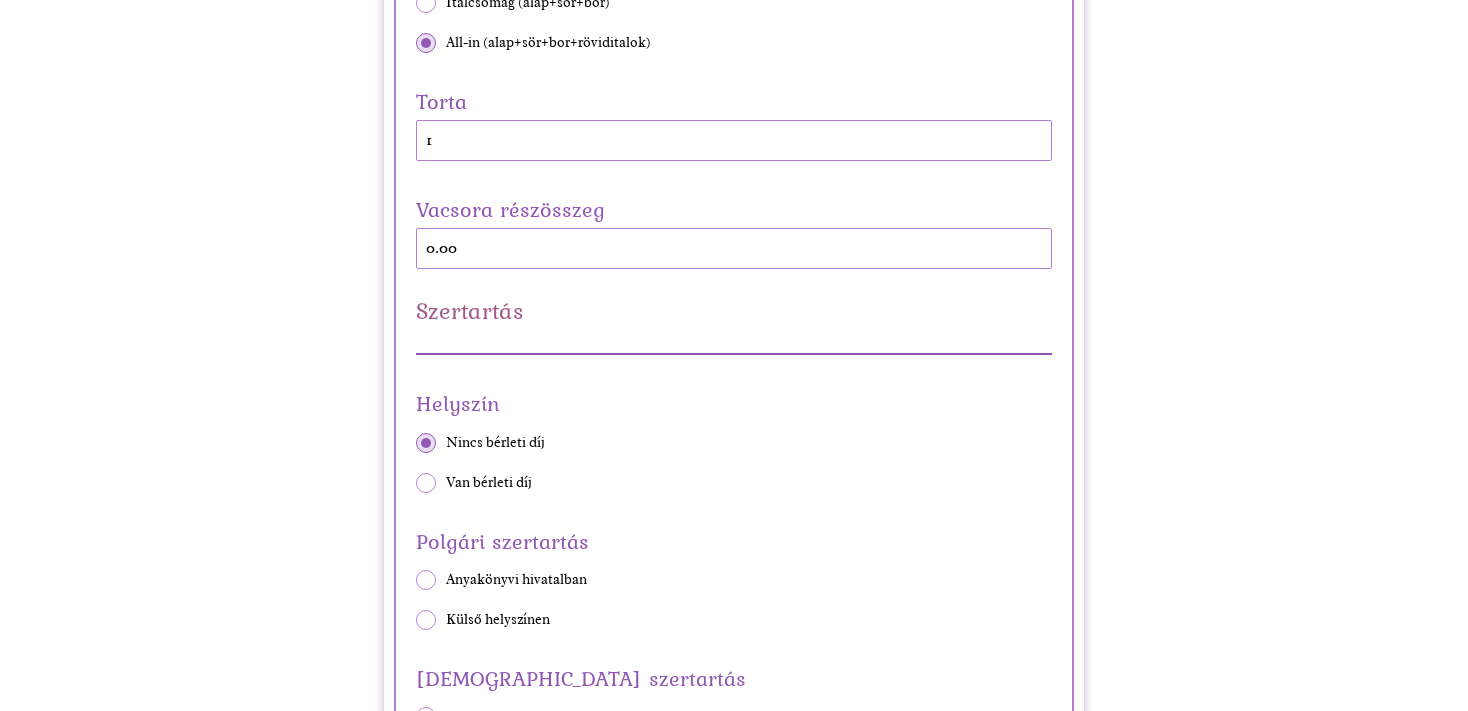 scroll, scrollTop: 1056, scrollLeft: 0, axis: vertical 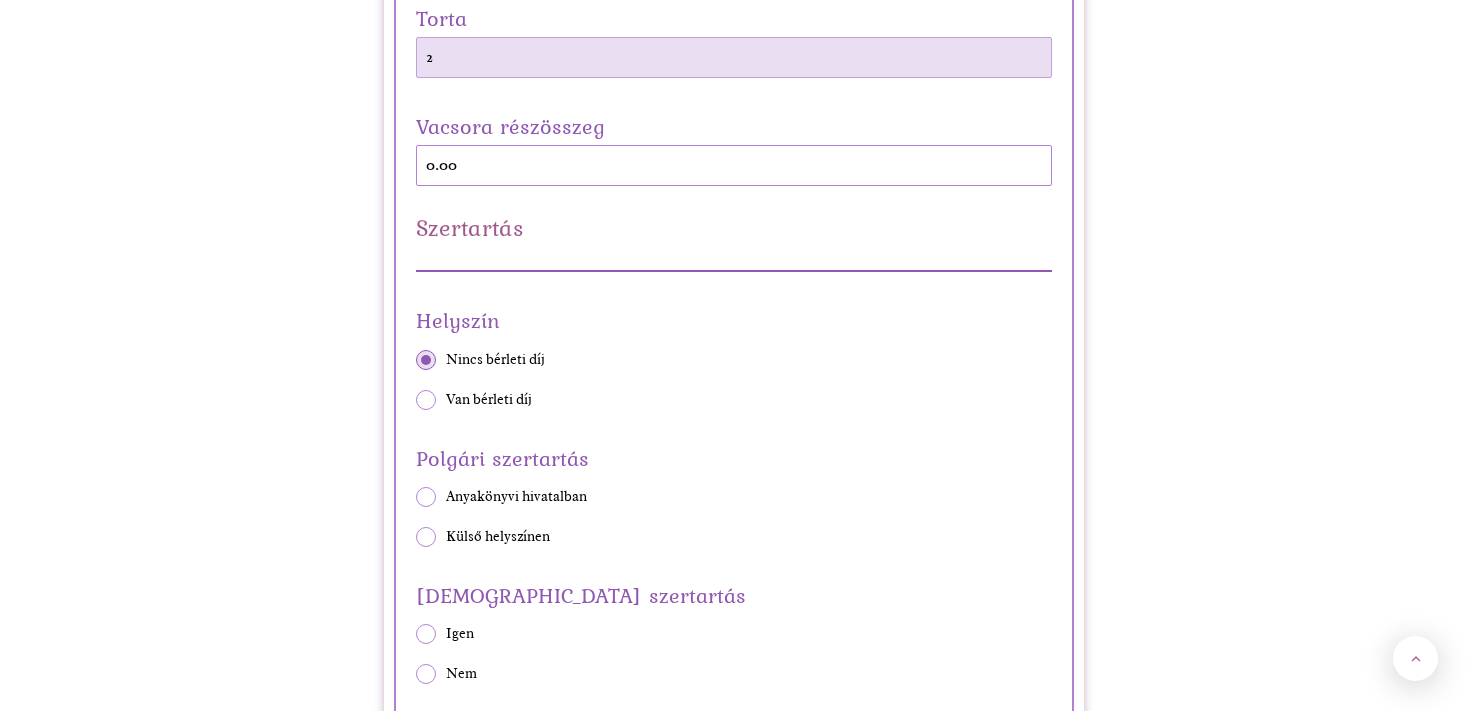 click on "2" at bounding box center (734, 57) 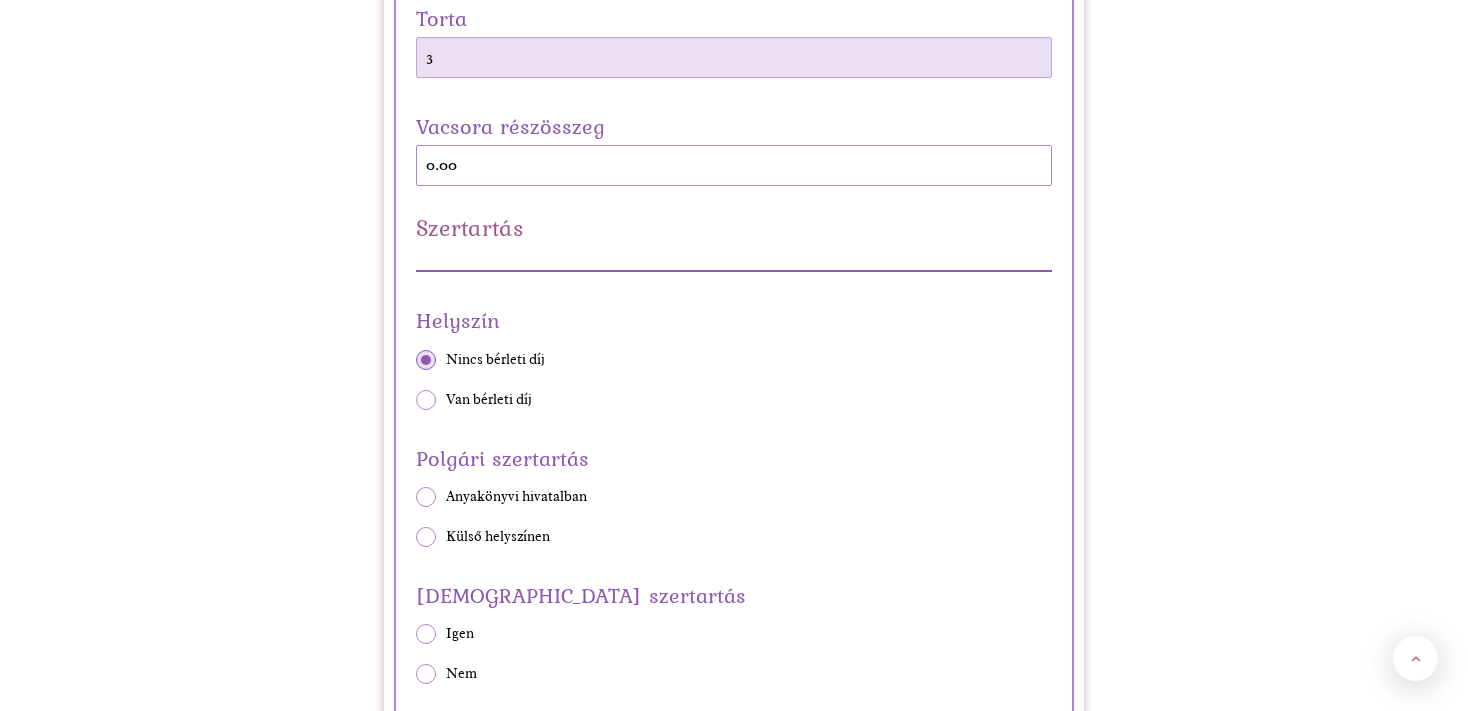 click on "3" at bounding box center (734, 57) 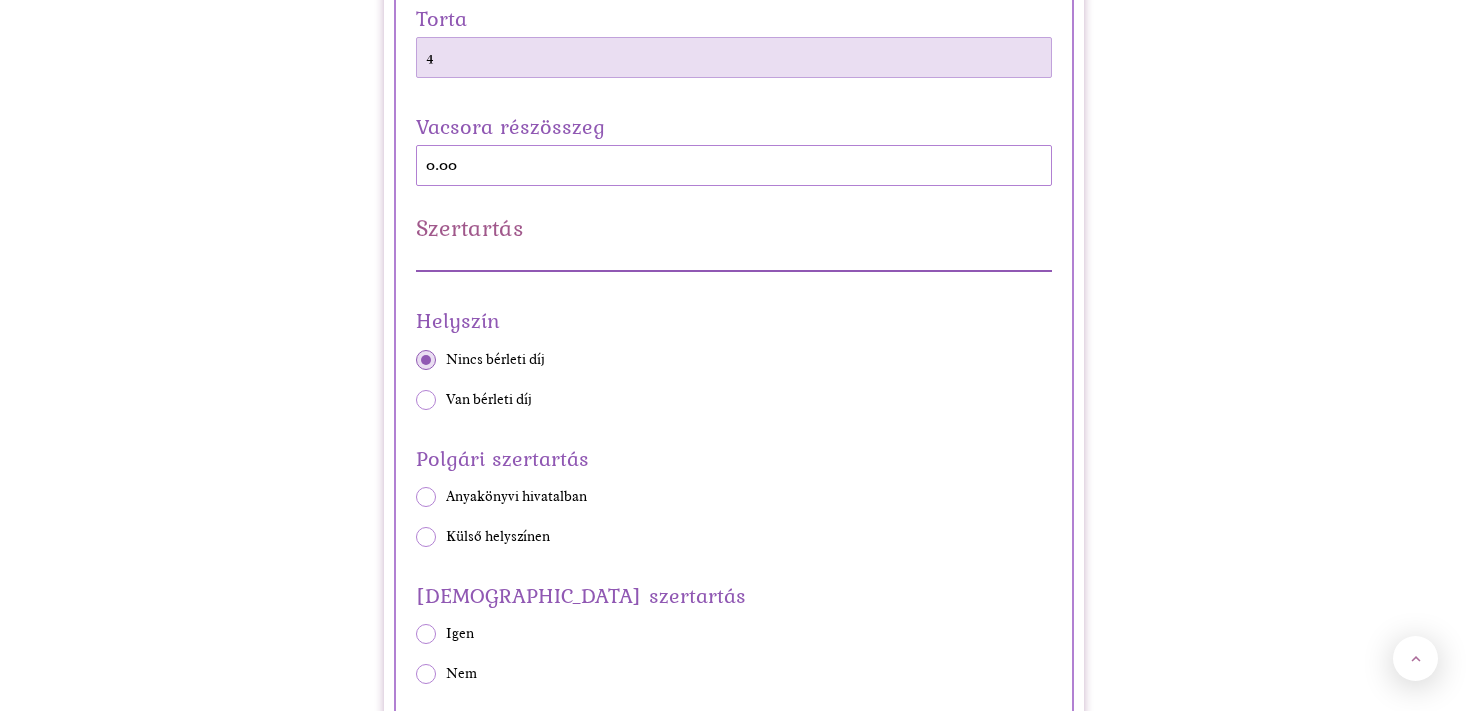 click on "4" at bounding box center [734, 57] 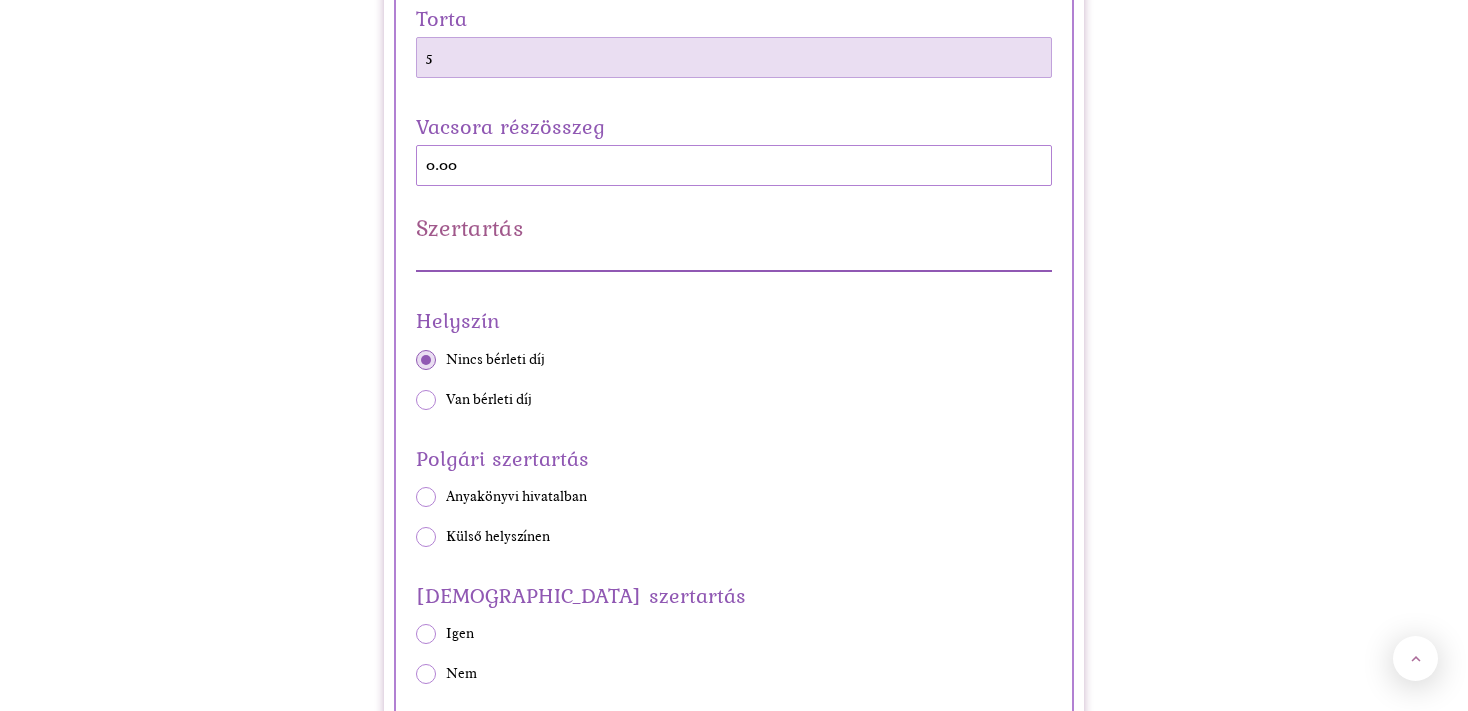click on "5" at bounding box center [734, 57] 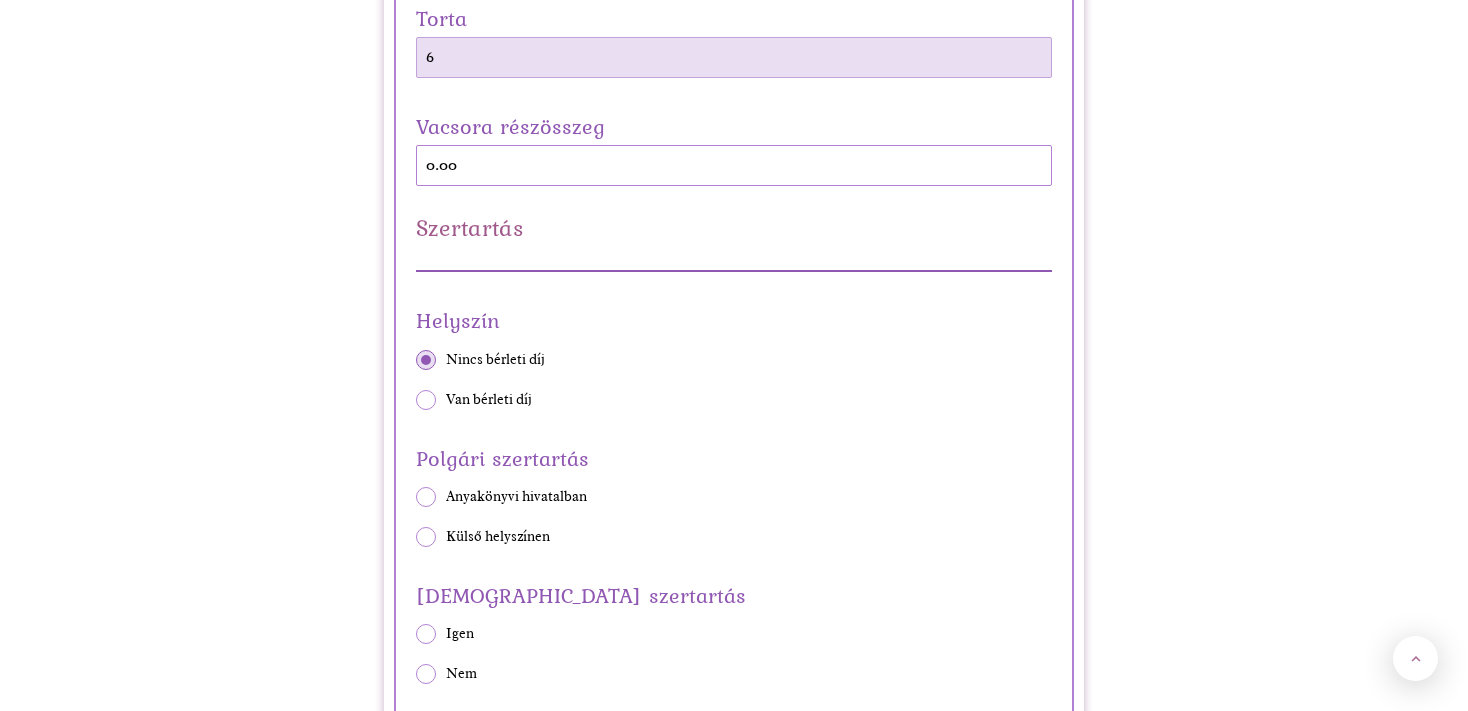click on "6" at bounding box center [734, 57] 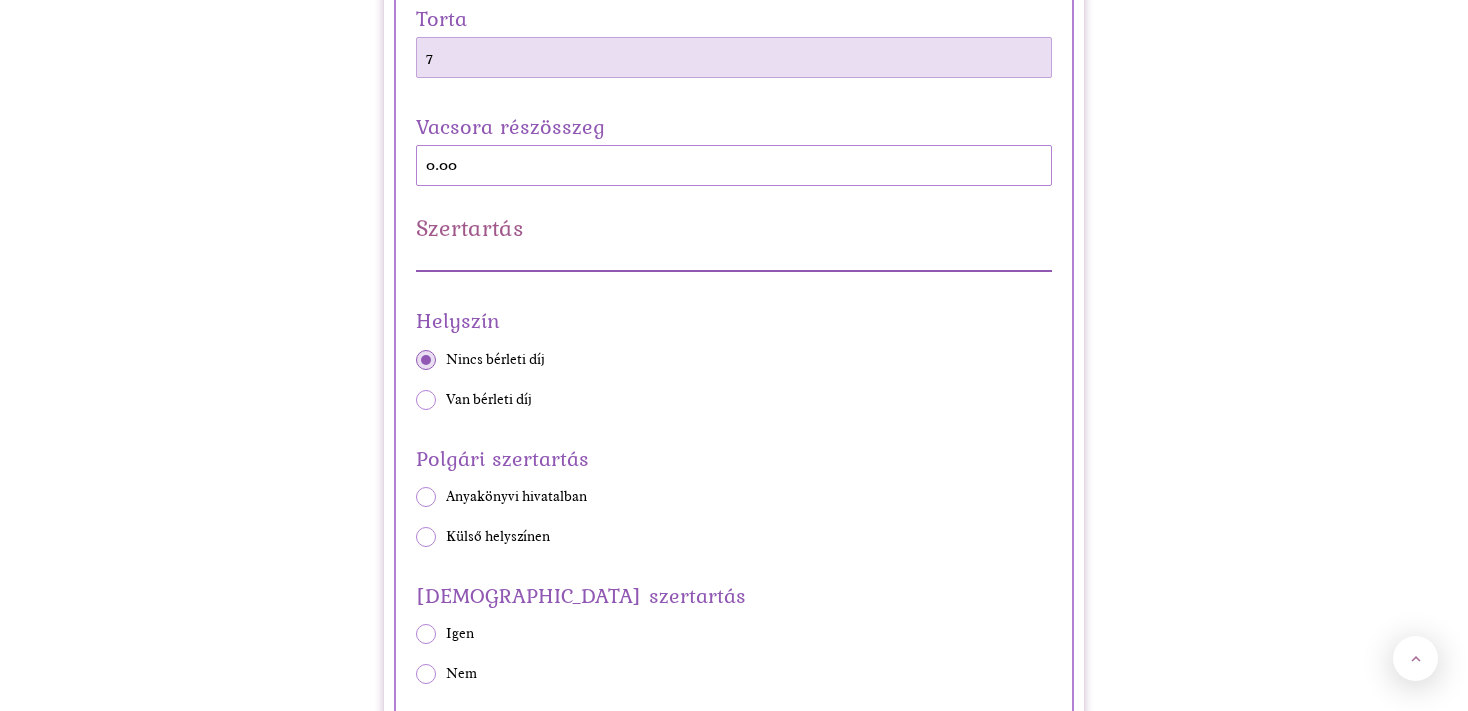 click on "7" at bounding box center (734, 57) 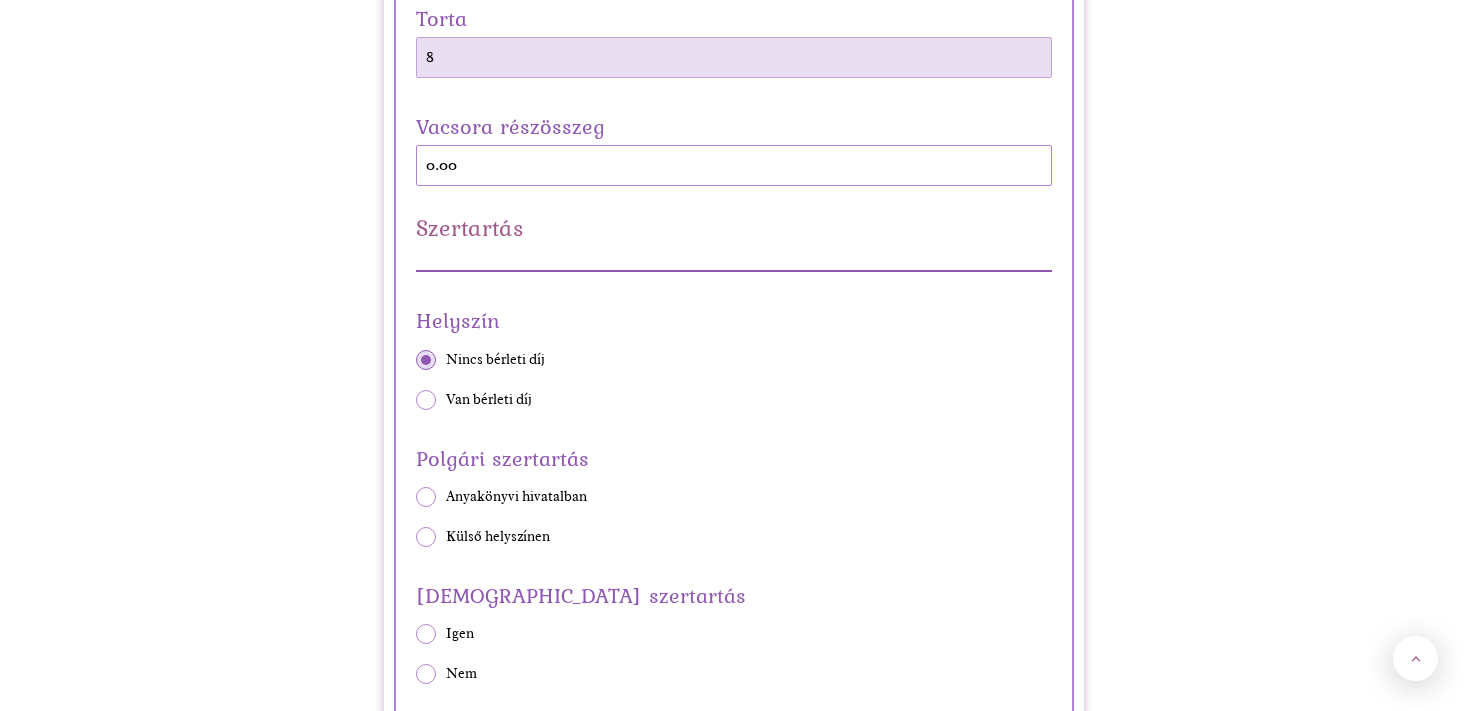 click on "8" at bounding box center [734, 57] 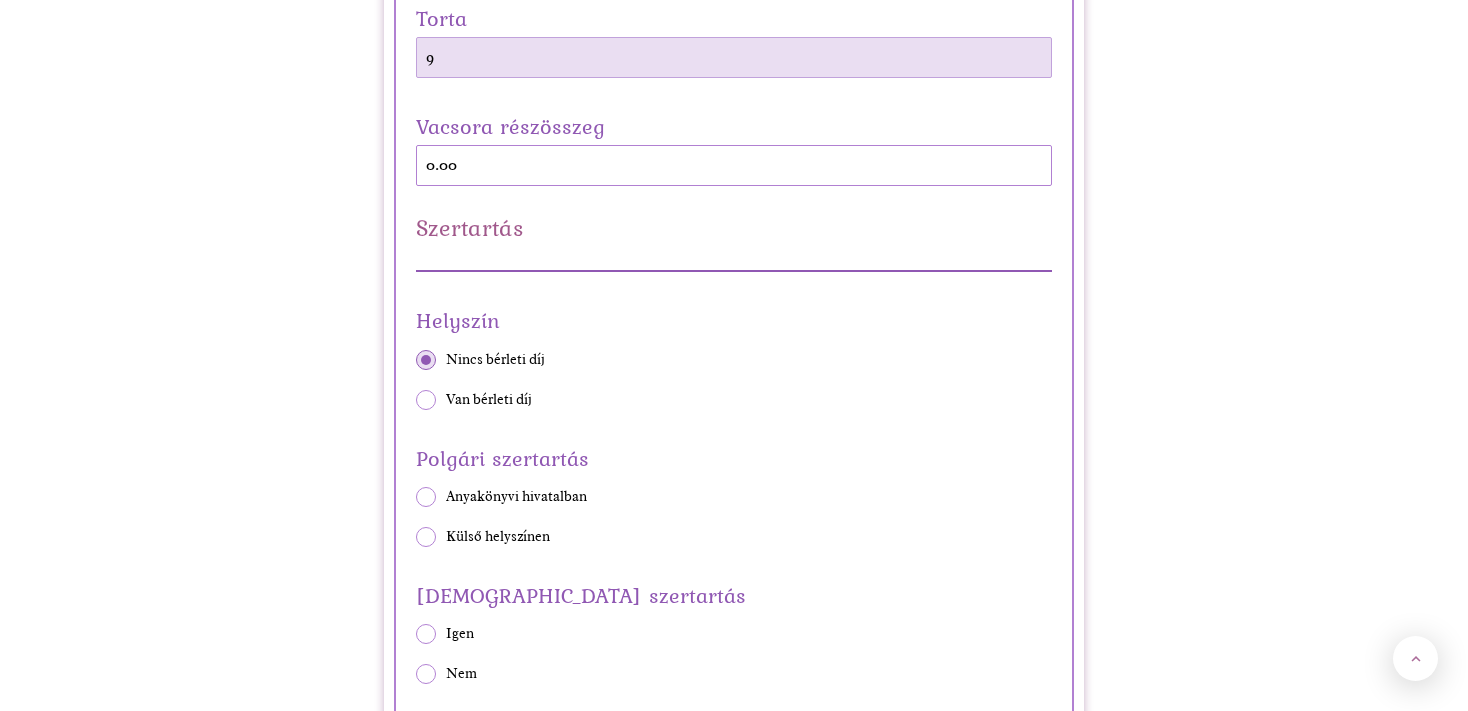 click on "9" at bounding box center (734, 57) 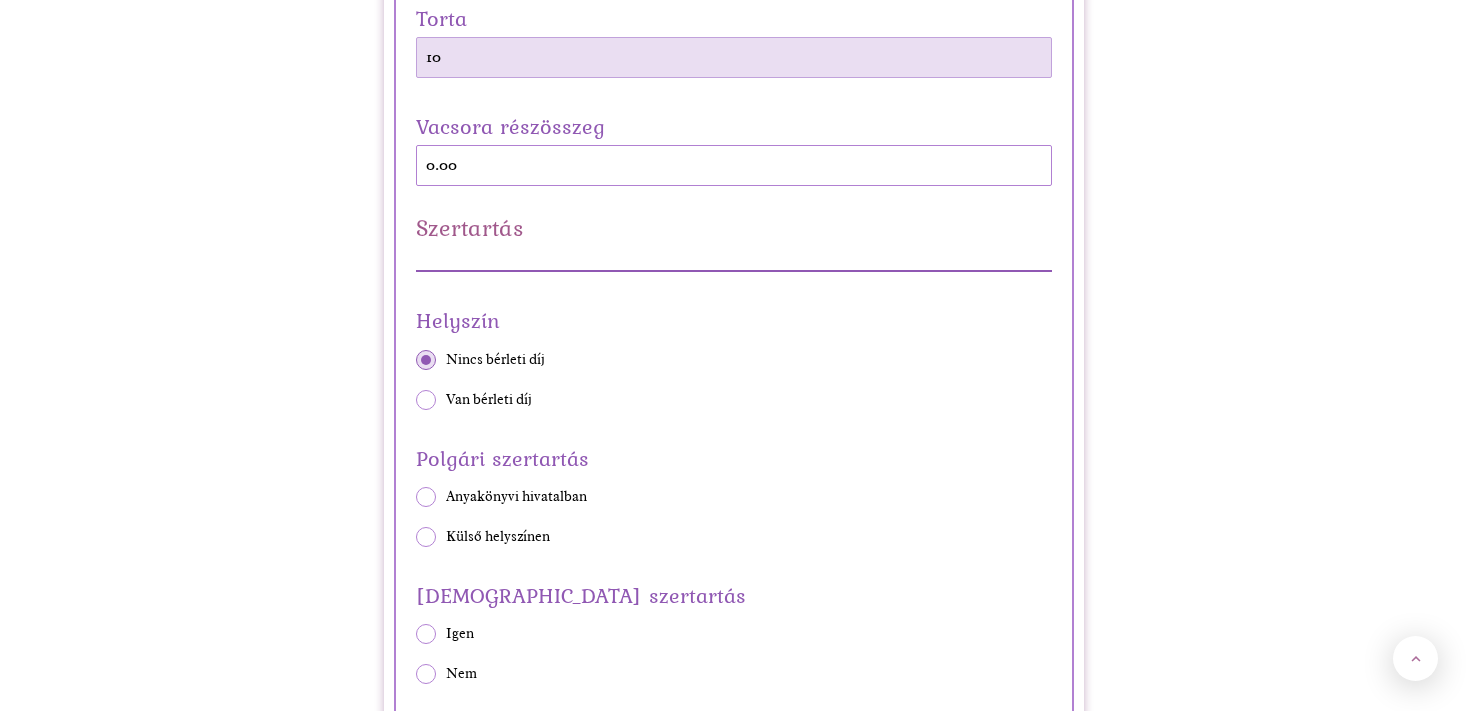 click on "10" at bounding box center (734, 57) 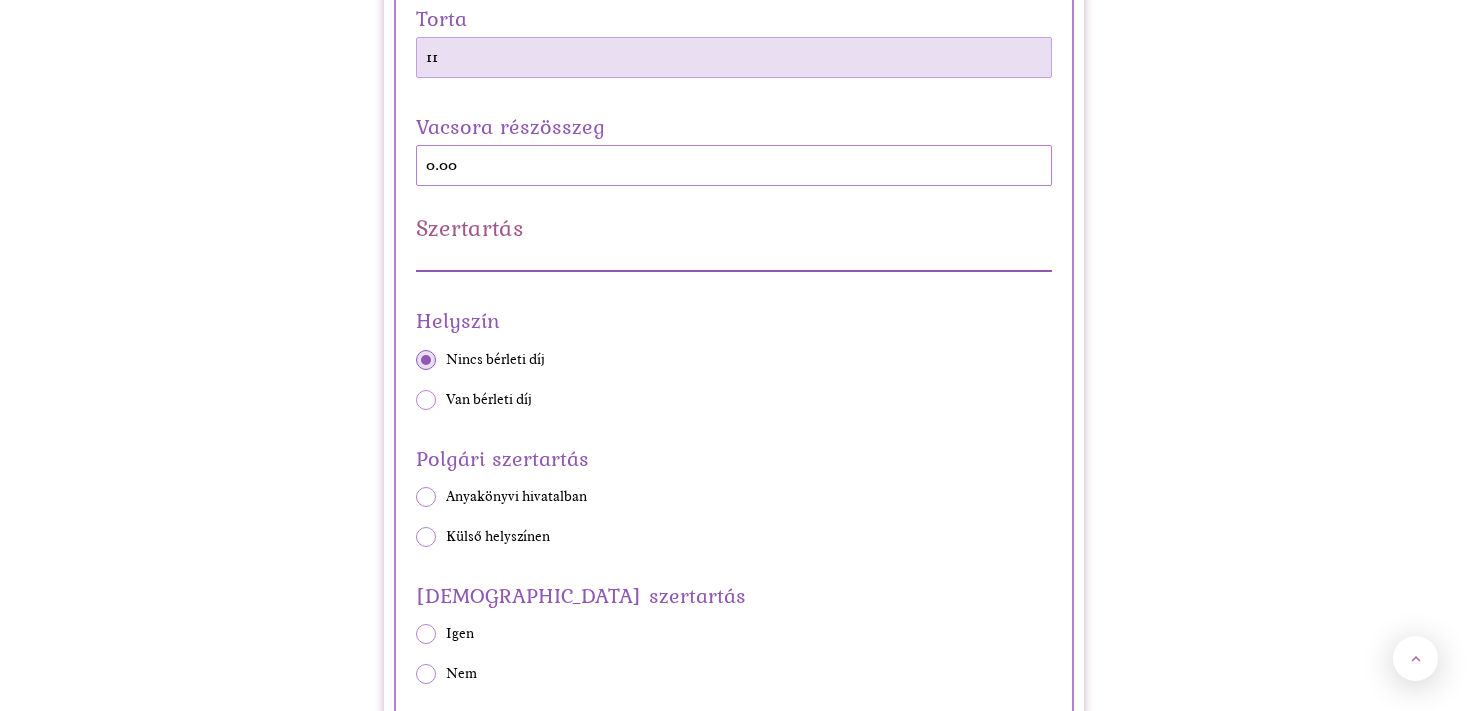 click on "11" at bounding box center (734, 57) 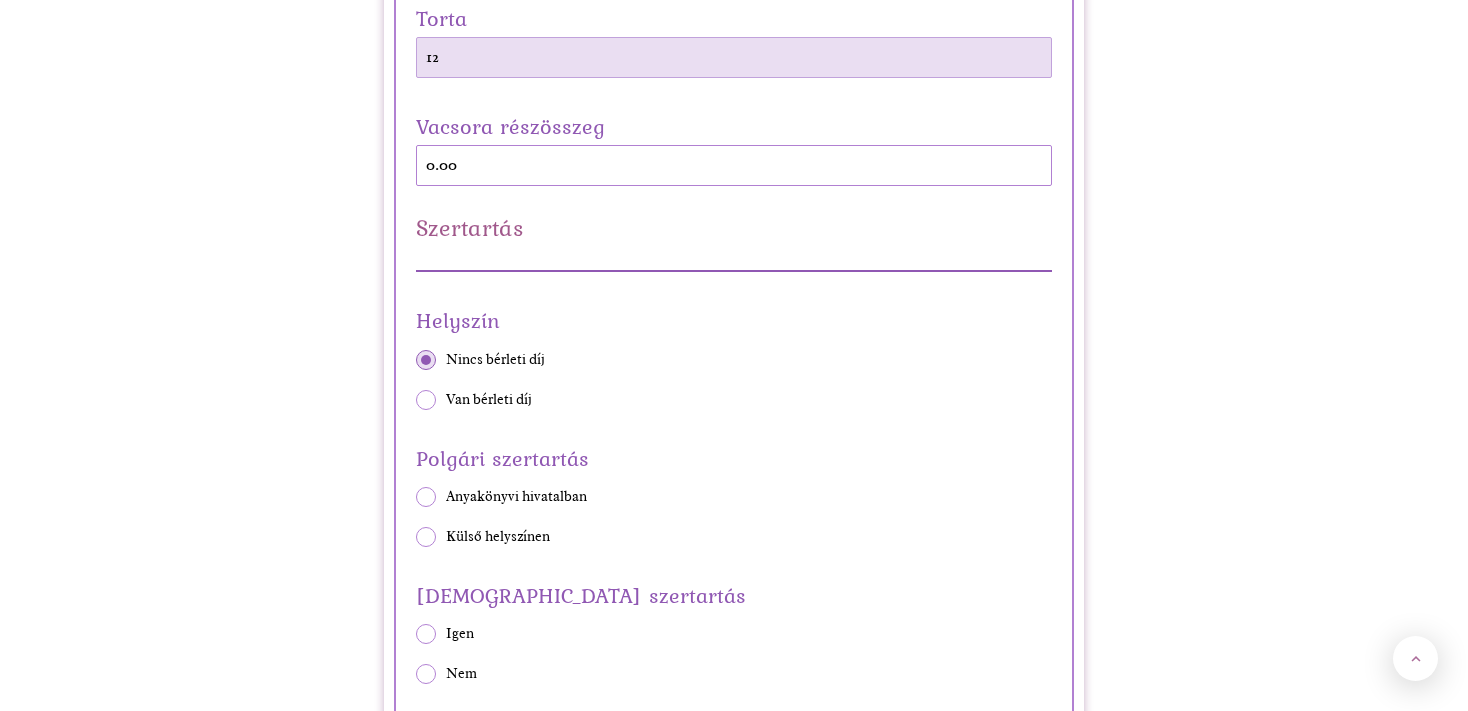 click on "12" at bounding box center [734, 57] 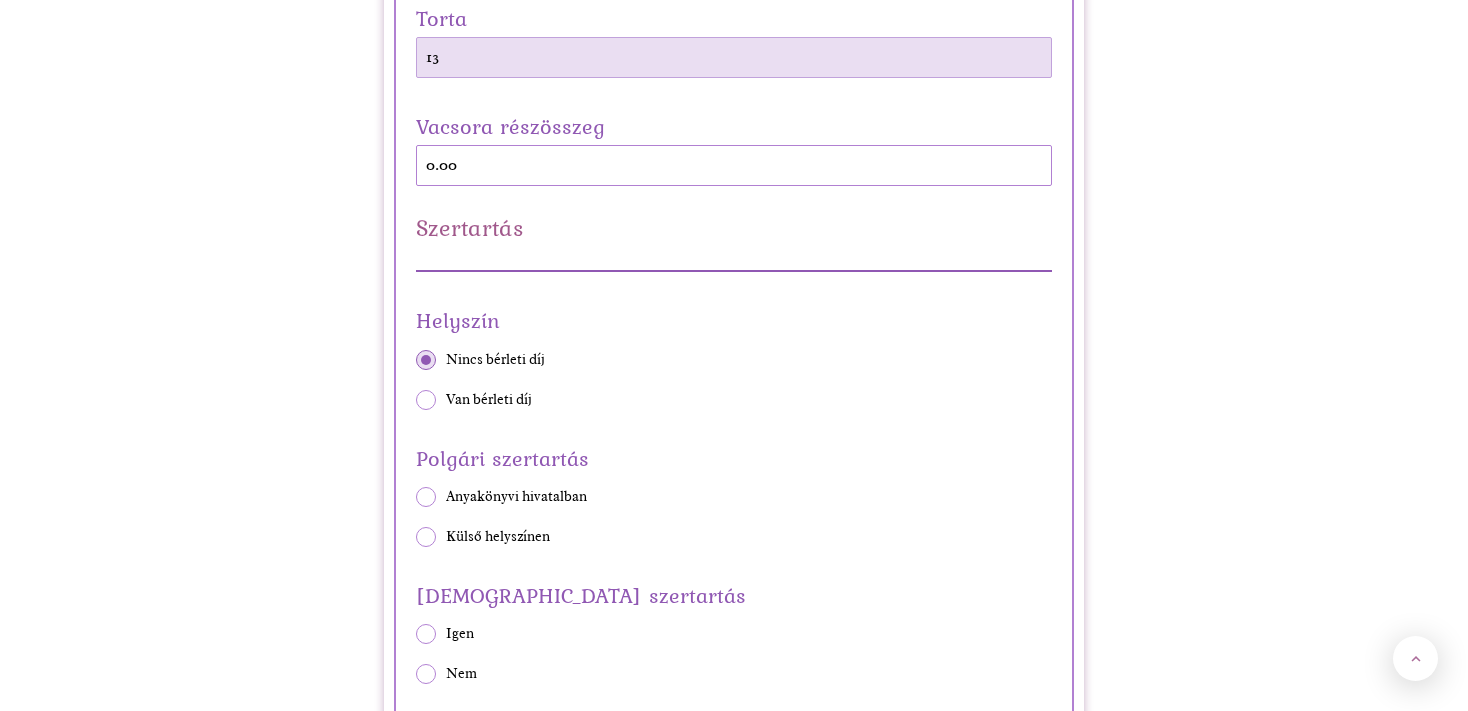 click on "13" at bounding box center (734, 57) 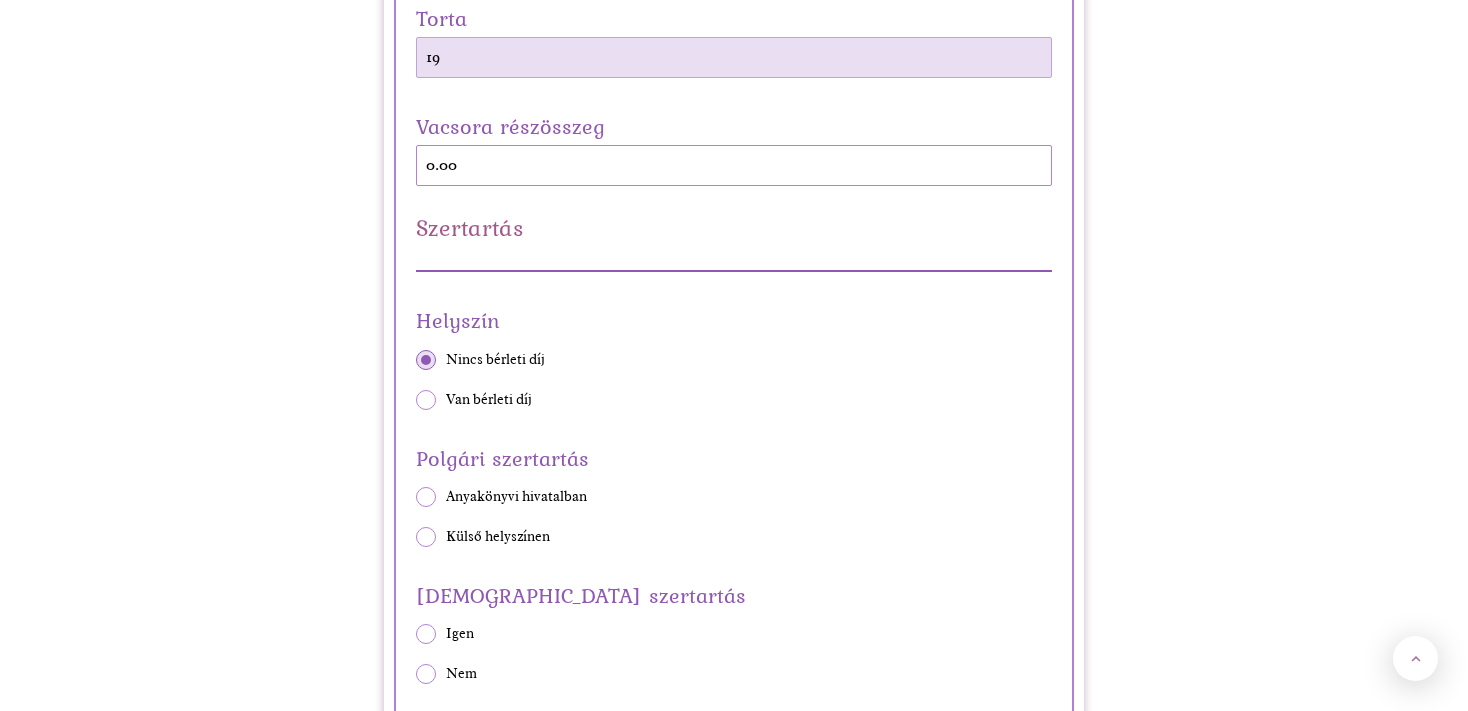 click on "19" at bounding box center (734, 57) 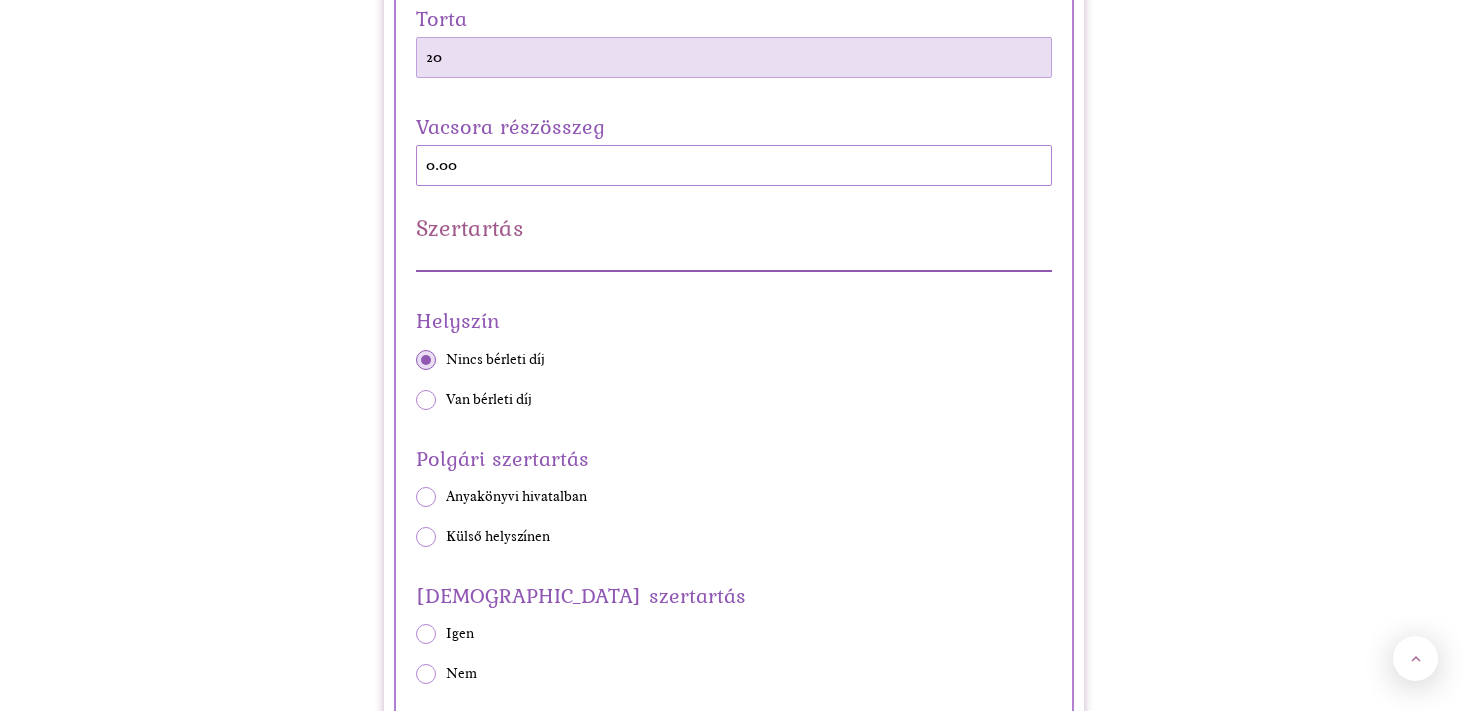 click on "20" at bounding box center (734, 57) 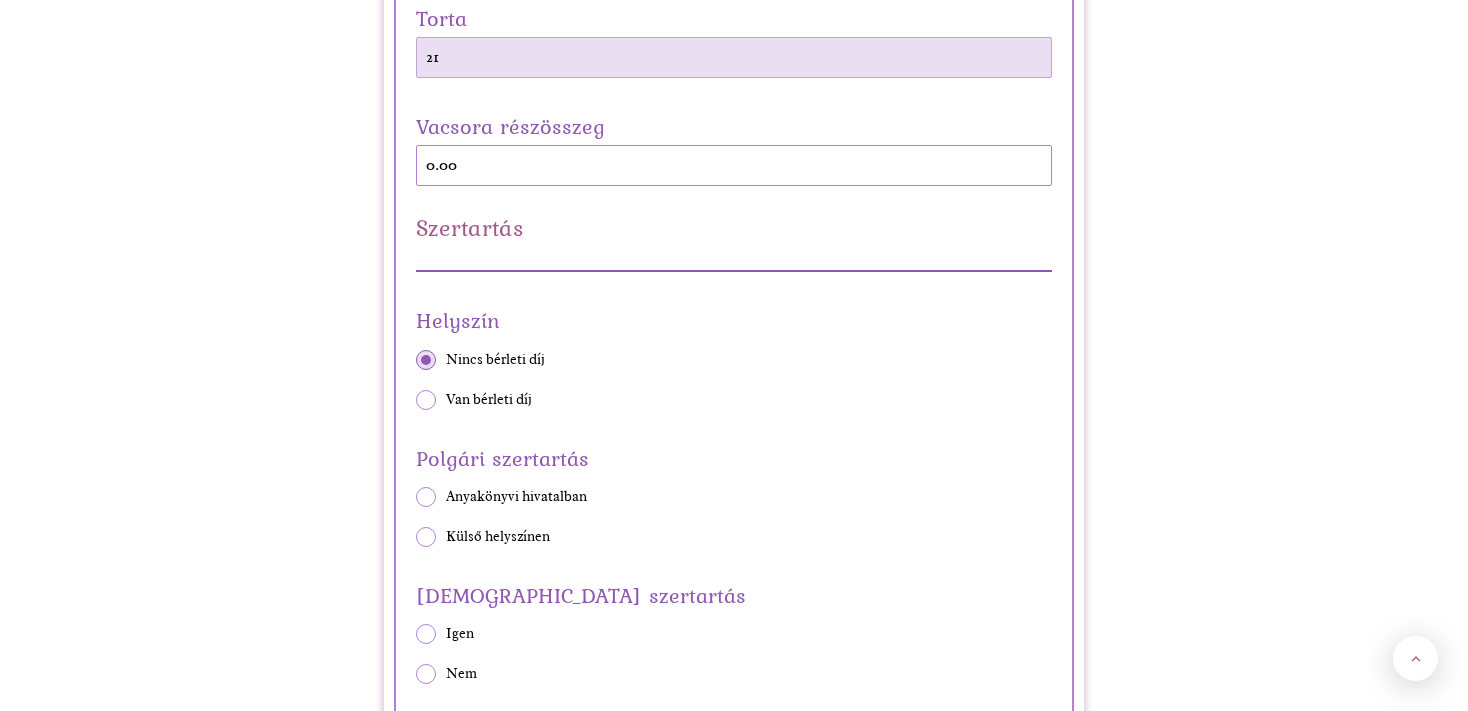 click on "21" at bounding box center (734, 57) 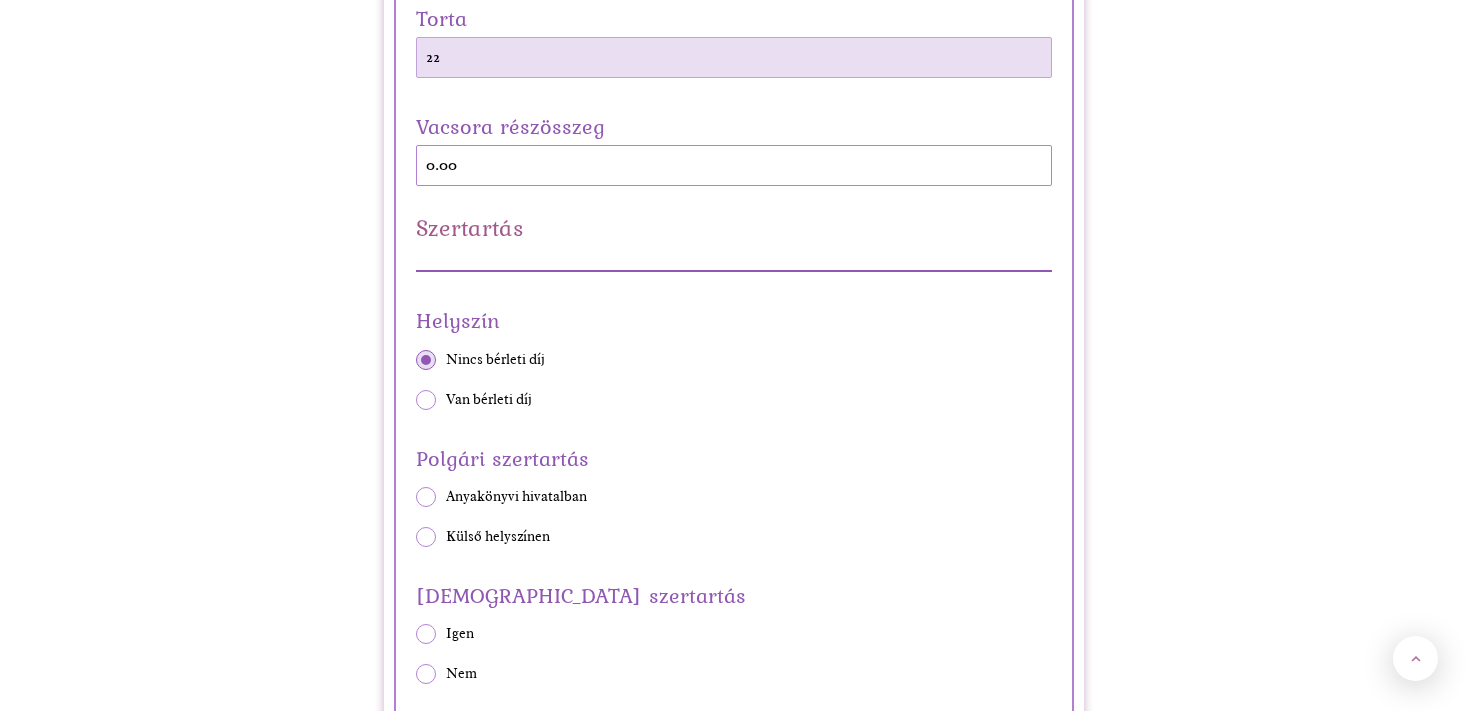 click on "22" at bounding box center [734, 57] 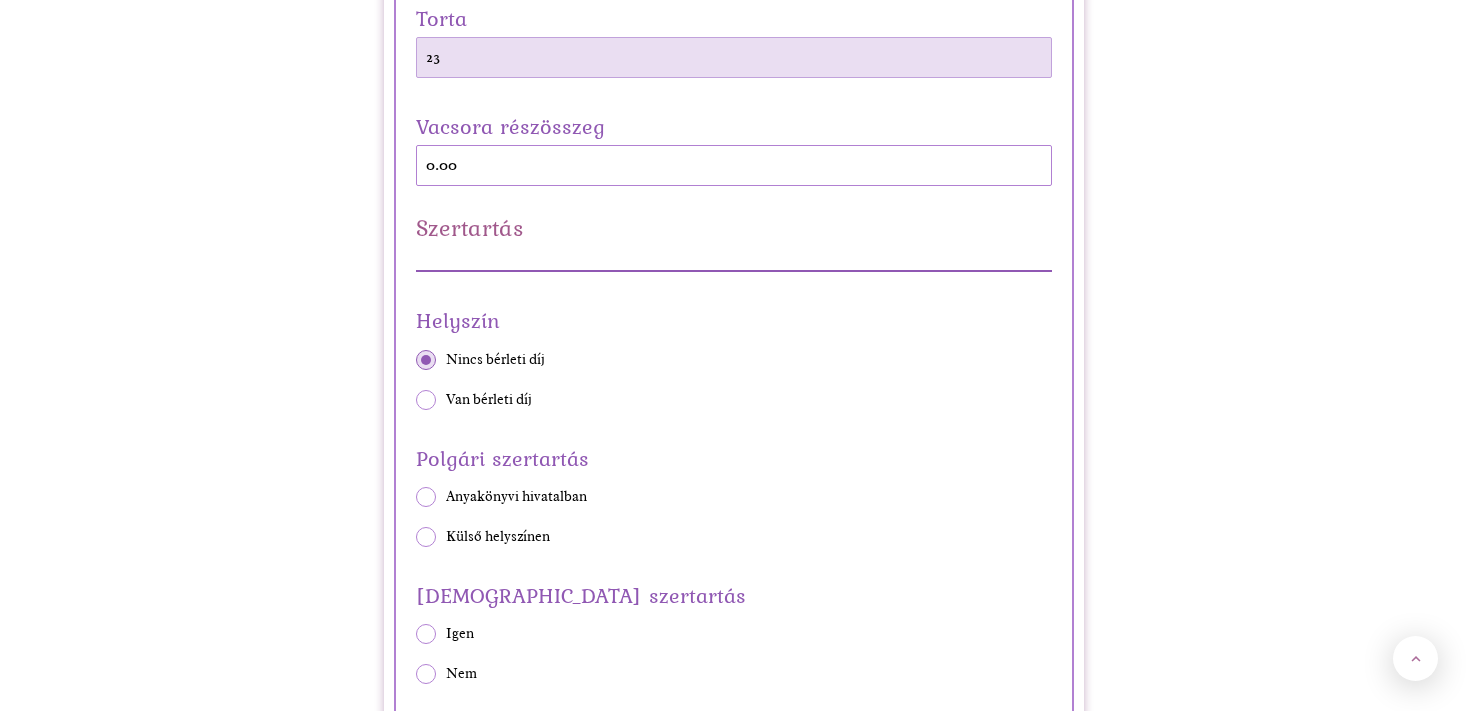 click on "23" at bounding box center (734, 57) 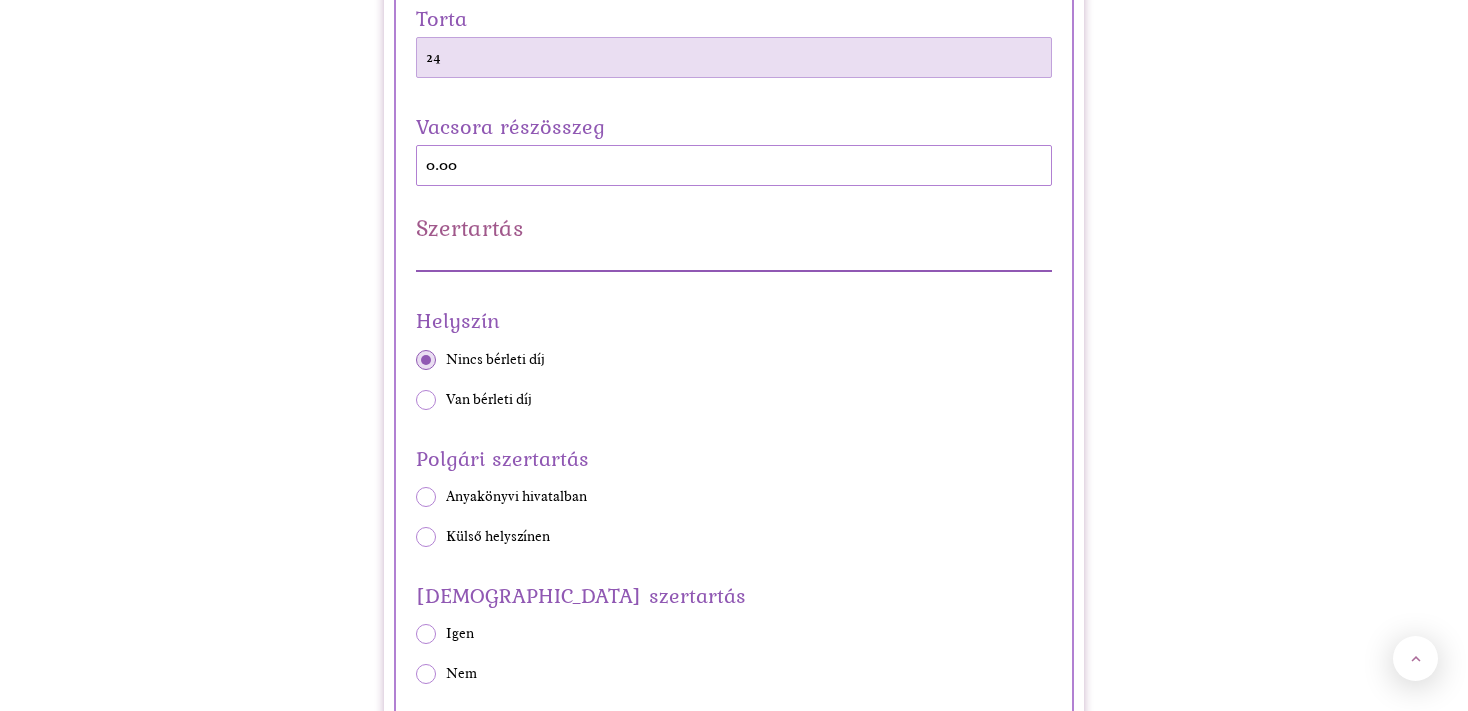 click on "24" at bounding box center (734, 57) 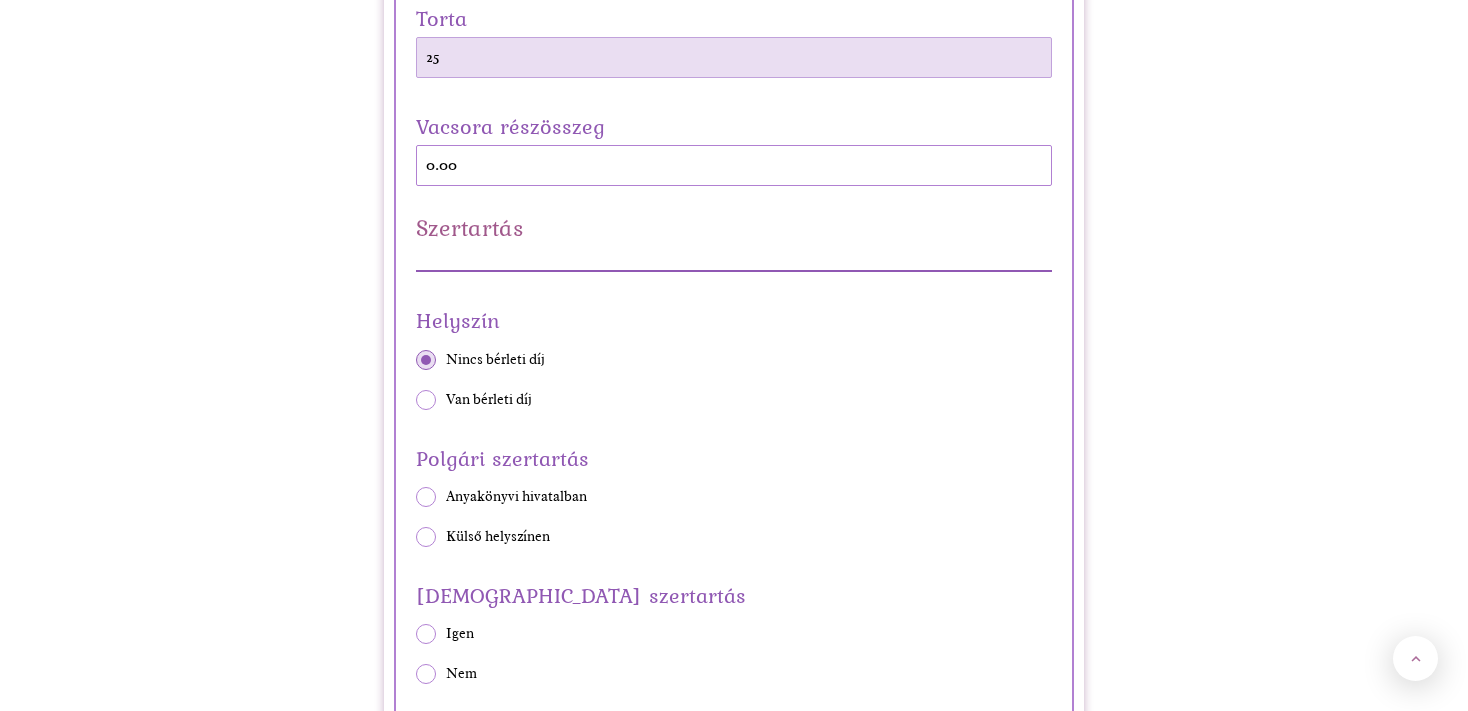 click on "25" at bounding box center (734, 57) 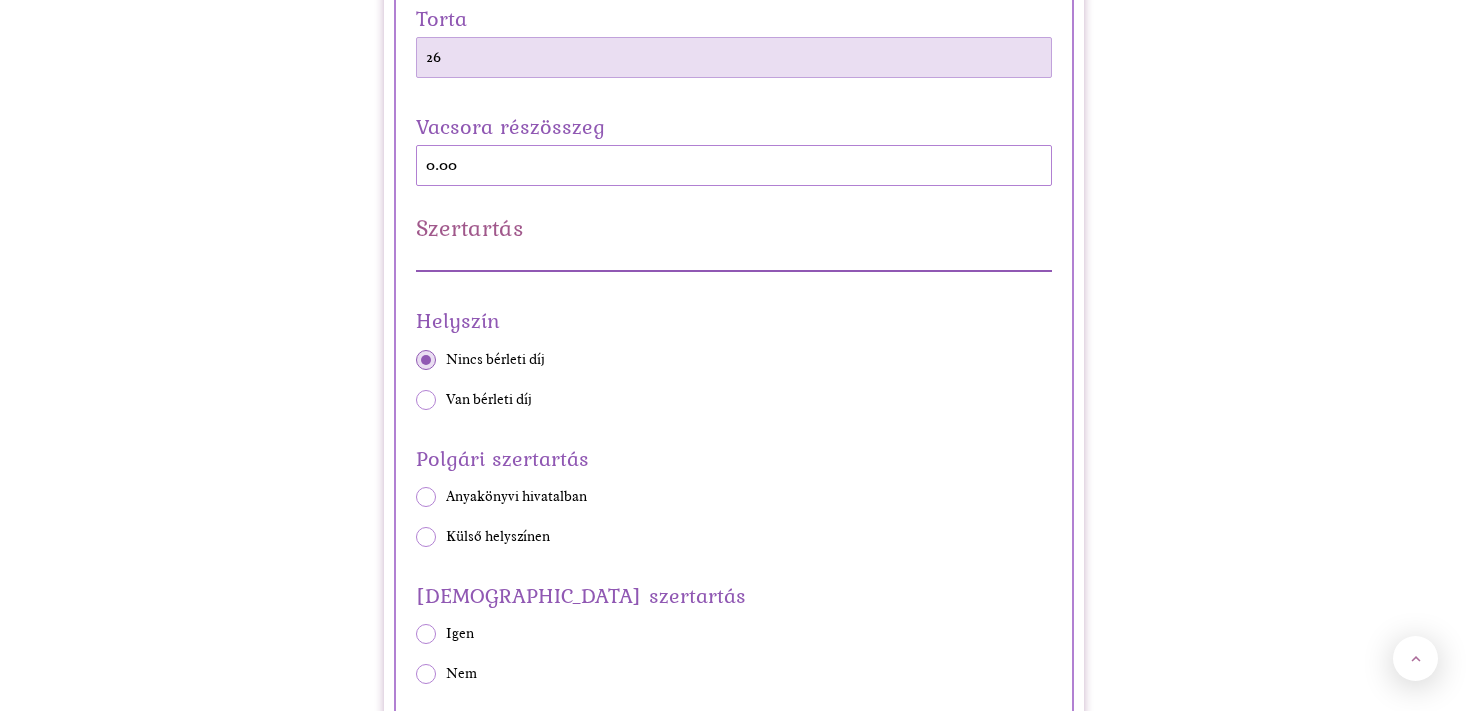 click on "26" at bounding box center (734, 57) 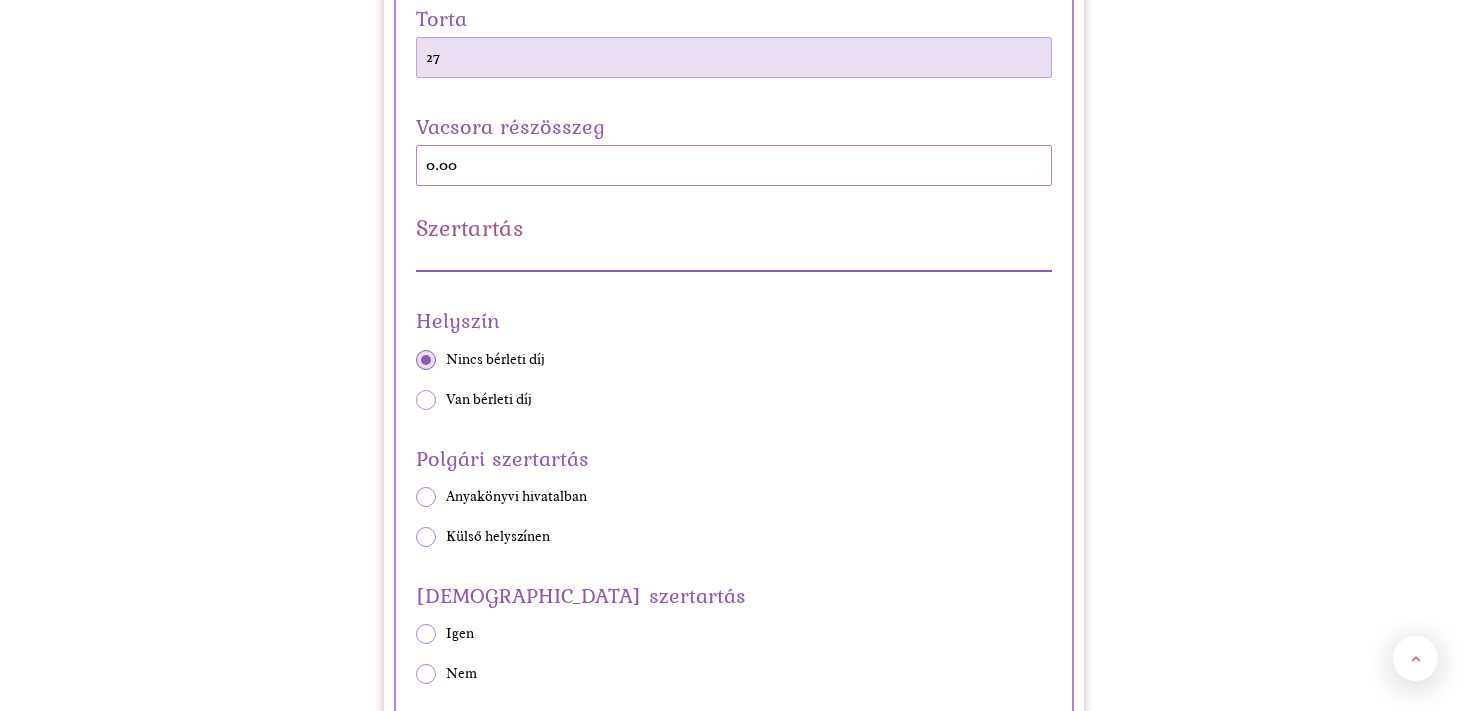 click on "27" at bounding box center (734, 57) 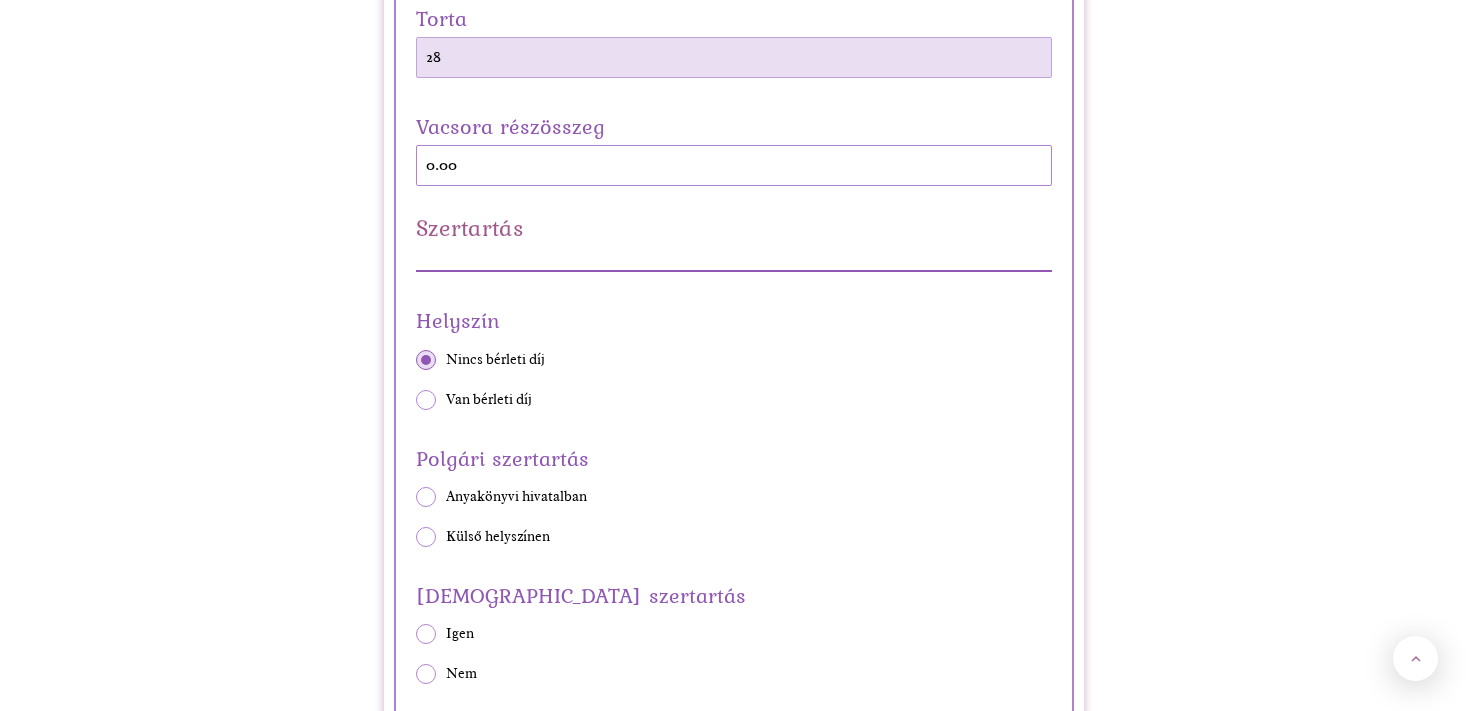 click on "28" at bounding box center [734, 57] 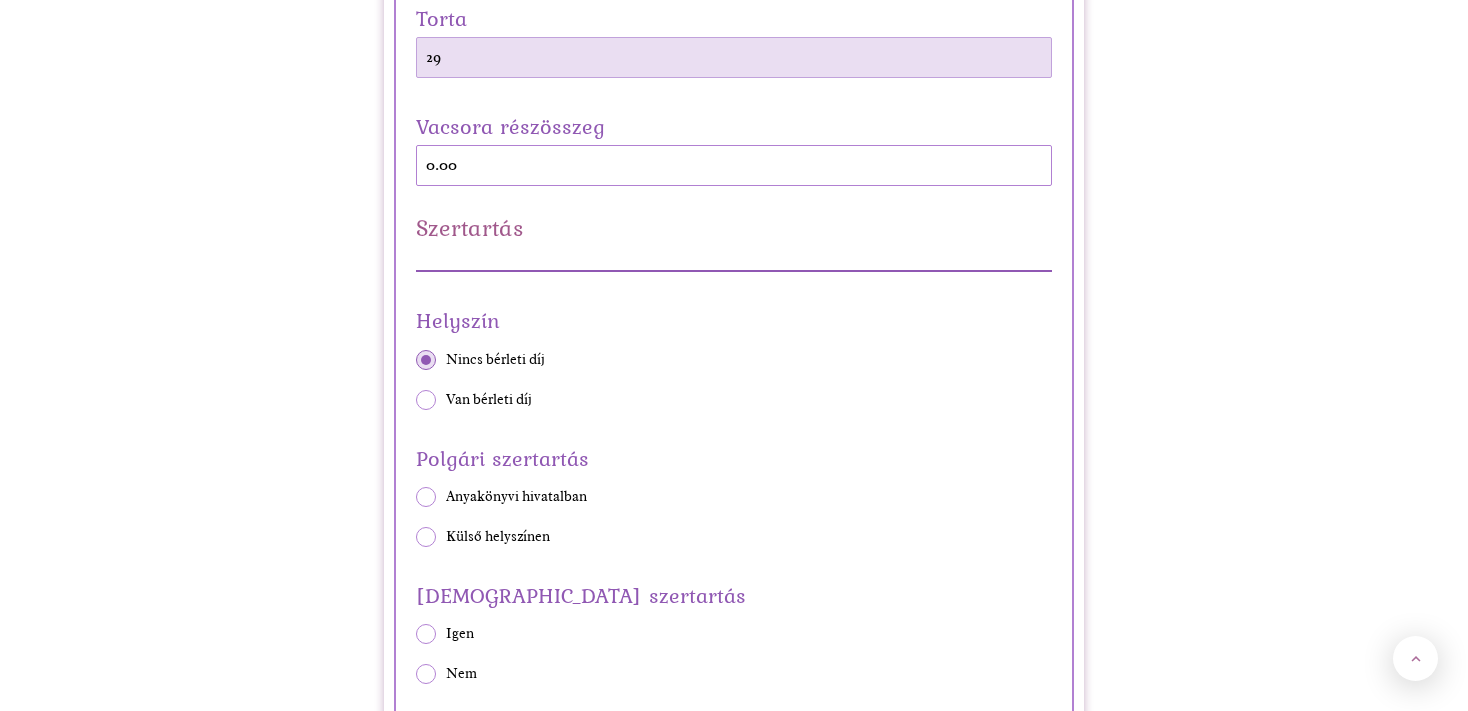 click on "29" at bounding box center [734, 57] 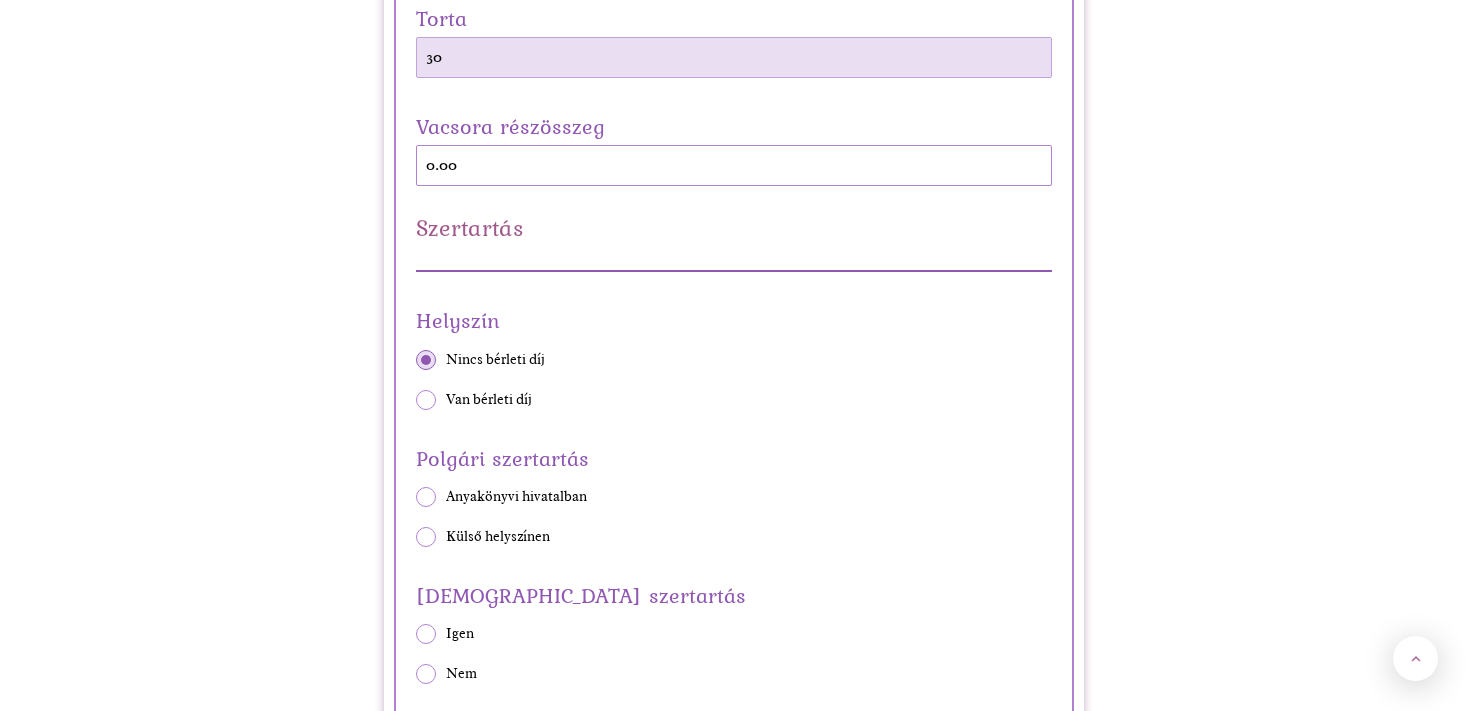click on "30" at bounding box center [734, 57] 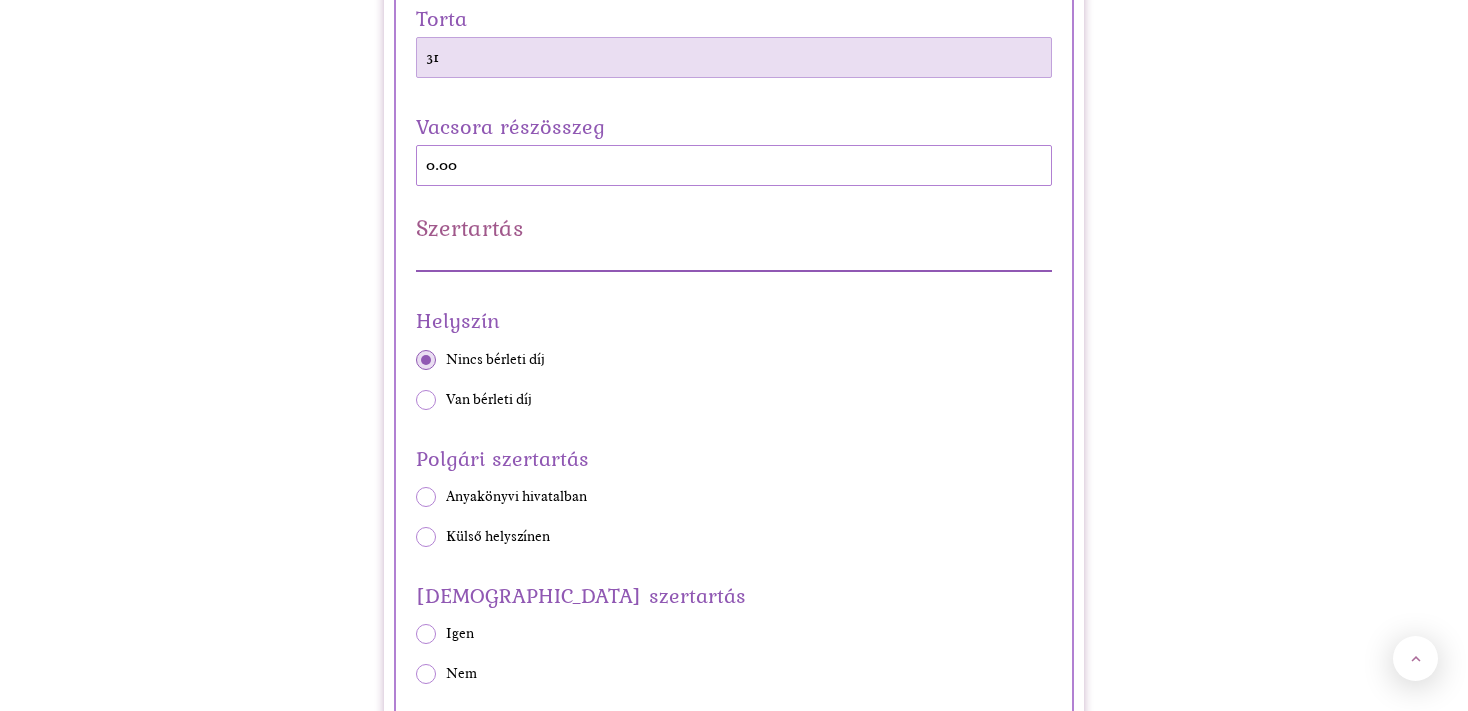 click on "31" at bounding box center [734, 57] 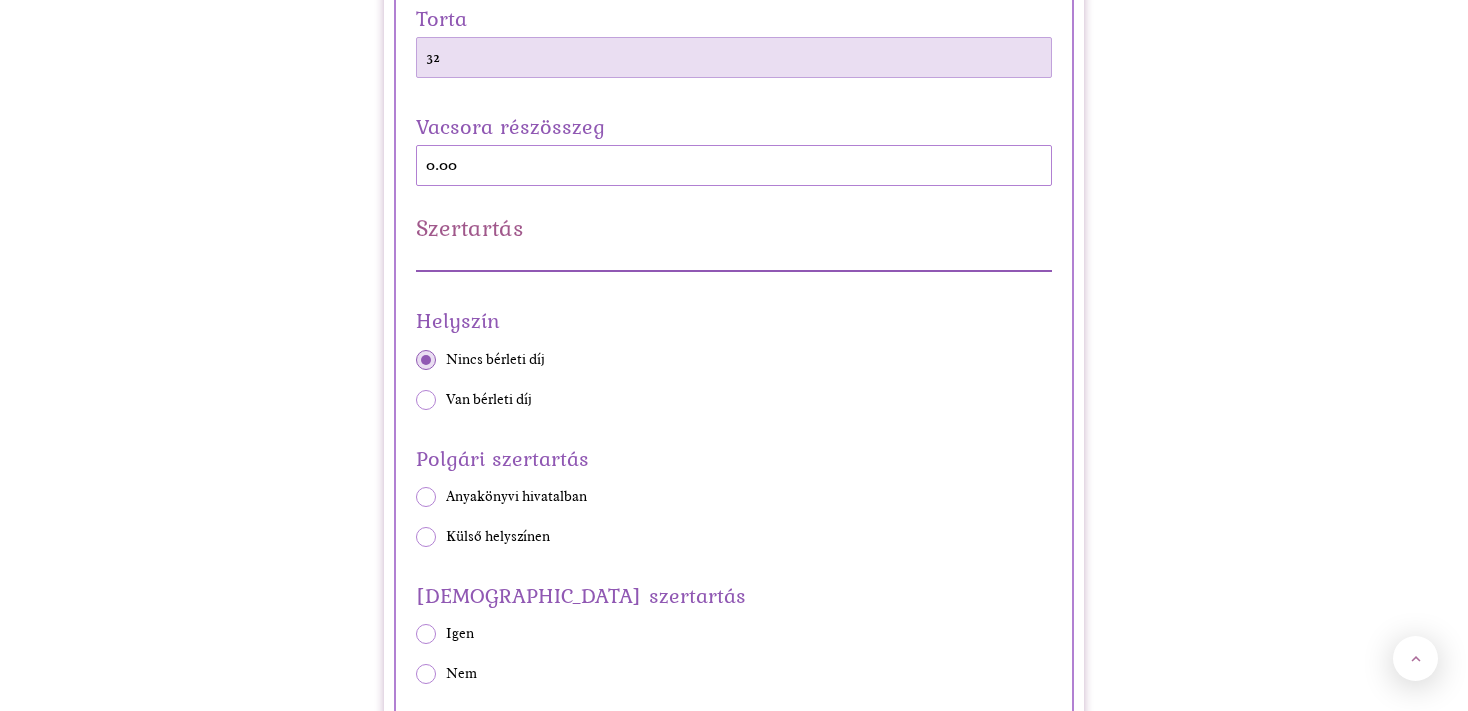 click on "32" at bounding box center [734, 57] 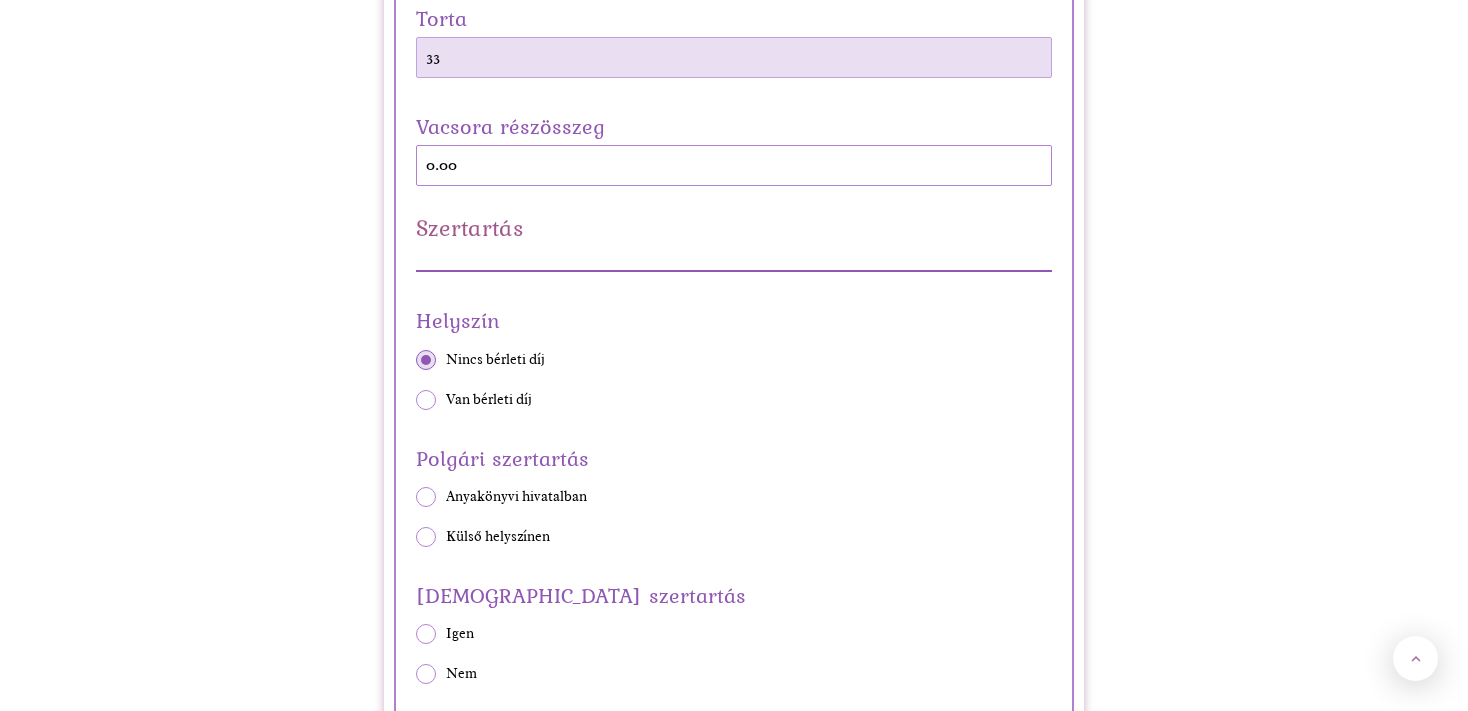 click on "33" at bounding box center [734, 57] 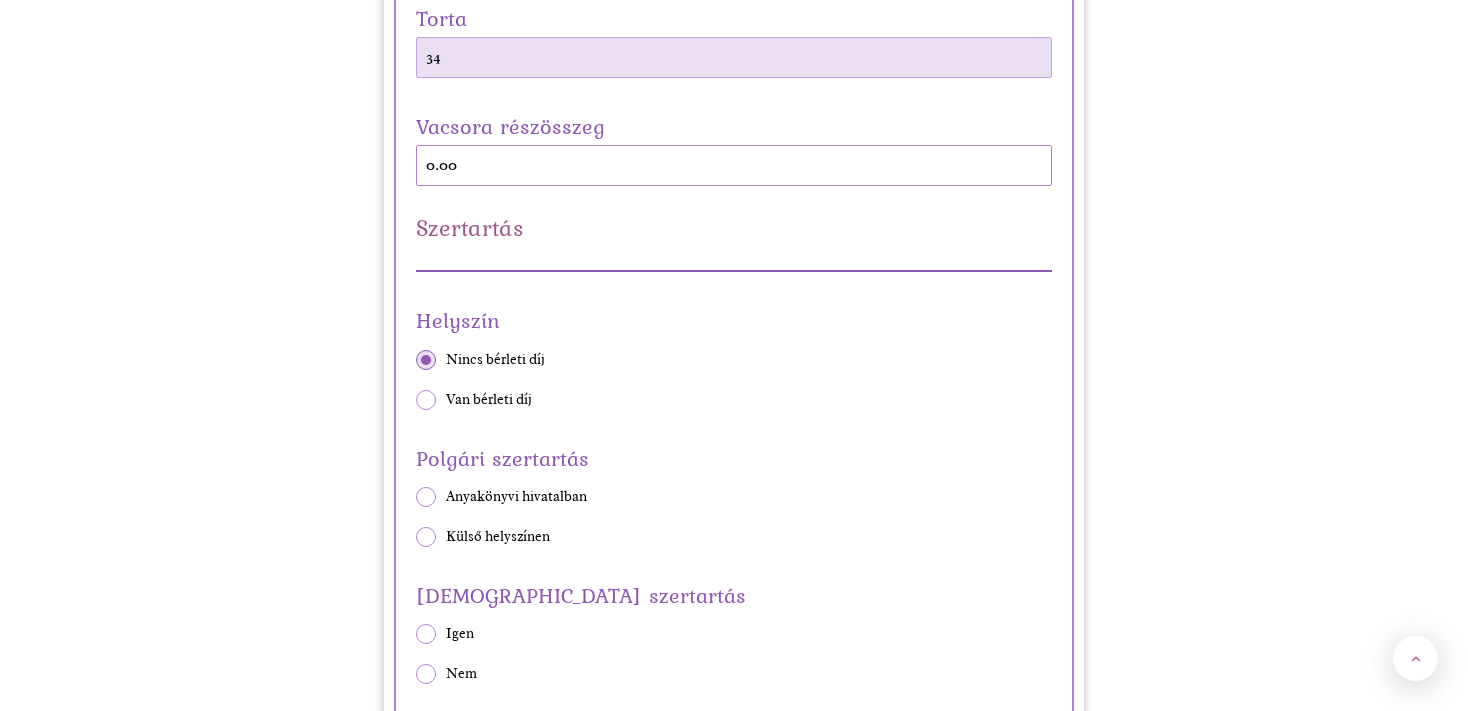 click on "34" at bounding box center (734, 57) 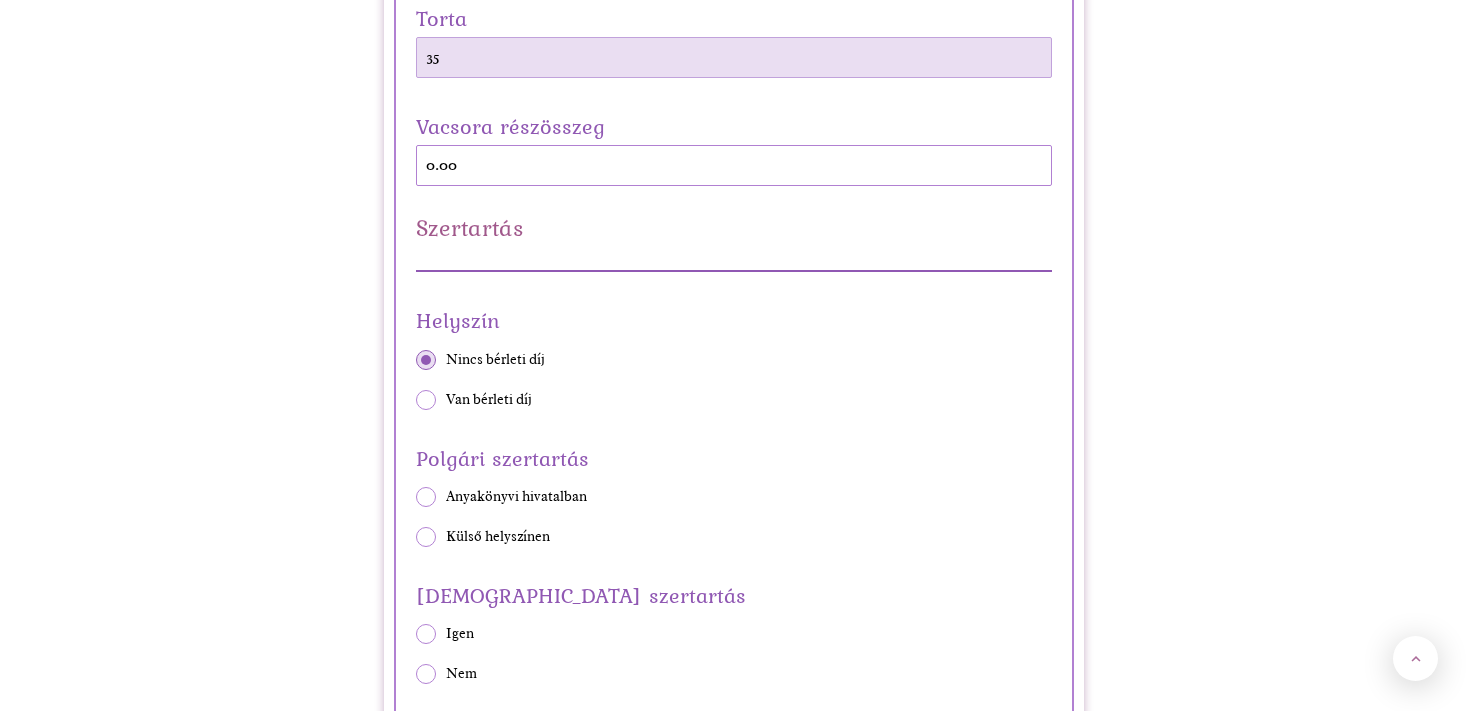 click on "35" at bounding box center (734, 57) 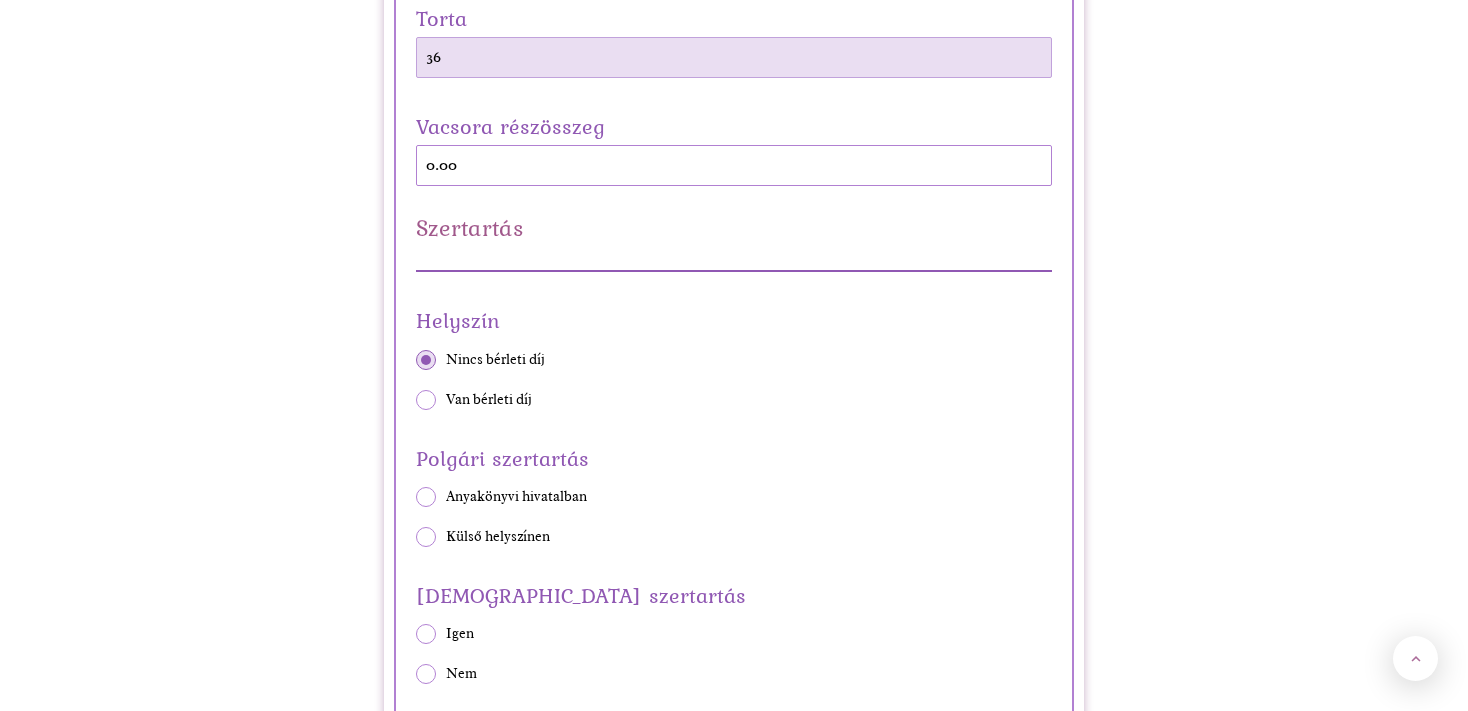click on "36" at bounding box center [734, 57] 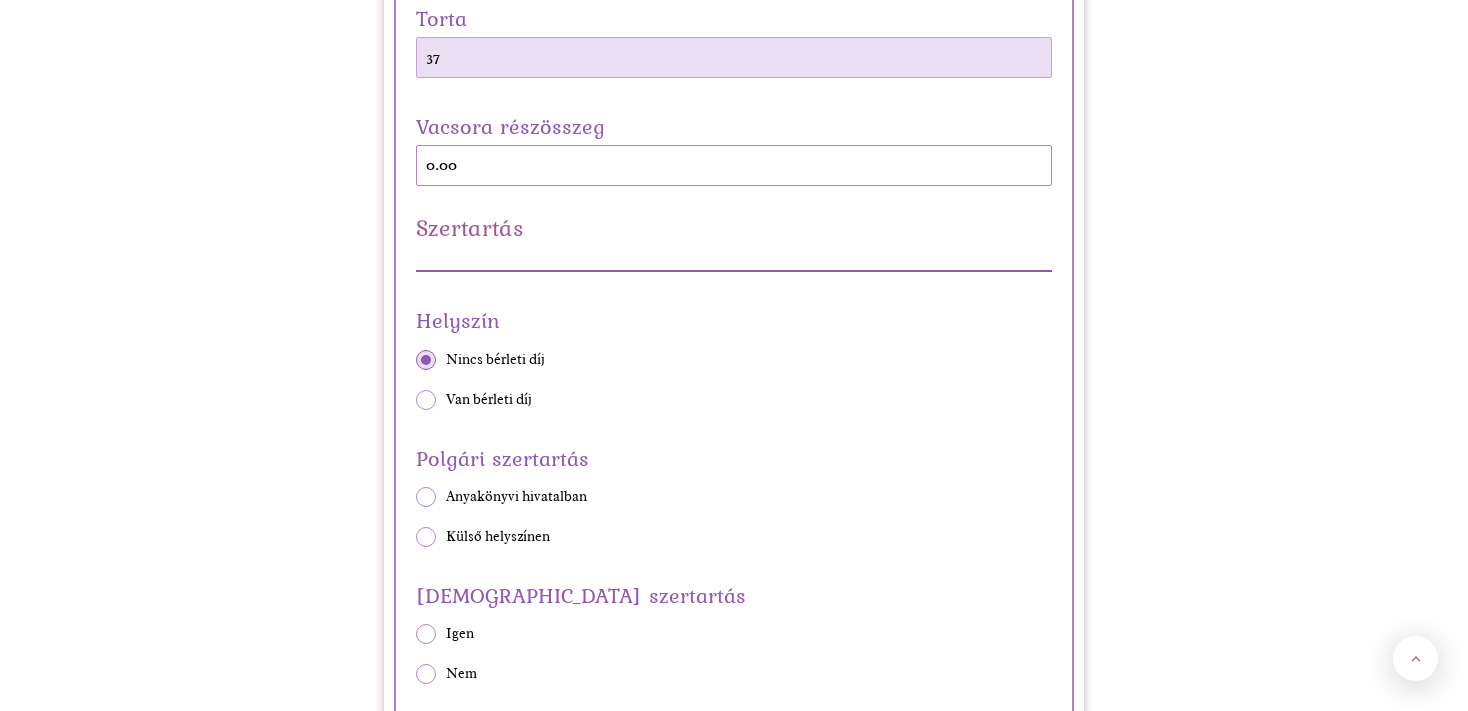 click on "37" at bounding box center (734, 57) 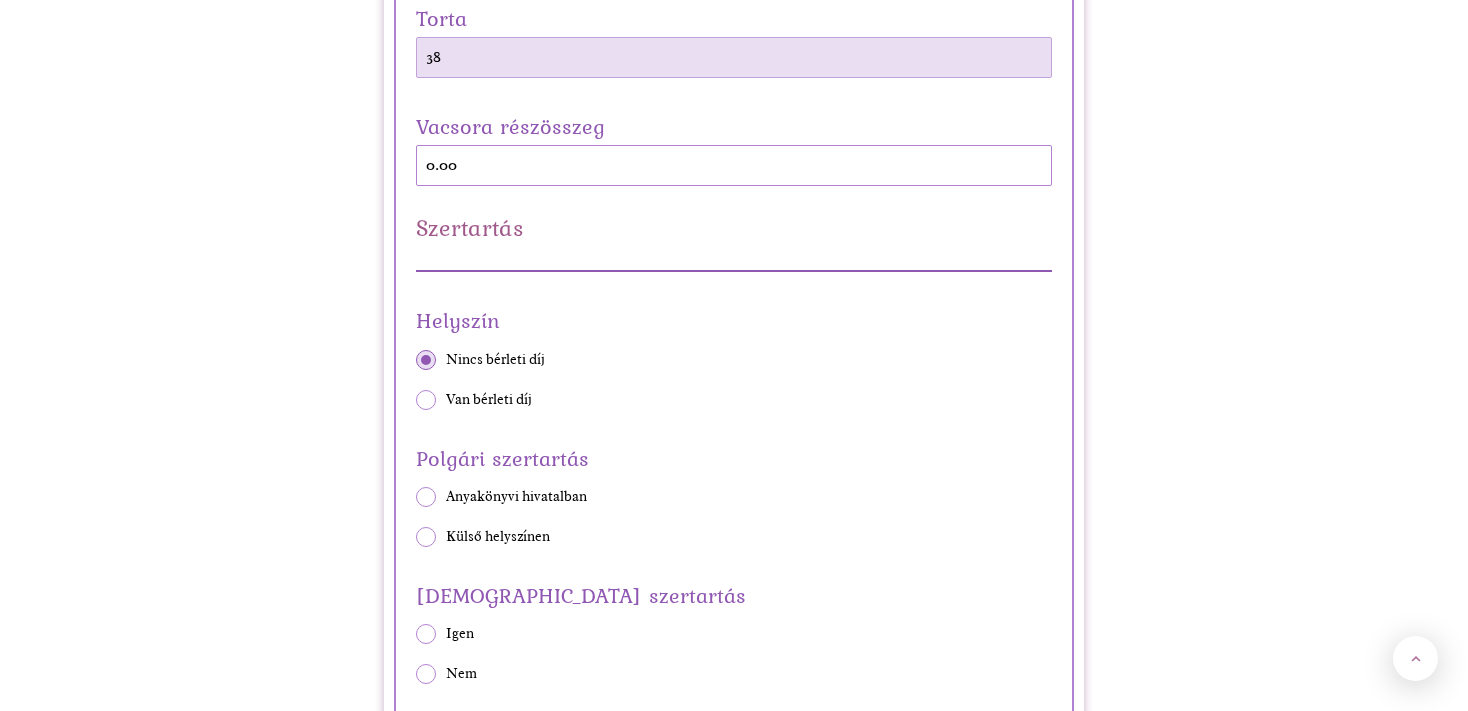 click on "38" at bounding box center [734, 57] 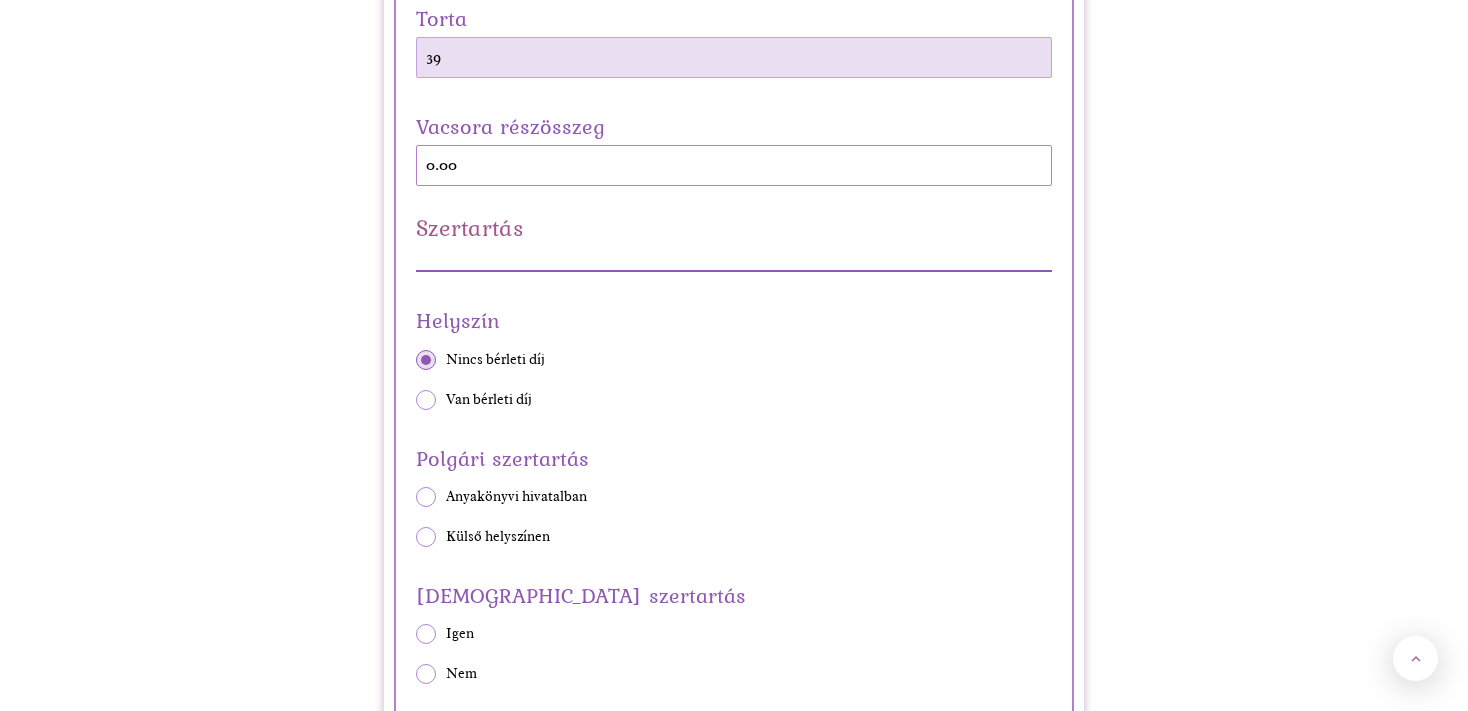 click on "39" at bounding box center (734, 57) 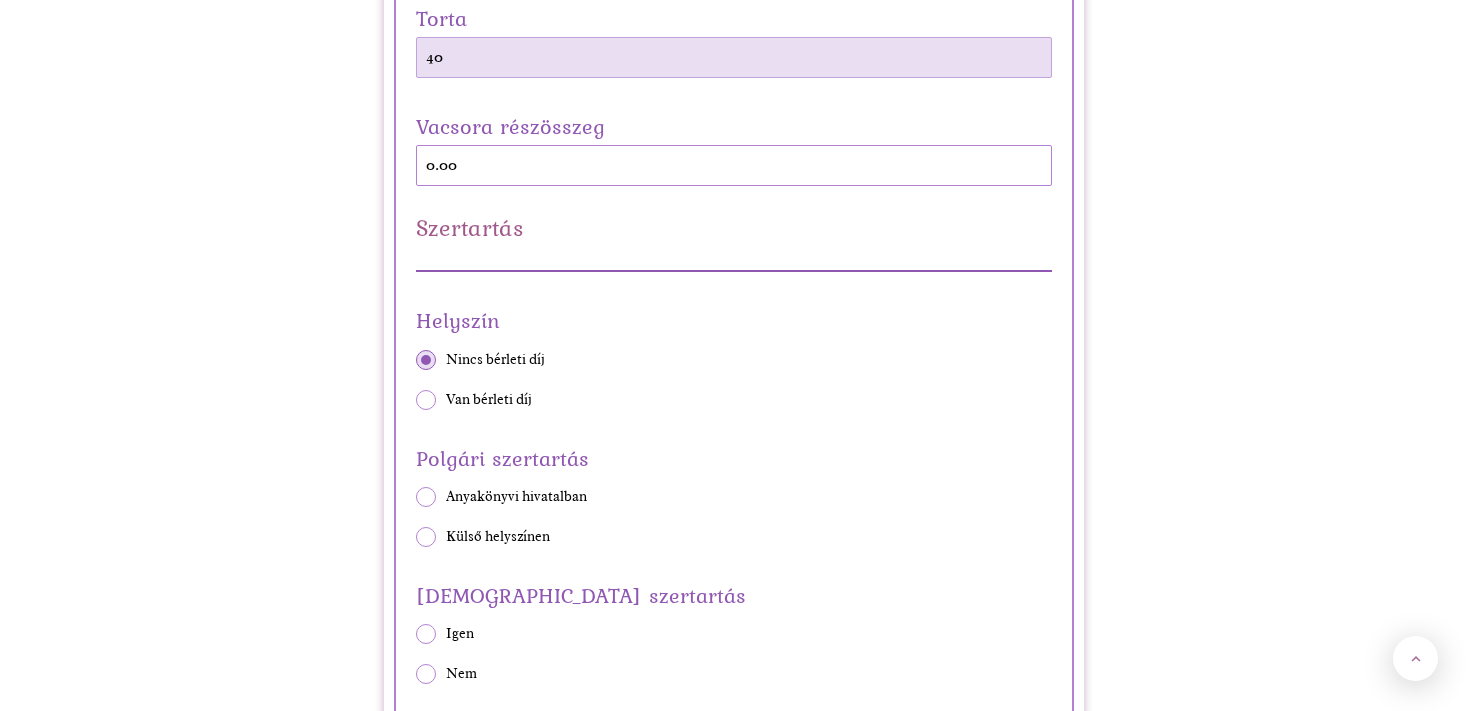 type on "40" 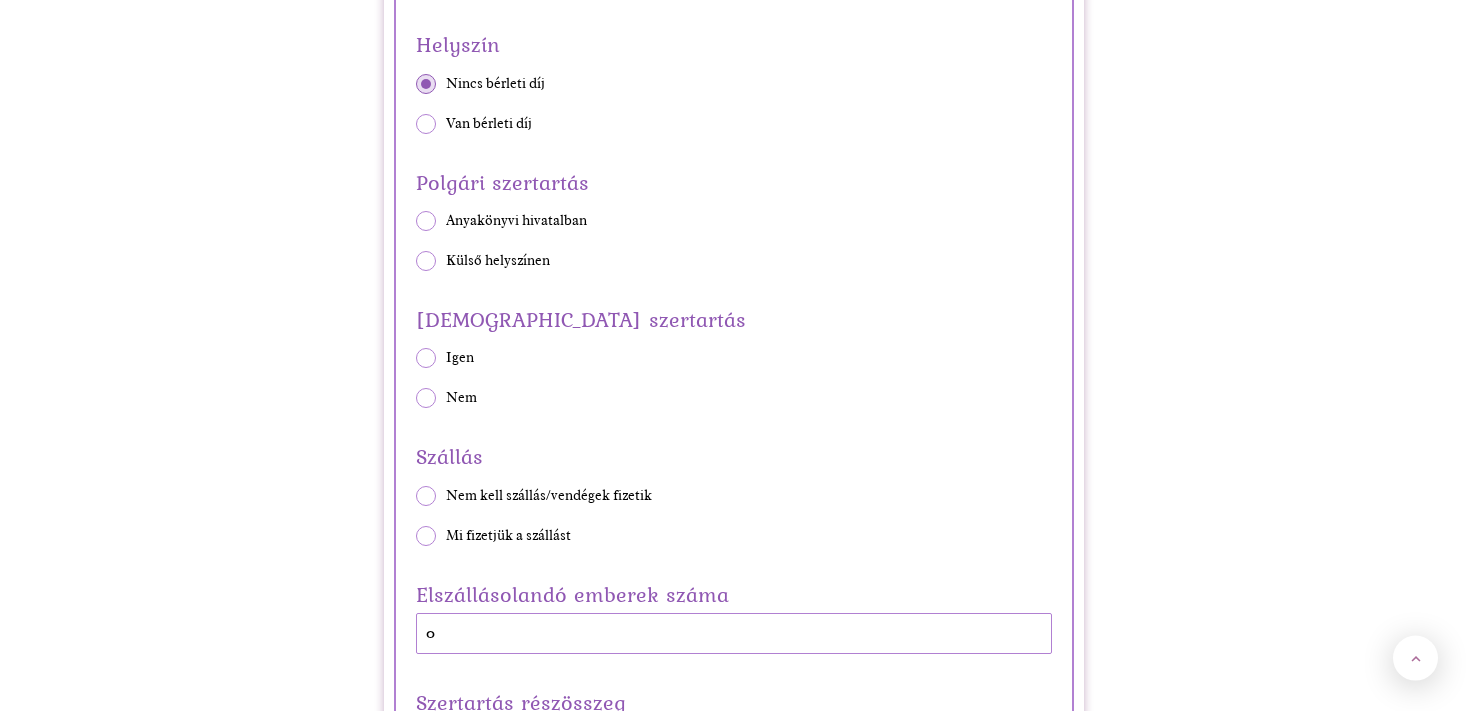 scroll, scrollTop: 1372, scrollLeft: 0, axis: vertical 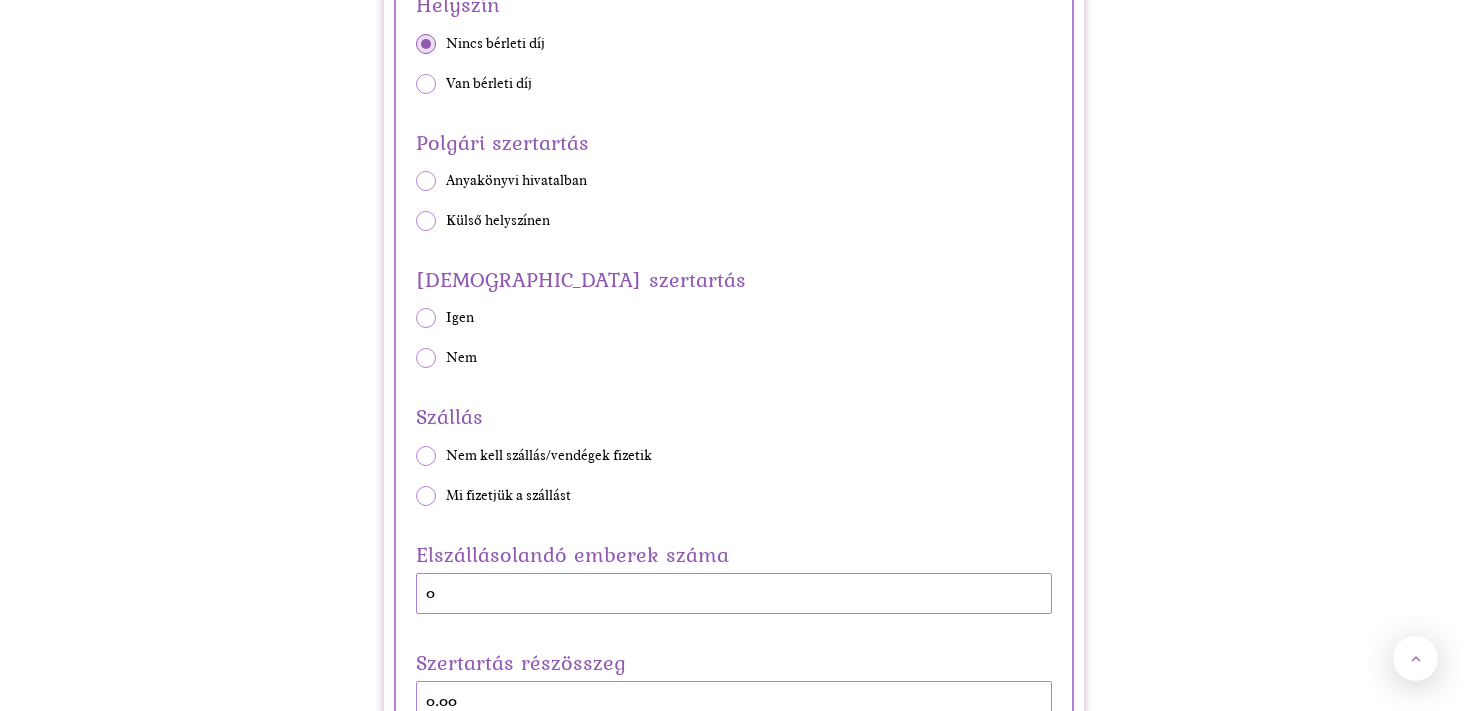 click at bounding box center (426, 221) 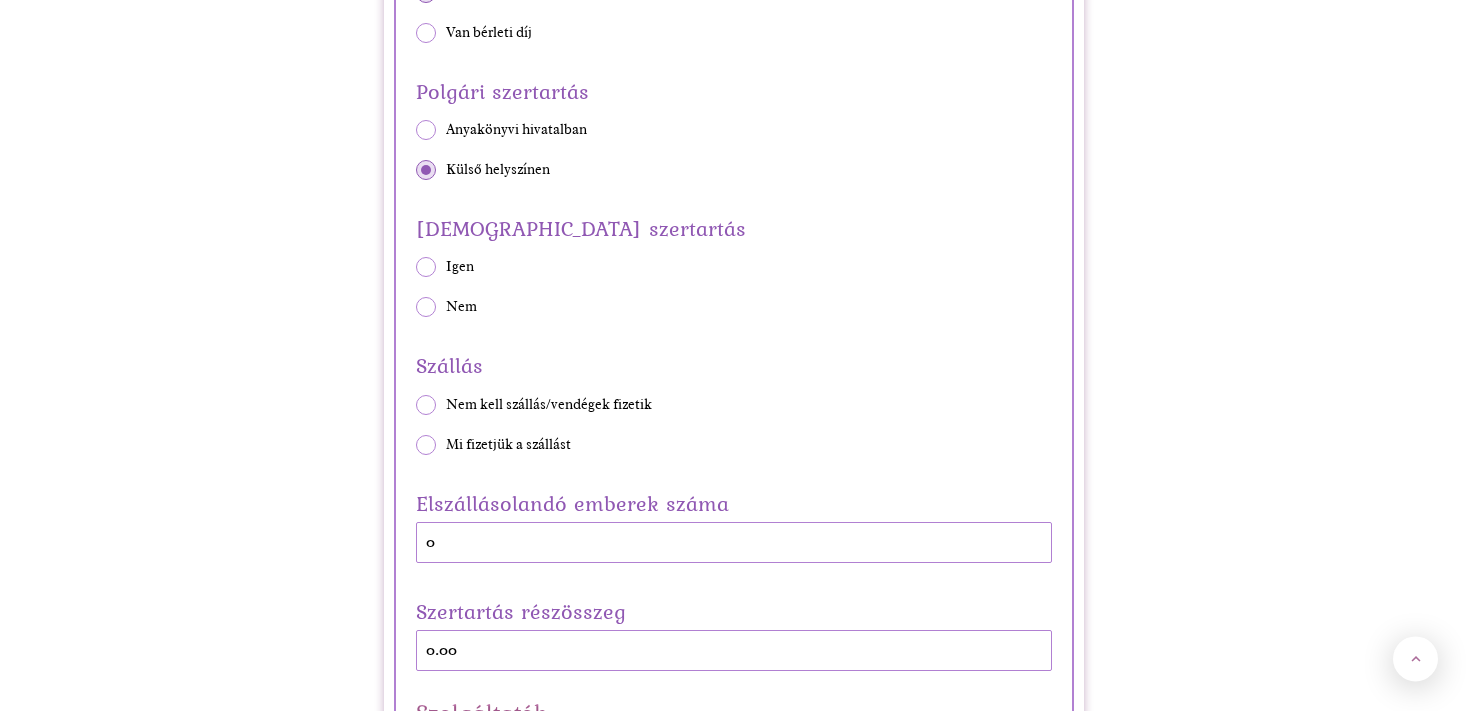 scroll, scrollTop: 1478, scrollLeft: 0, axis: vertical 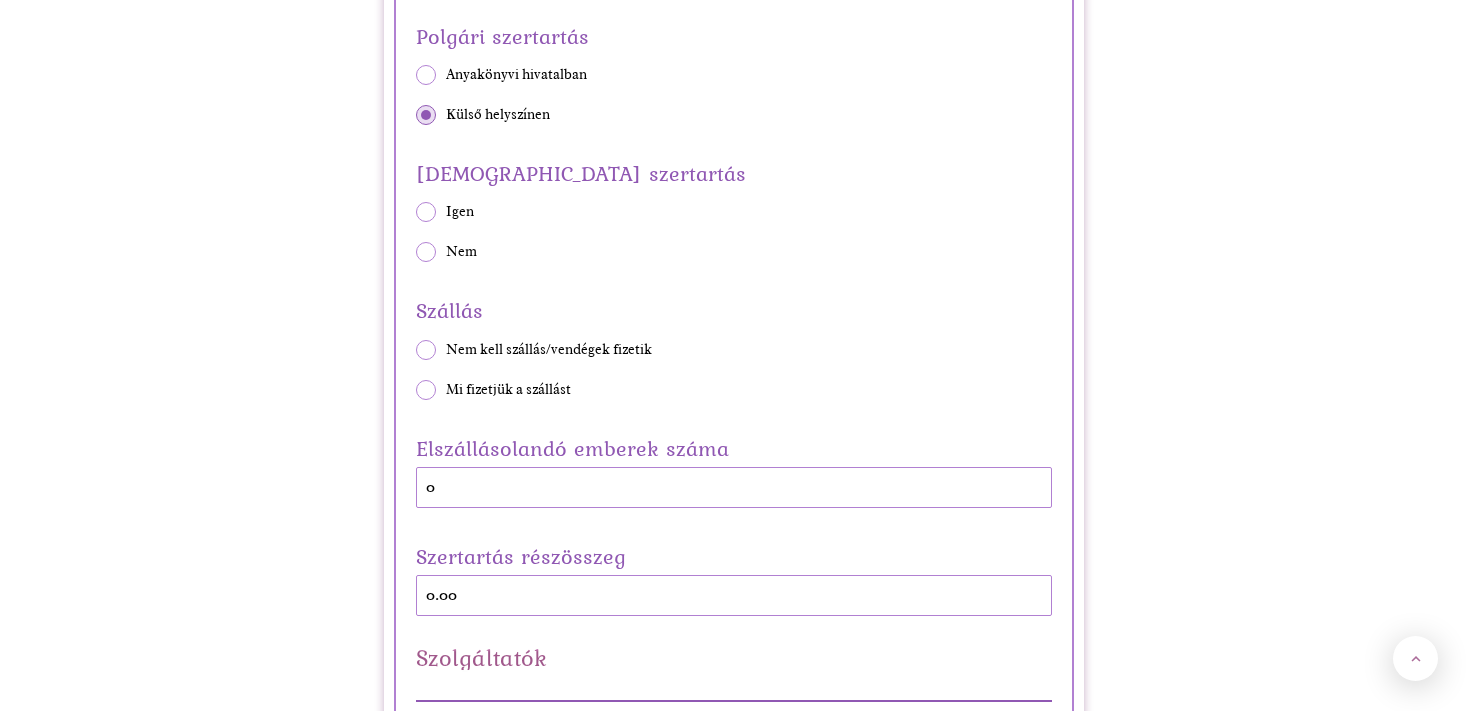 click at bounding box center [426, 252] 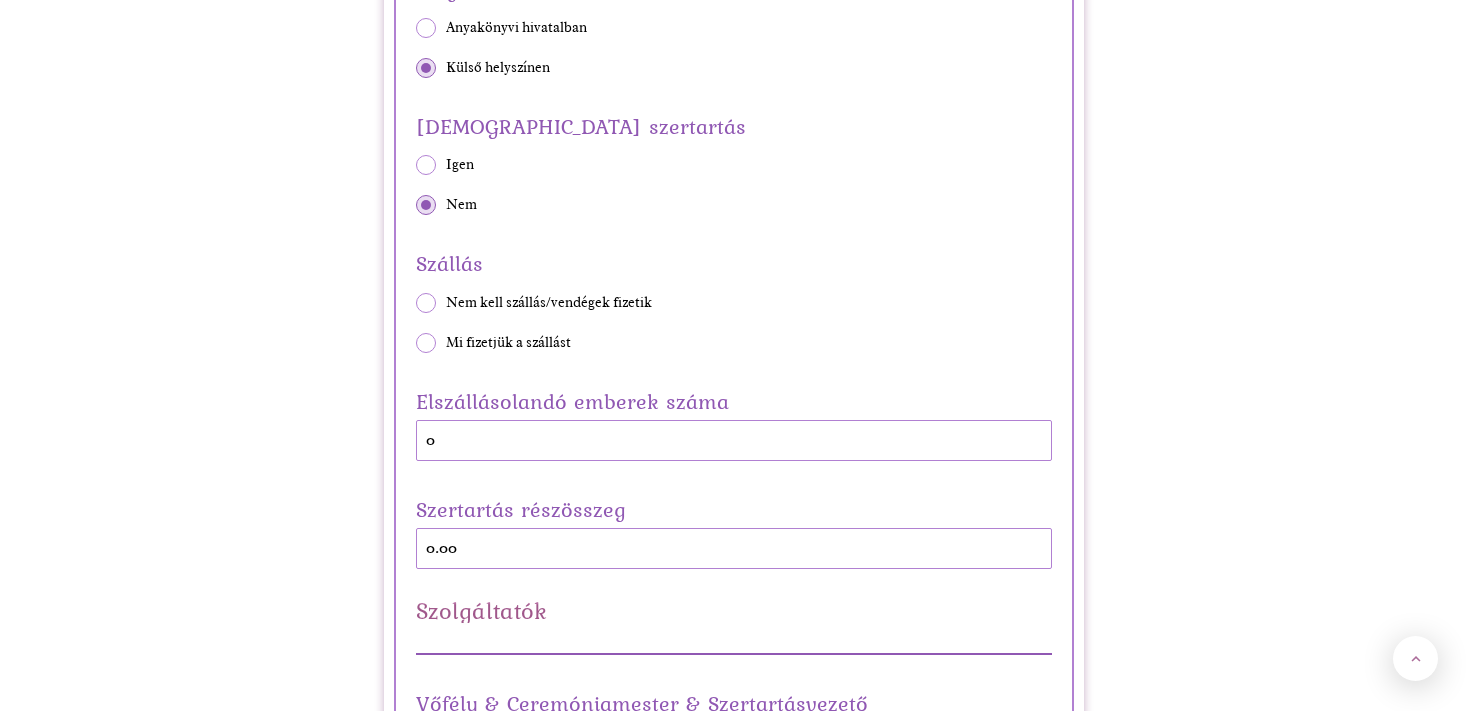 scroll, scrollTop: 1584, scrollLeft: 0, axis: vertical 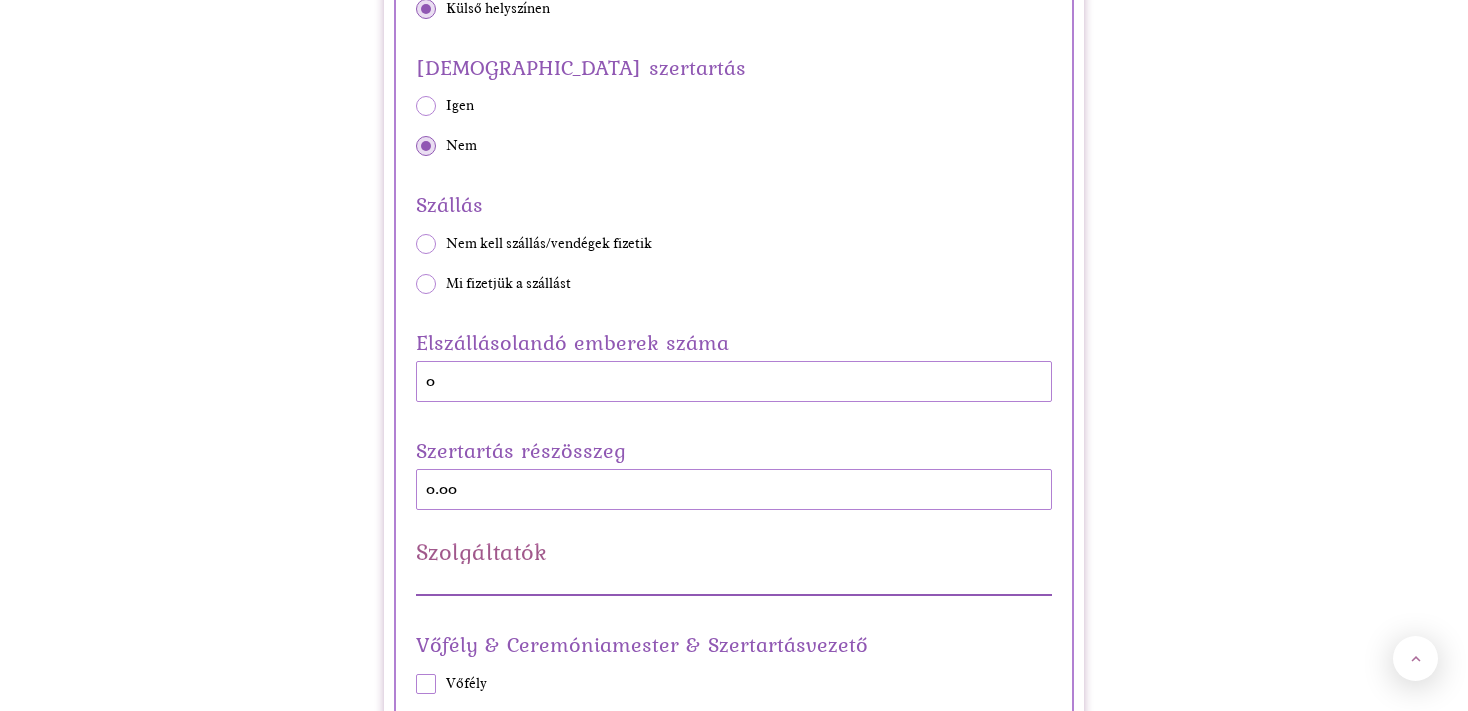 click at bounding box center (426, 244) 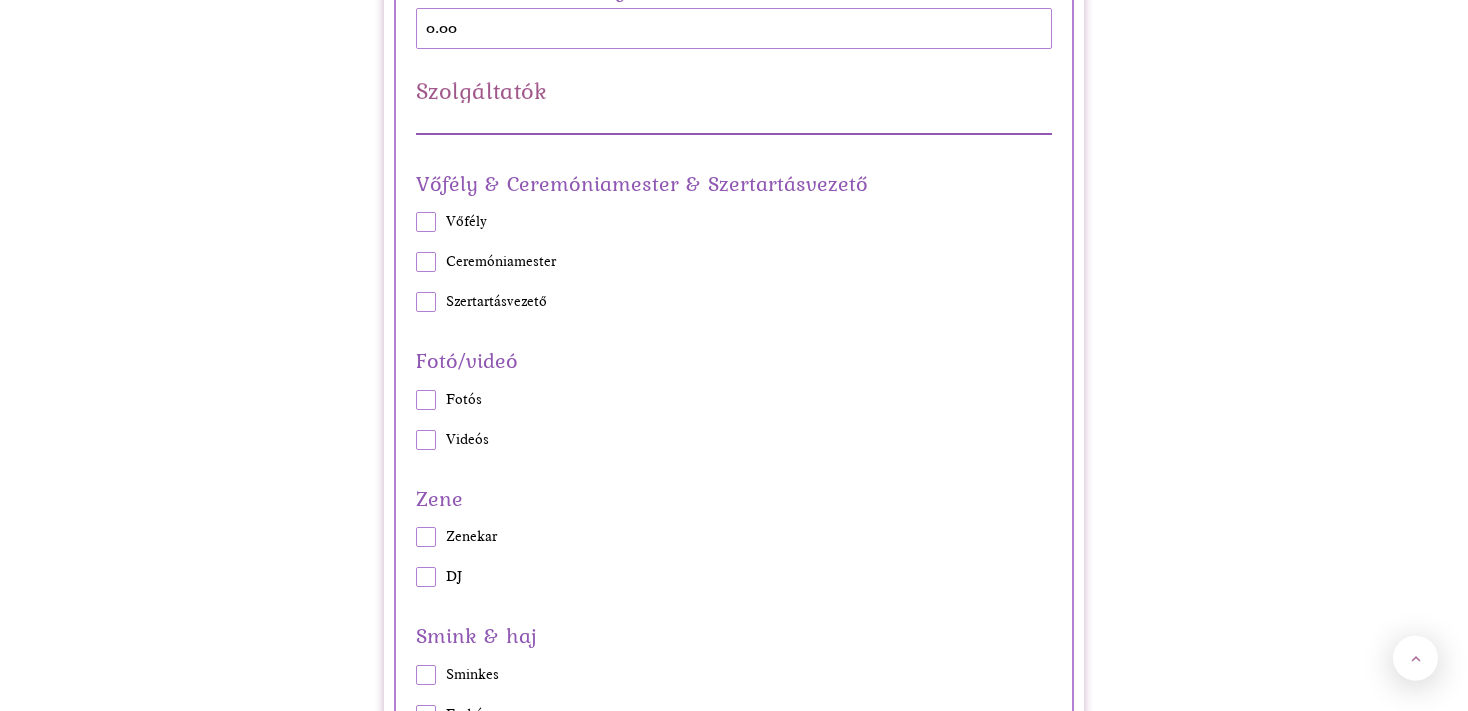 scroll, scrollTop: 2006, scrollLeft: 0, axis: vertical 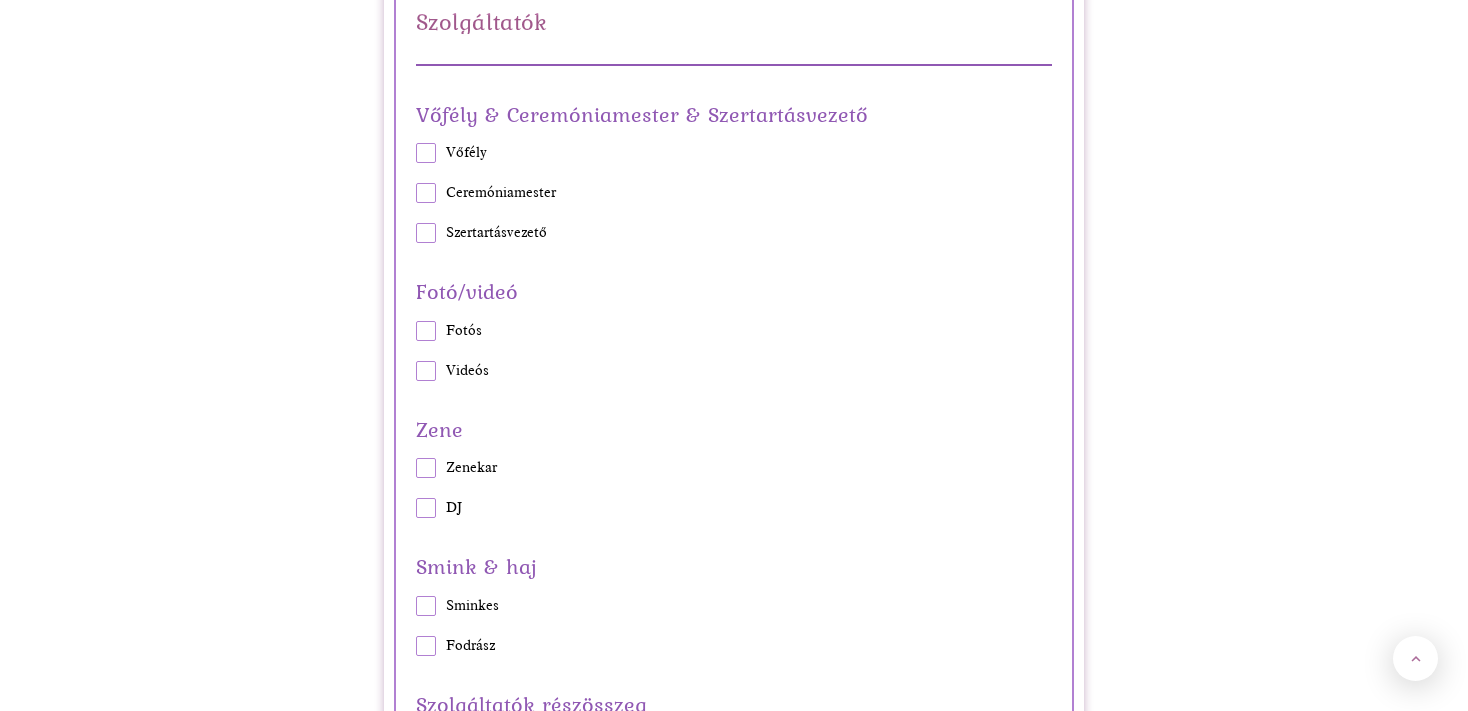 click at bounding box center [426, 153] 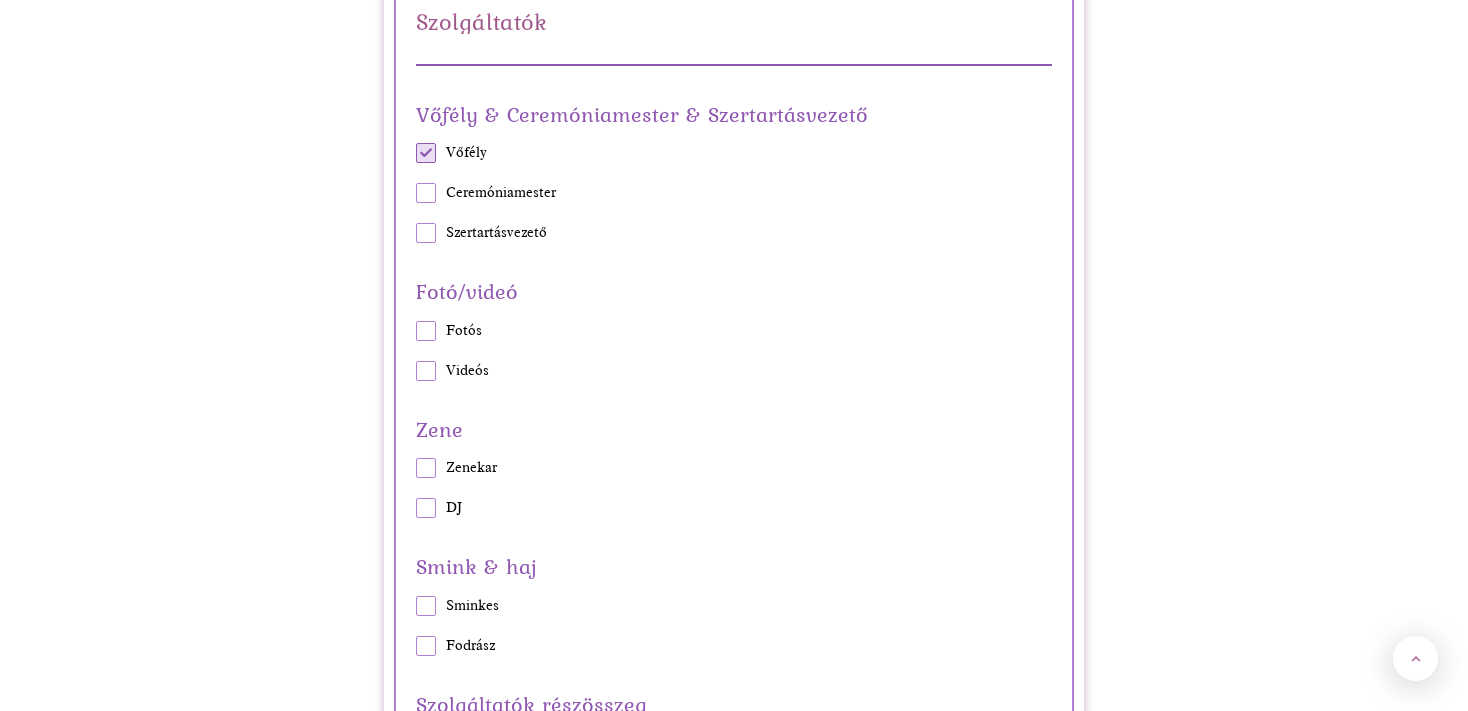 click at bounding box center (426, 153) 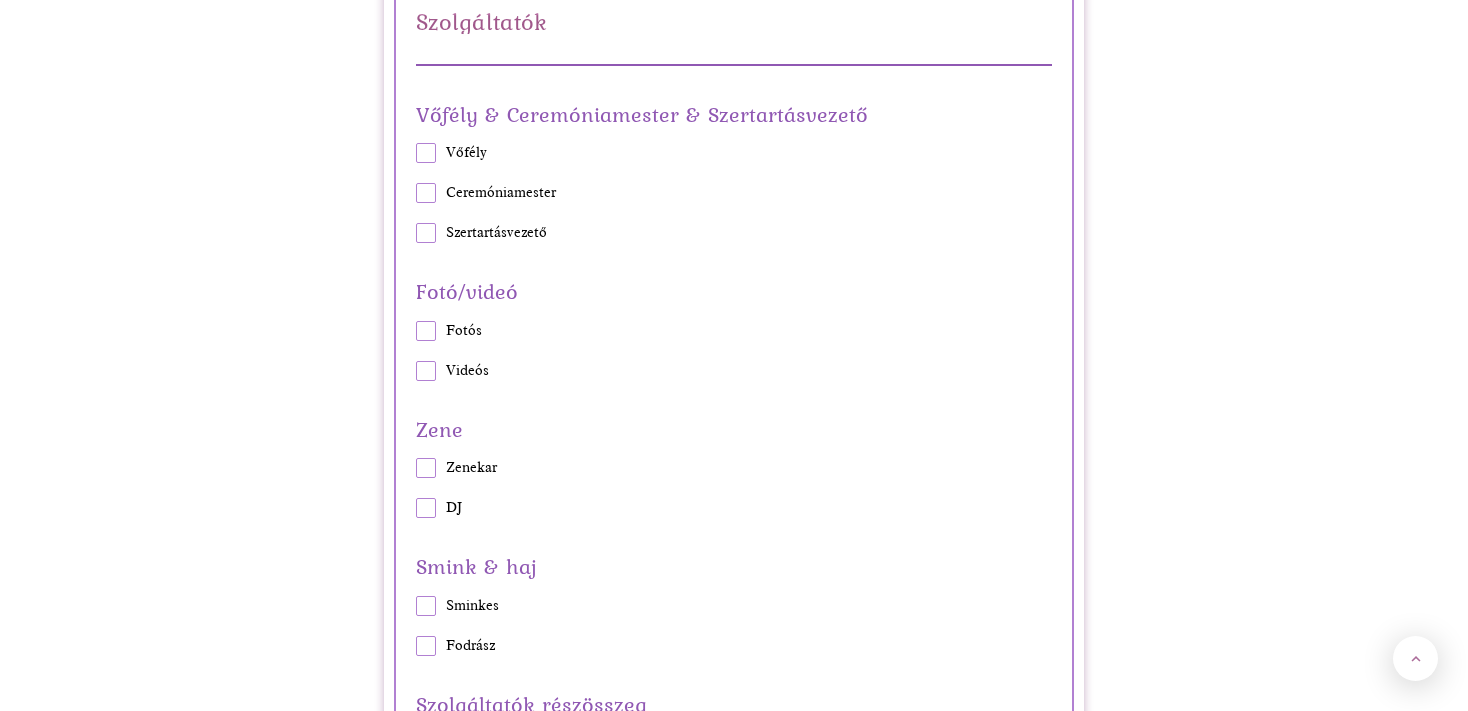 click at bounding box center [426, 193] 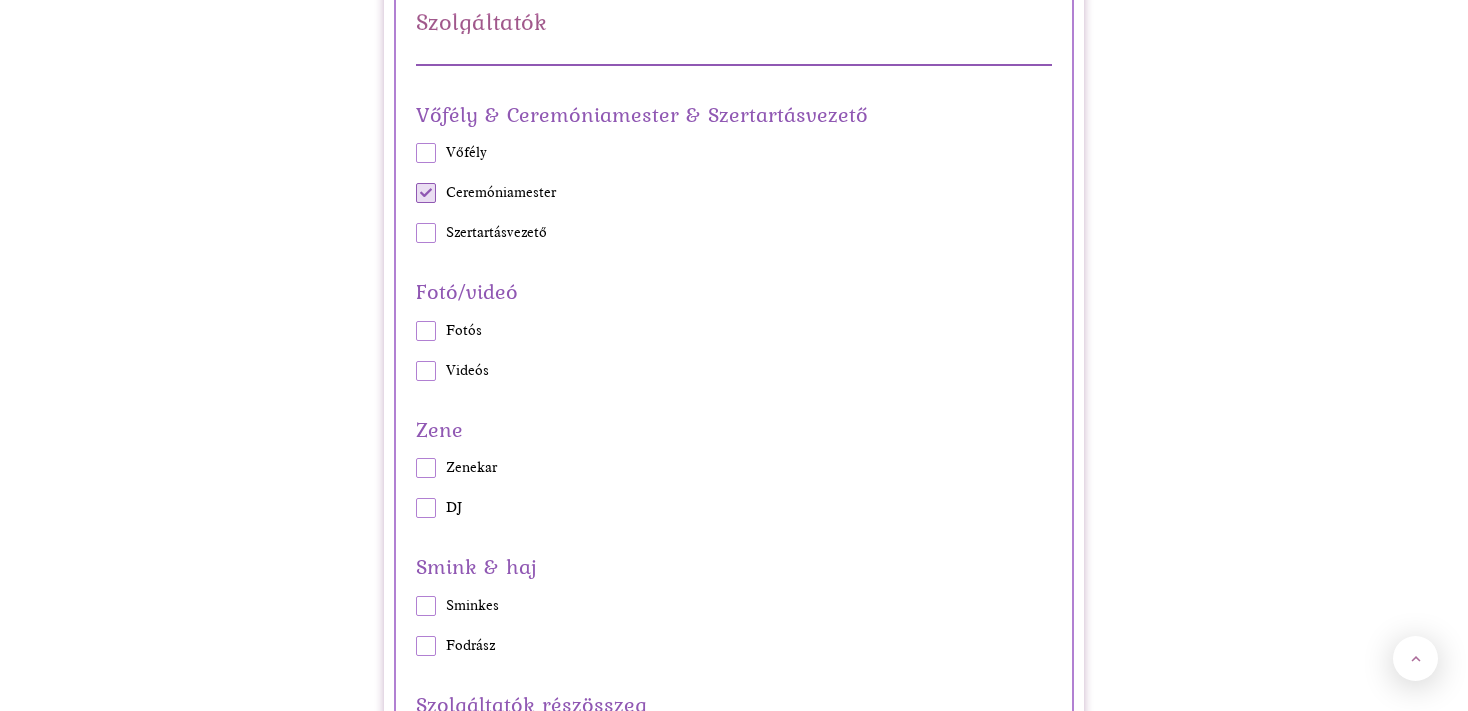 click at bounding box center [426, 233] 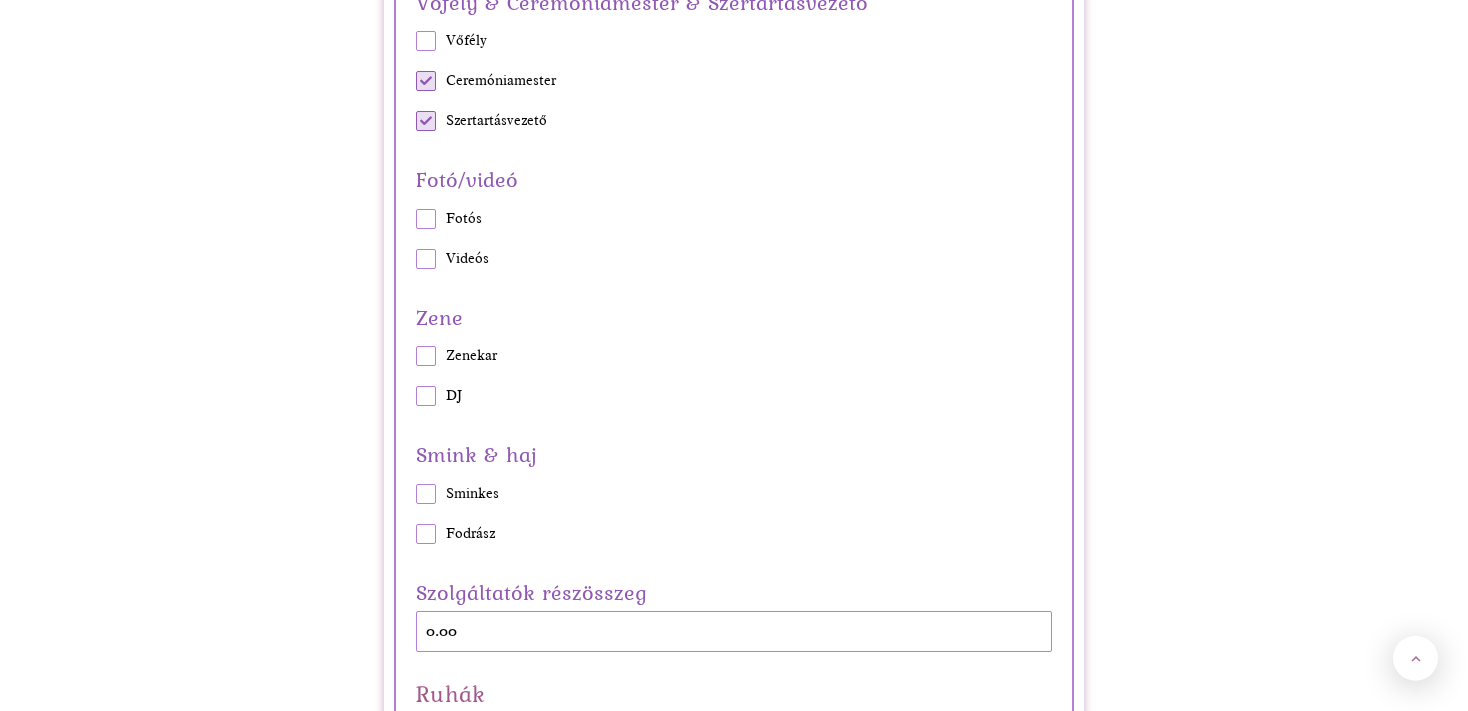 scroll, scrollTop: 2112, scrollLeft: 0, axis: vertical 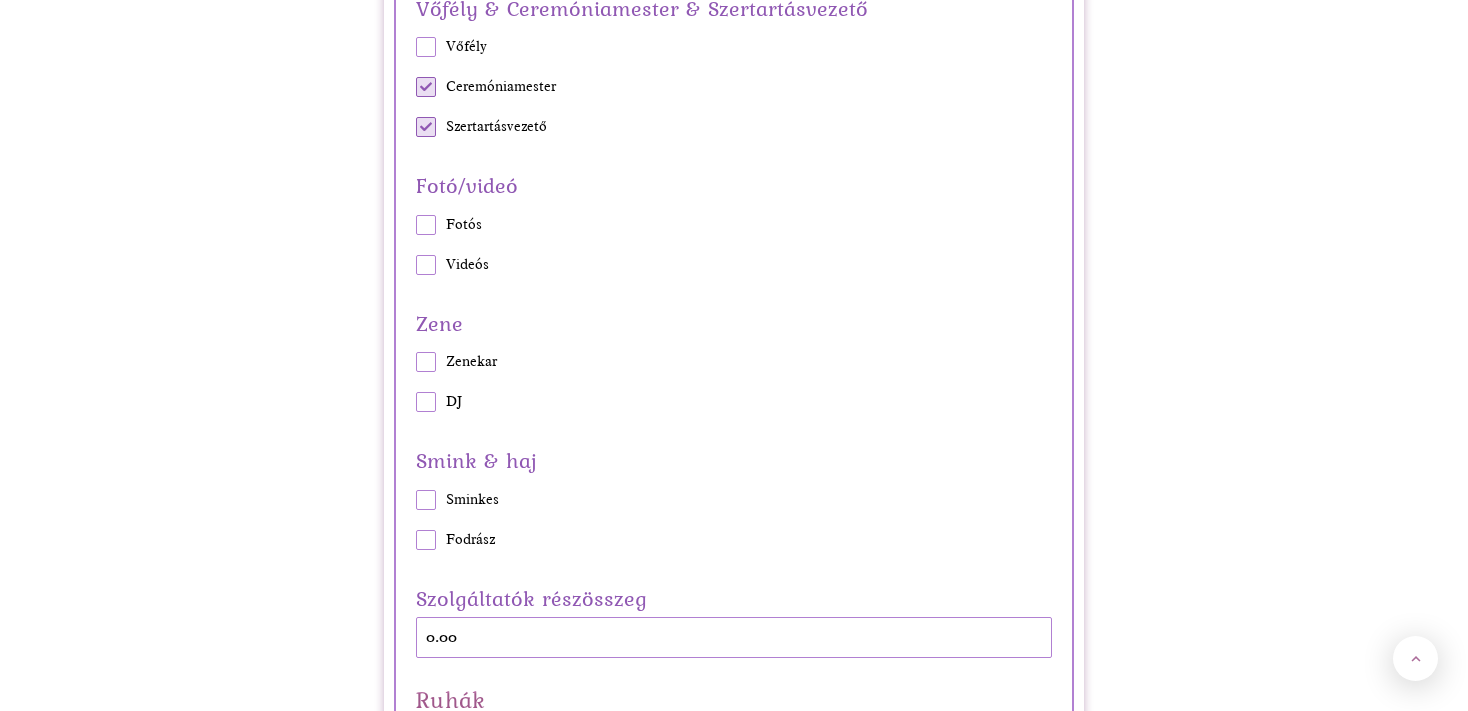click at bounding box center (426, 225) 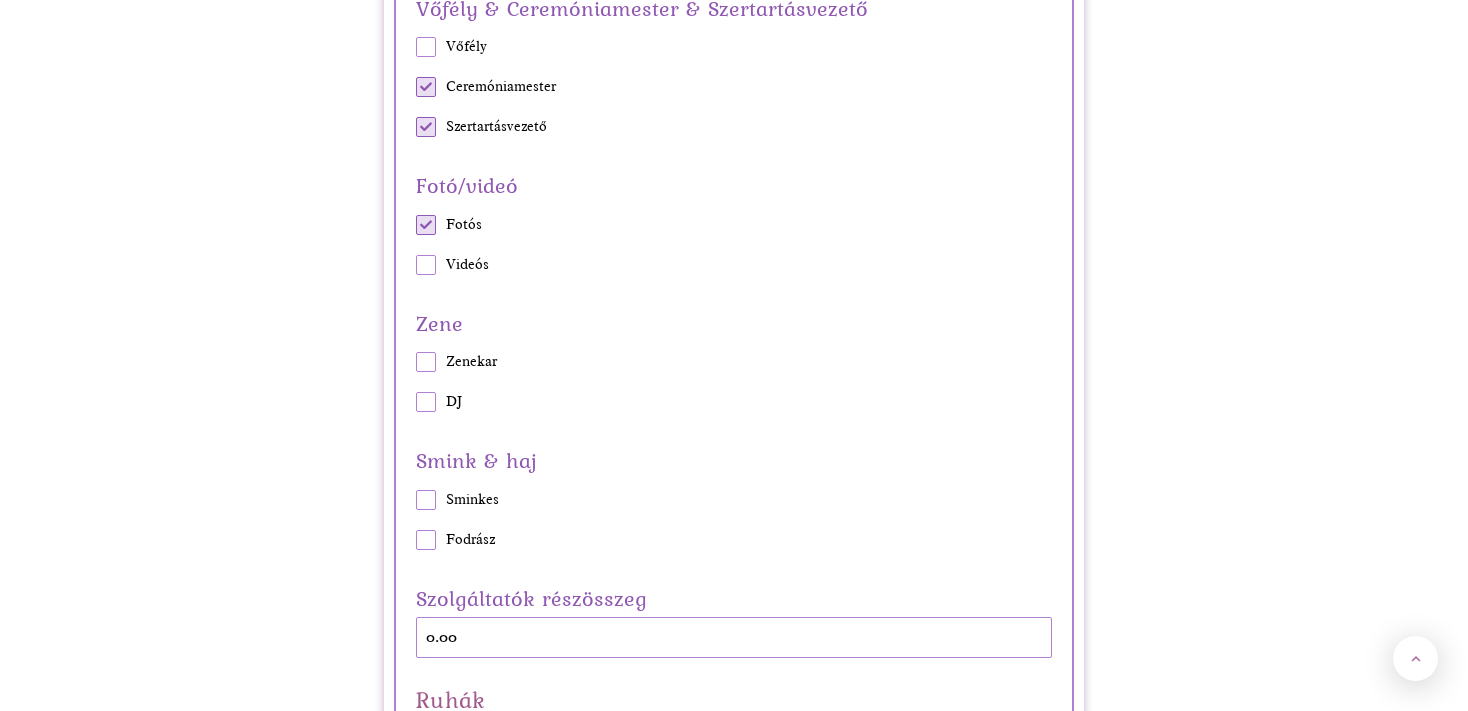 click at bounding box center [426, 265] 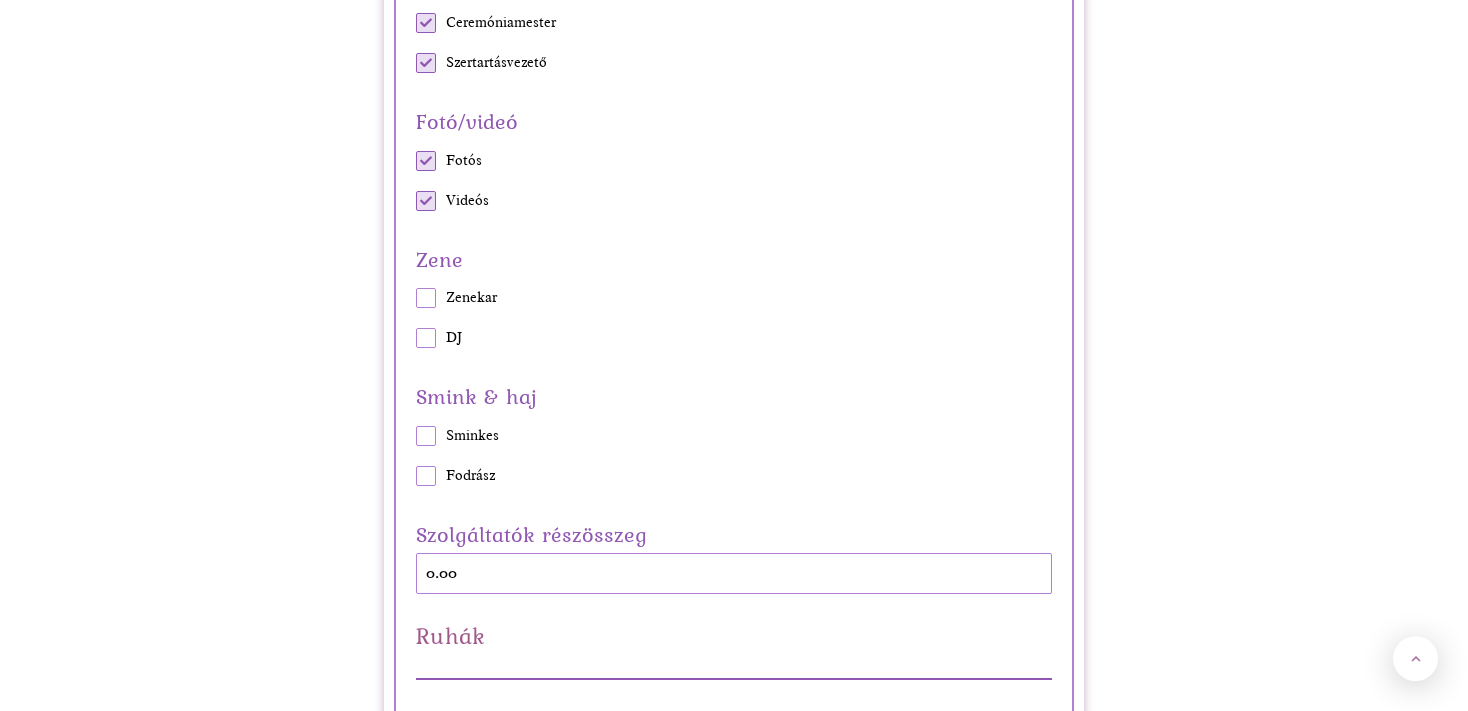 scroll, scrollTop: 2217, scrollLeft: 0, axis: vertical 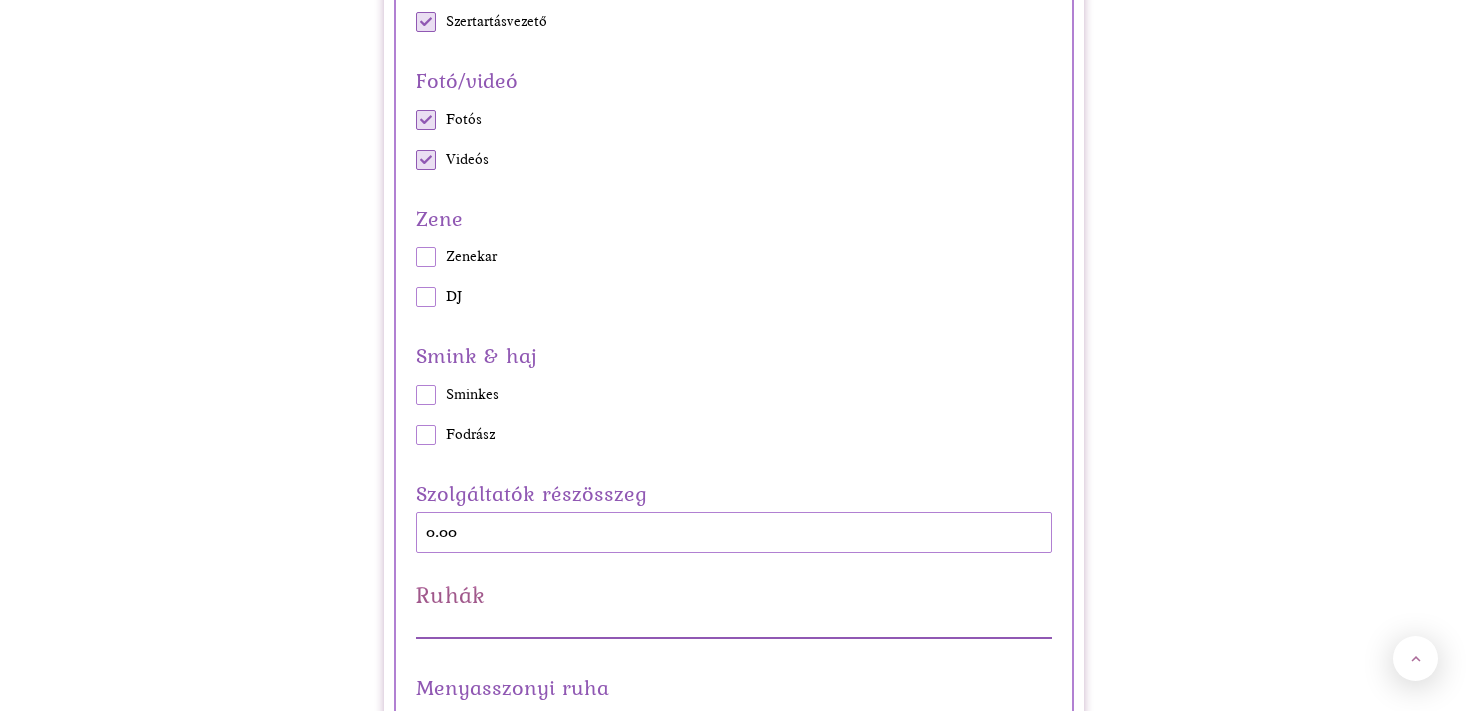 click on "Vendégek száma 40 Vacsora Étel Vendégváró Vacsora Éjféli falat Ital Alap italcsomag (soft drinks+kávé+tea) Italcsomag (alap+sör+bor) All-in (alap+sör+bor+röviditalok) Torta 40 Vacsora részösszeg 0.00 Szertartás Helyszín Nincs bérleti díj Van bérleti díj Polgári szertartás Anyakönyvi hivatalban Külső helyszínen Egyházi szertartás Igen Nem Szállás Nem kell szállás/vendégek fizetik Mi fizetjük a szállást Elszállásolandó emberek száma Szertartás részösszeg 0.00 Szolgáltatók Vőfély & Ceremóniamester & Szertartásvezető Vőfély Ceremóniamester Szertartásvezető Fotó/videó Fotós Videós Zene Zenekar DJ Smink & haj Sminkes Fodrász Szolgáltatók részösszeg 0.00 Ruhák Menyasszonyi ruha Meglévő/nem szokványos menyasszonyi ruha Bérlés Vétel használtan Vétel újonnan ruhaboltban (pl. H&M) Vétel újonnan ruhaszalonban Vétel újonnan (designer) Varratás Menyasszonyi cipő Meglévő cipő Vétel használtan/cipőboltban Vétel menyasszonyi cipőboltban *" at bounding box center [734, 1039] 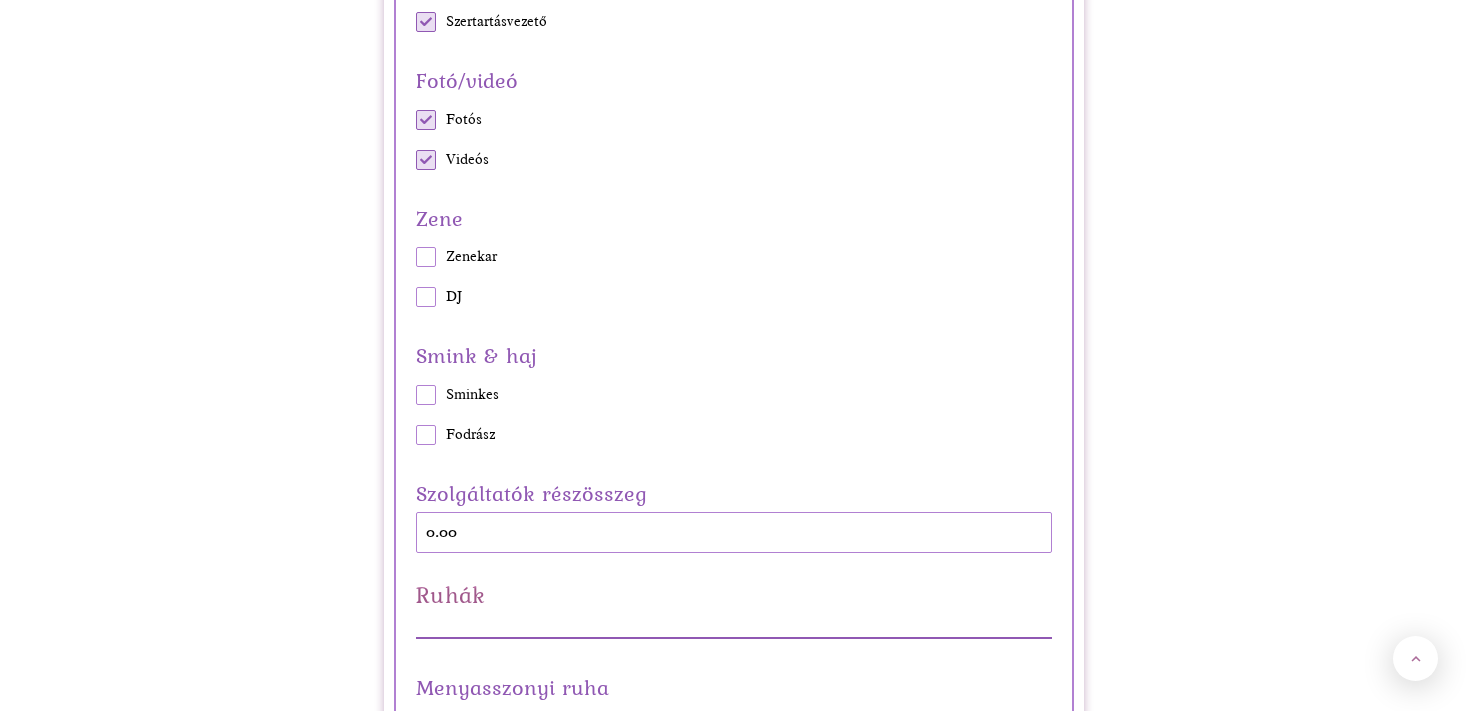 click at bounding box center (426, 297) 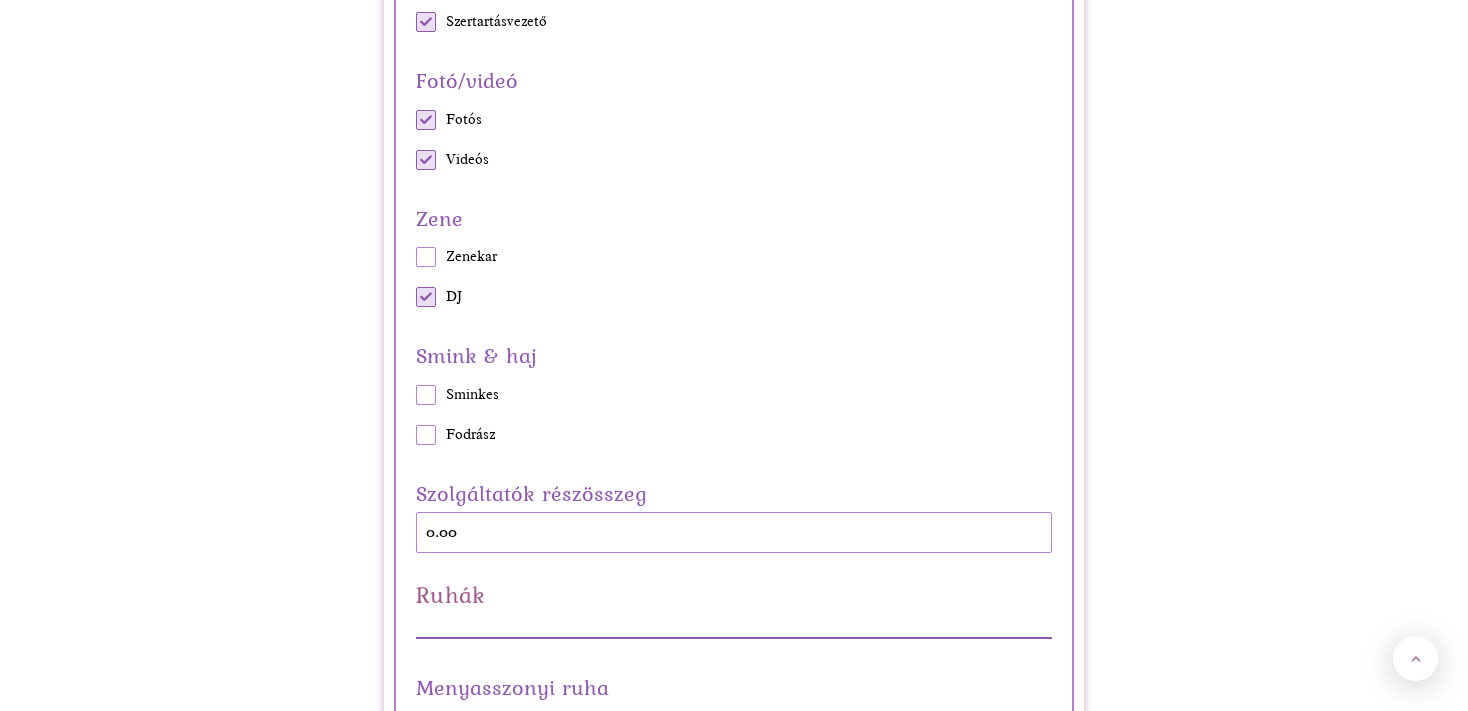 scroll, scrollTop: 2323, scrollLeft: 0, axis: vertical 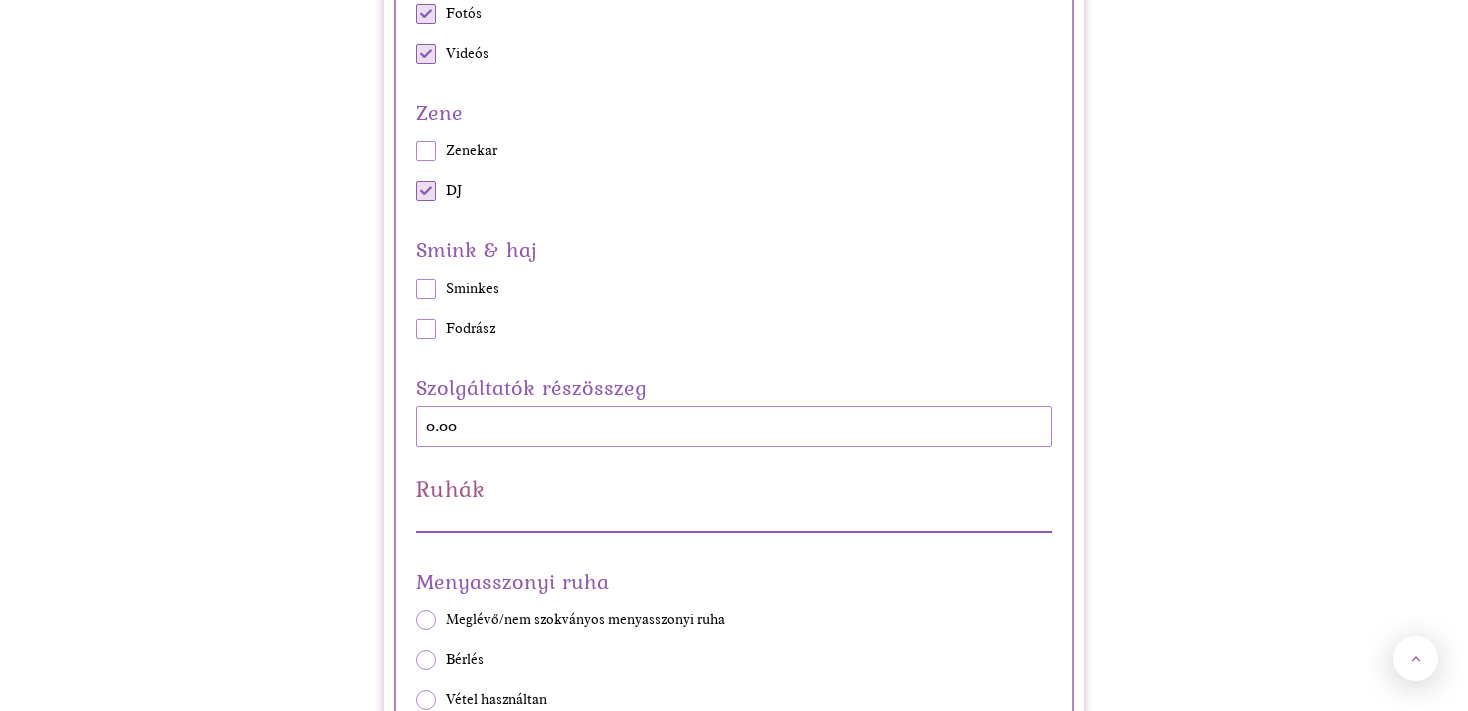 click at bounding box center (426, 289) 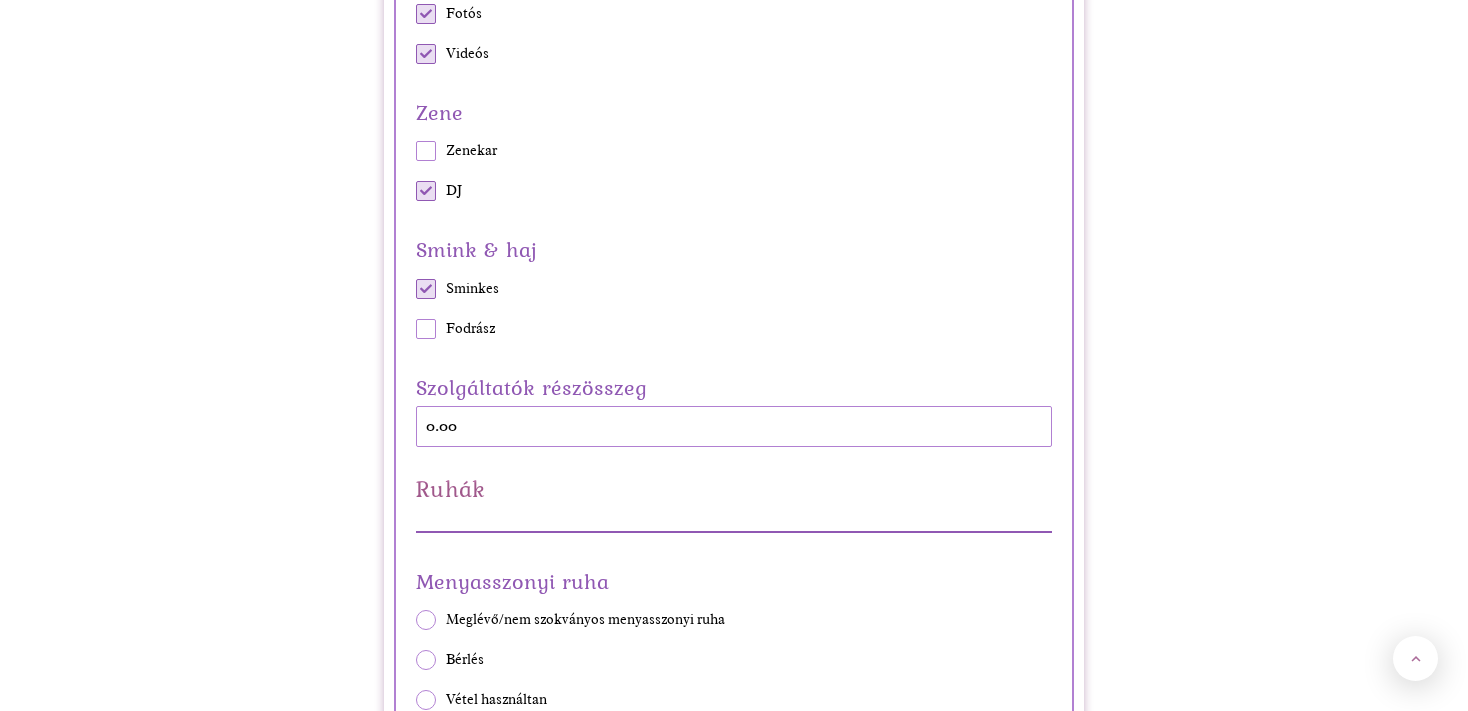 click at bounding box center (426, 329) 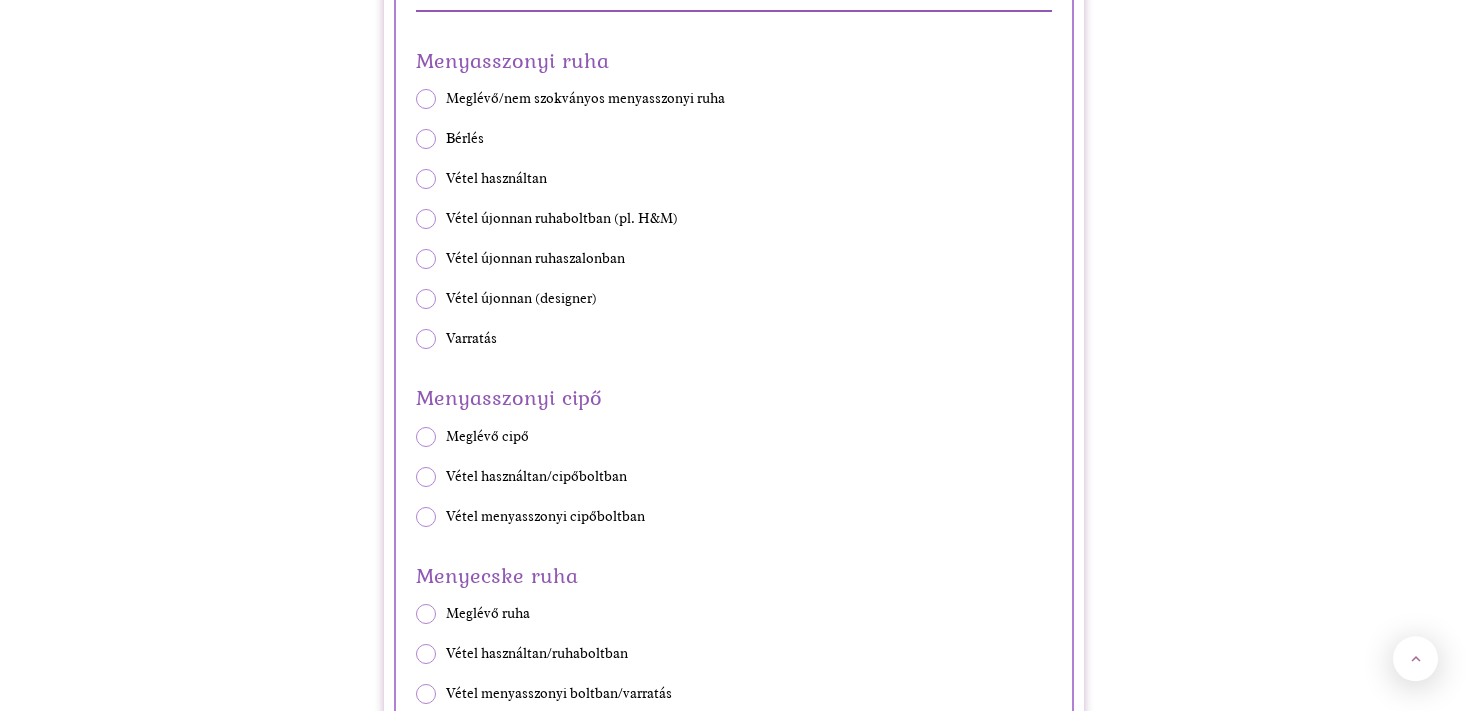 scroll, scrollTop: 2851, scrollLeft: 0, axis: vertical 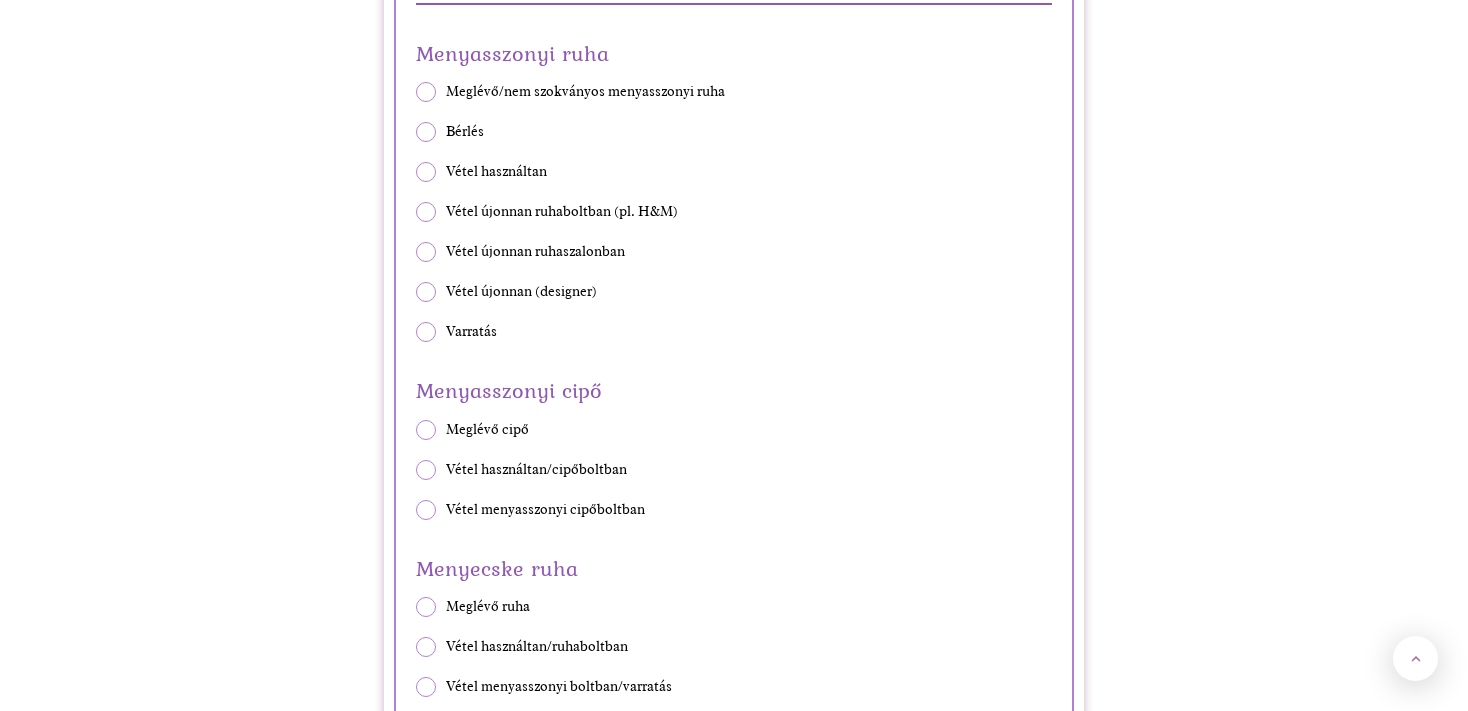 click at bounding box center (426, 212) 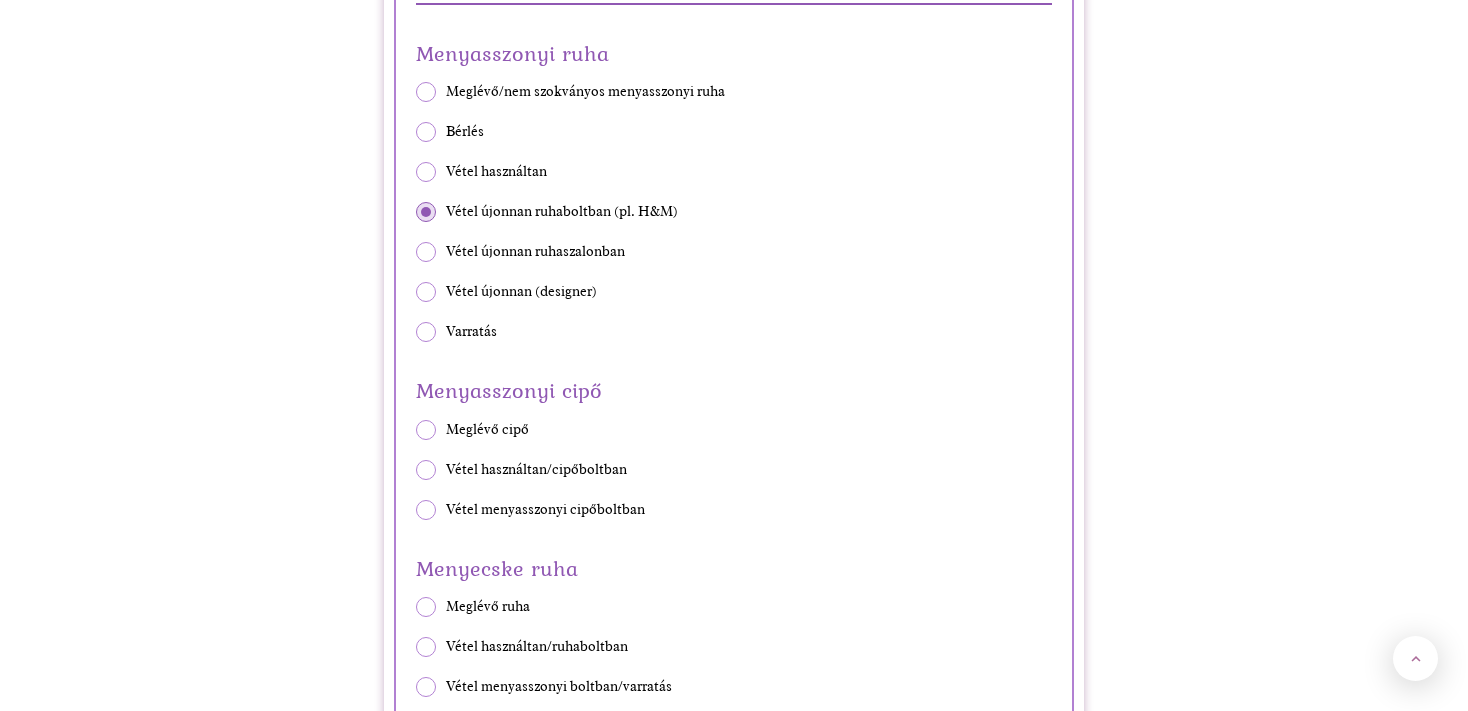 click at bounding box center (426, 292) 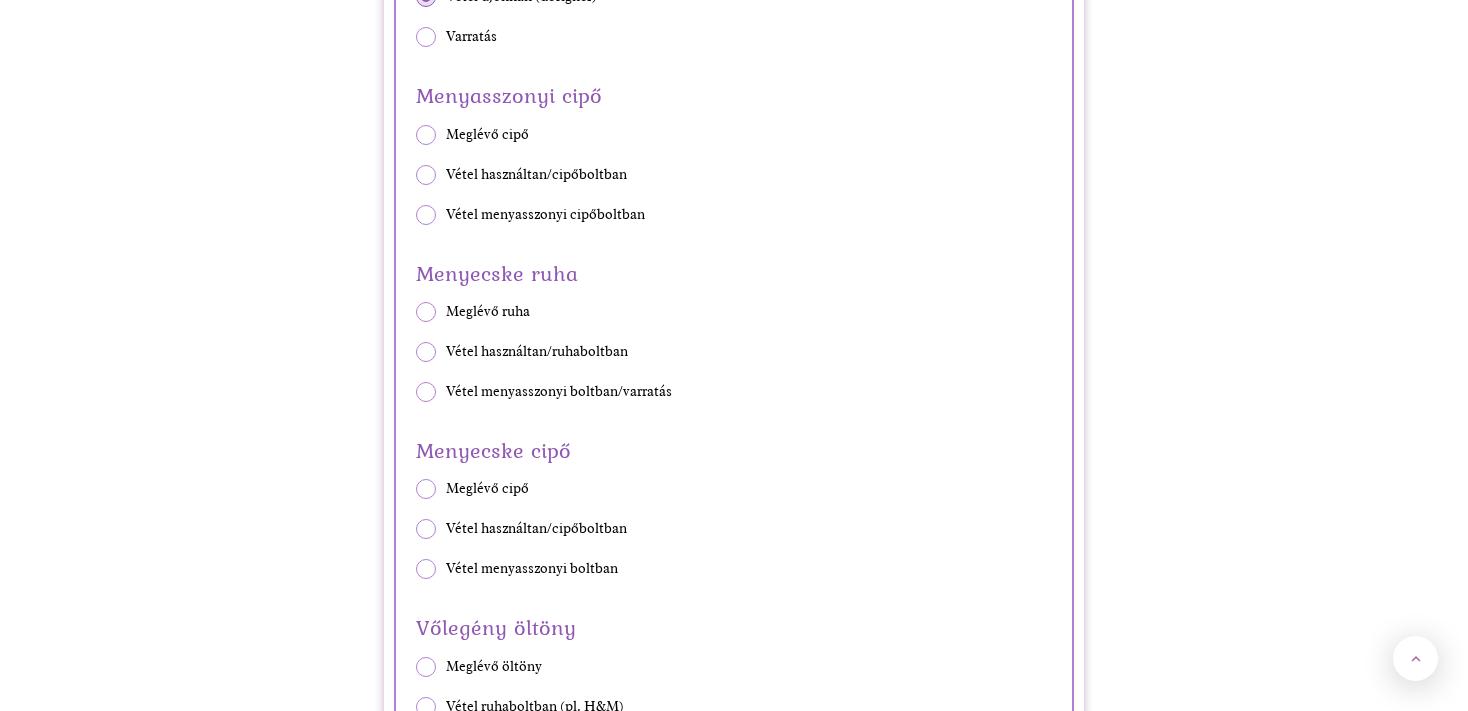 scroll, scrollTop: 3168, scrollLeft: 0, axis: vertical 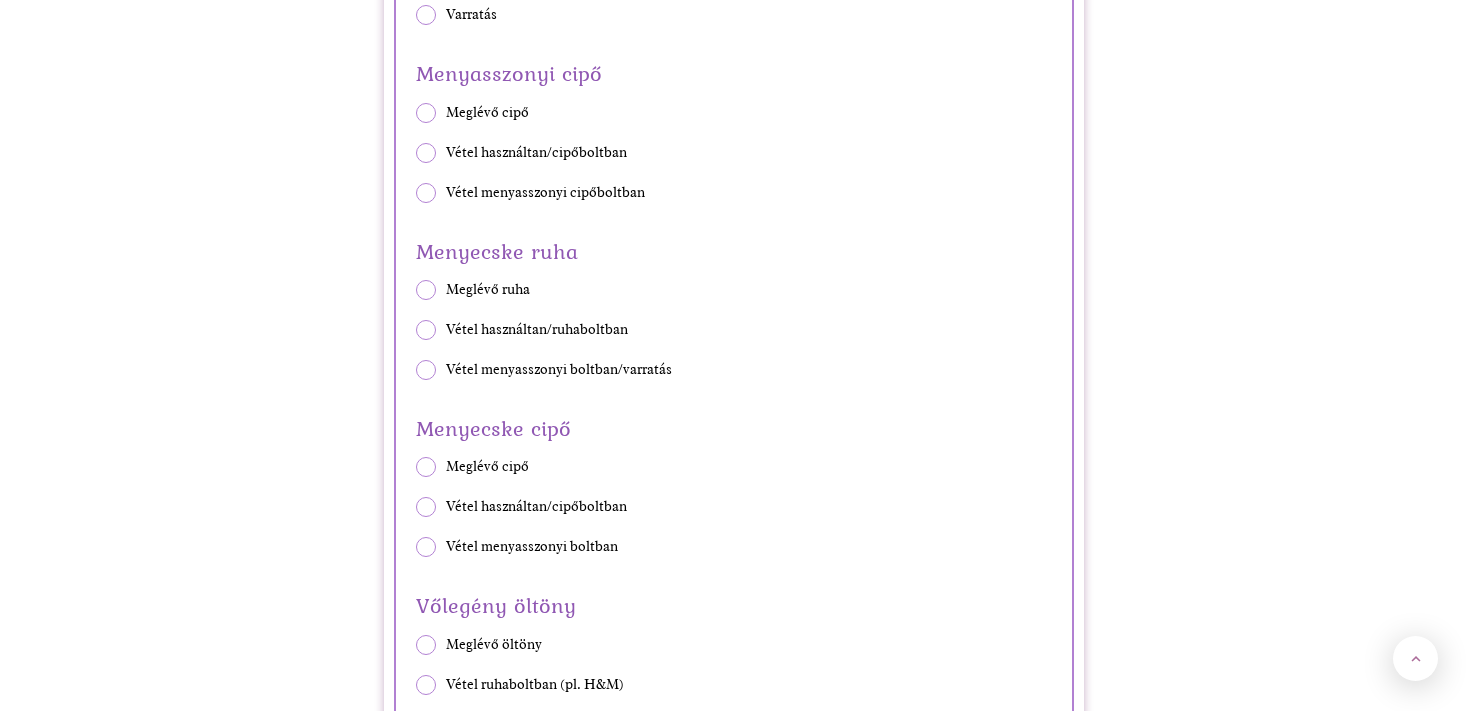 click at bounding box center (426, 193) 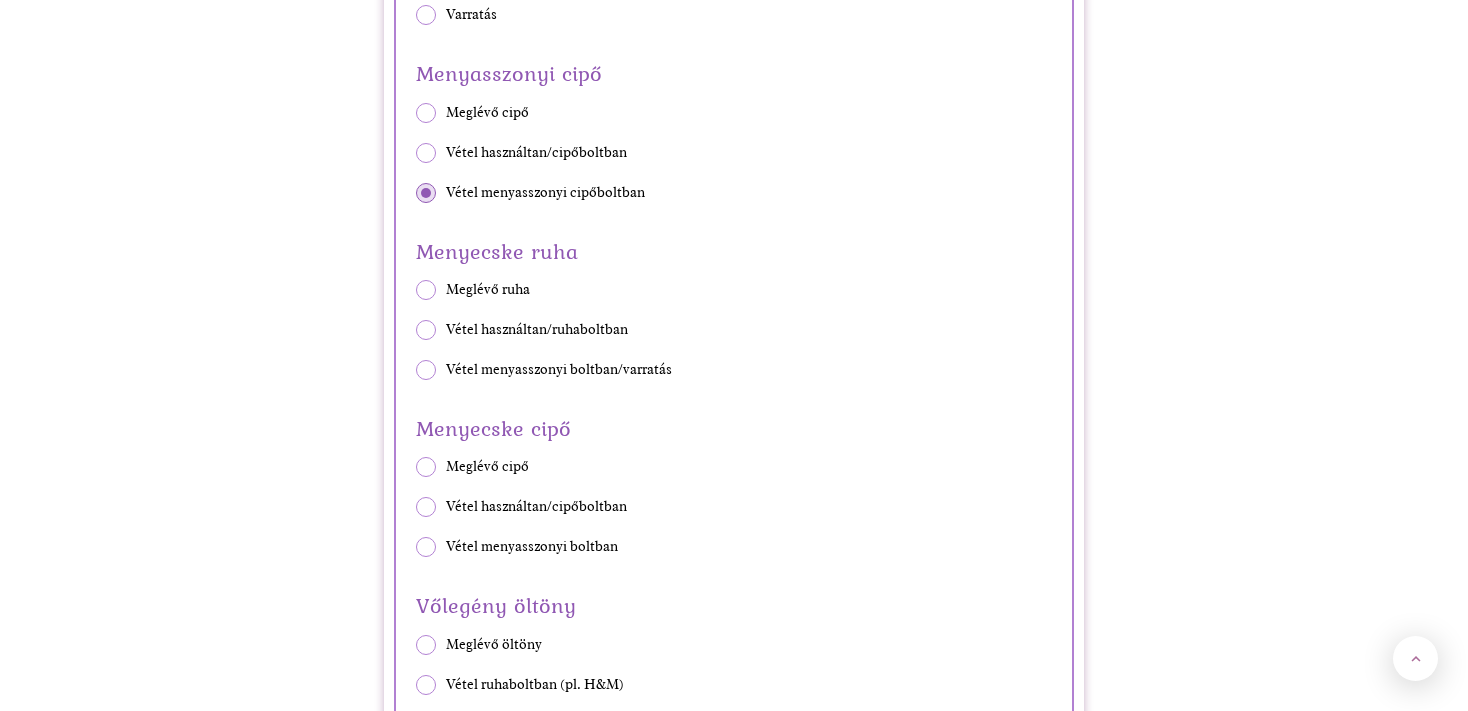 click at bounding box center (426, 153) 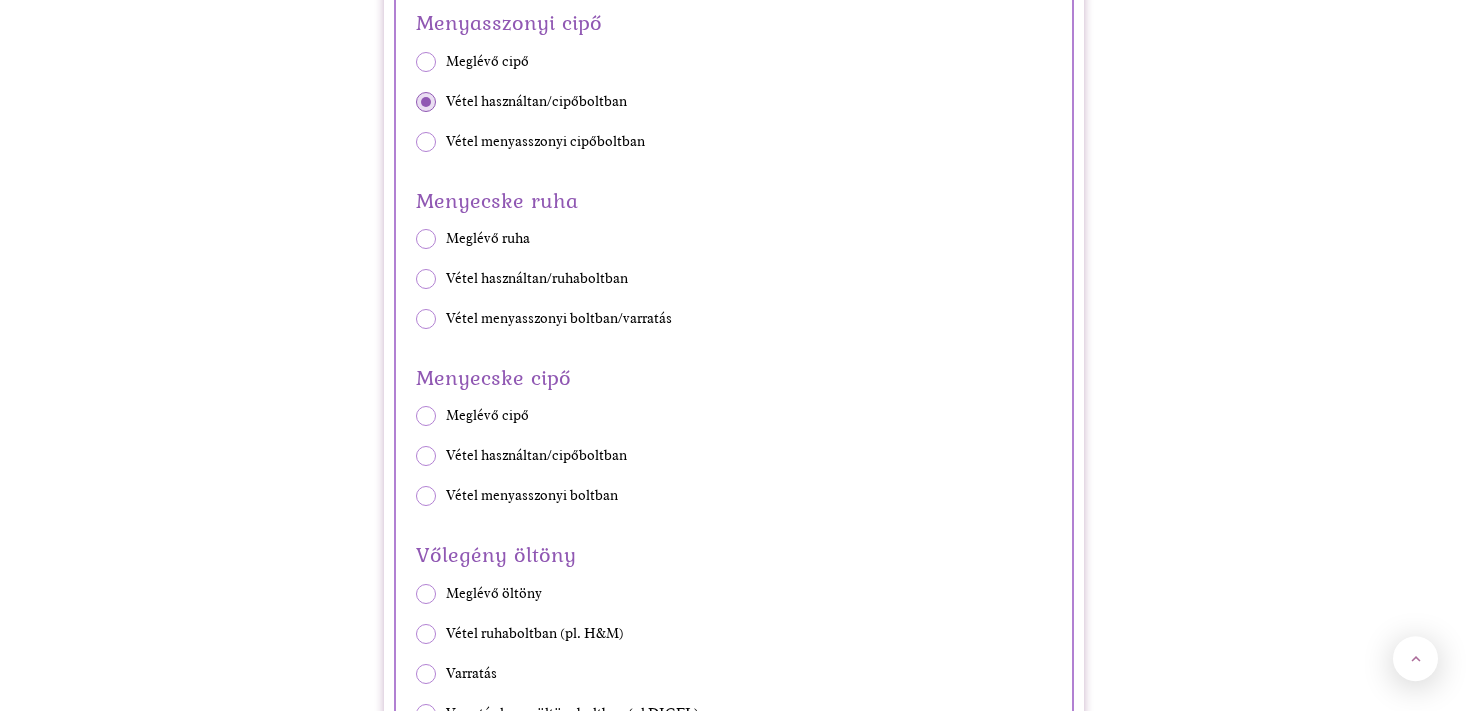 scroll, scrollTop: 3273, scrollLeft: 0, axis: vertical 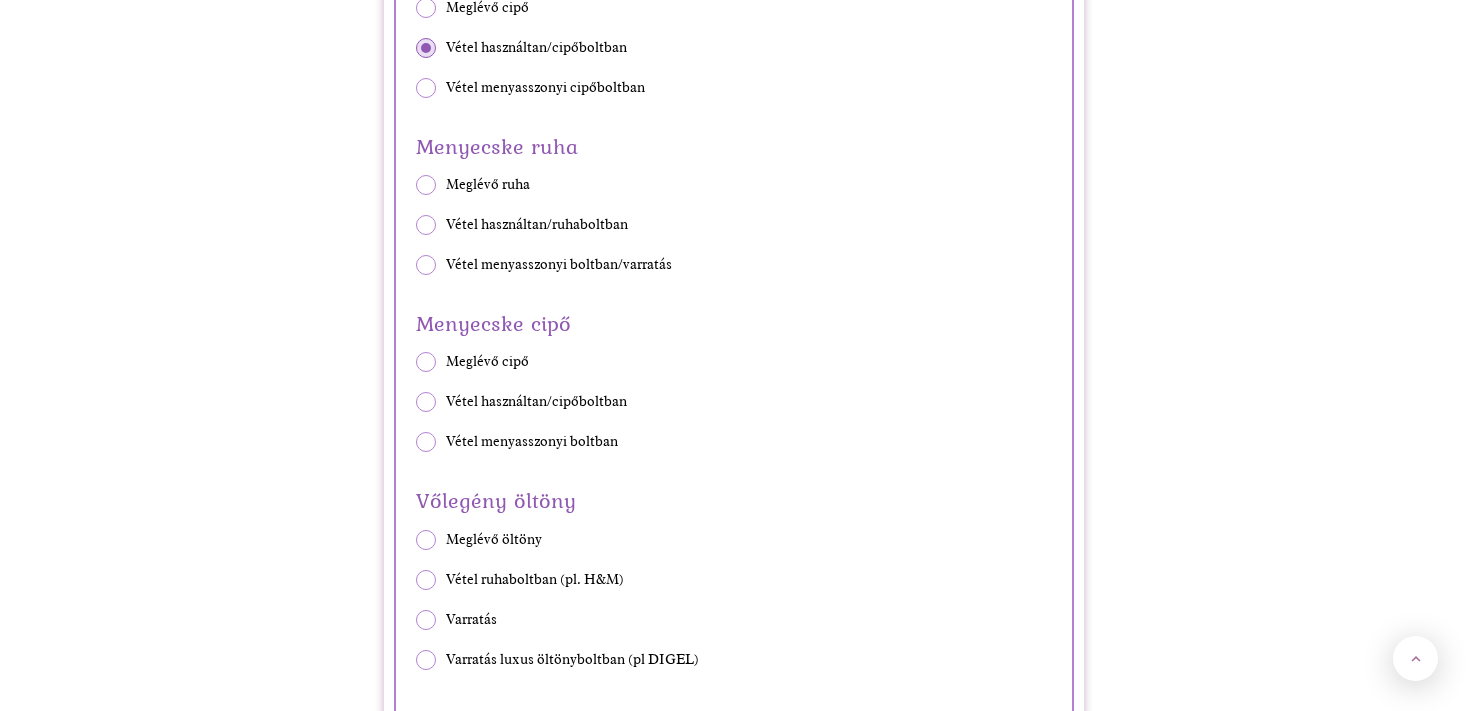 click at bounding box center (426, 265) 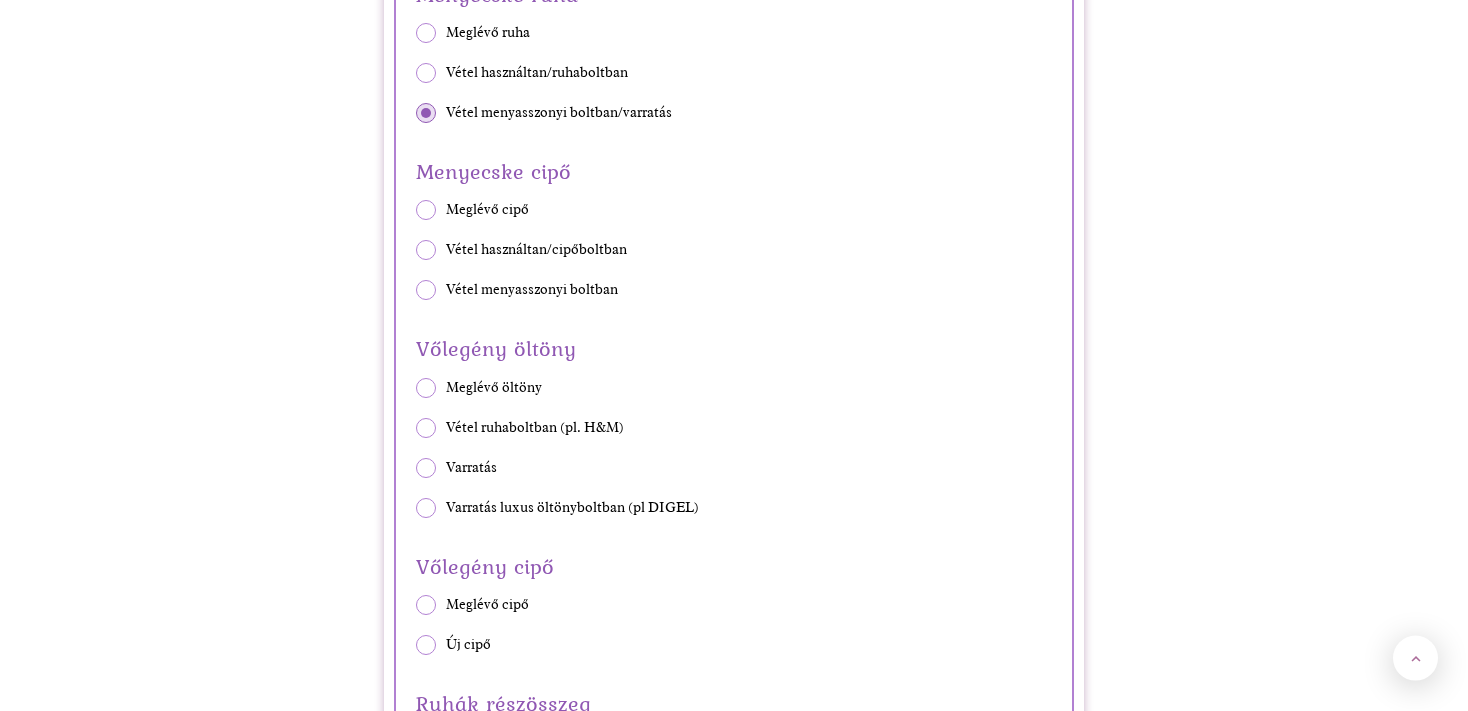 scroll, scrollTop: 3484, scrollLeft: 0, axis: vertical 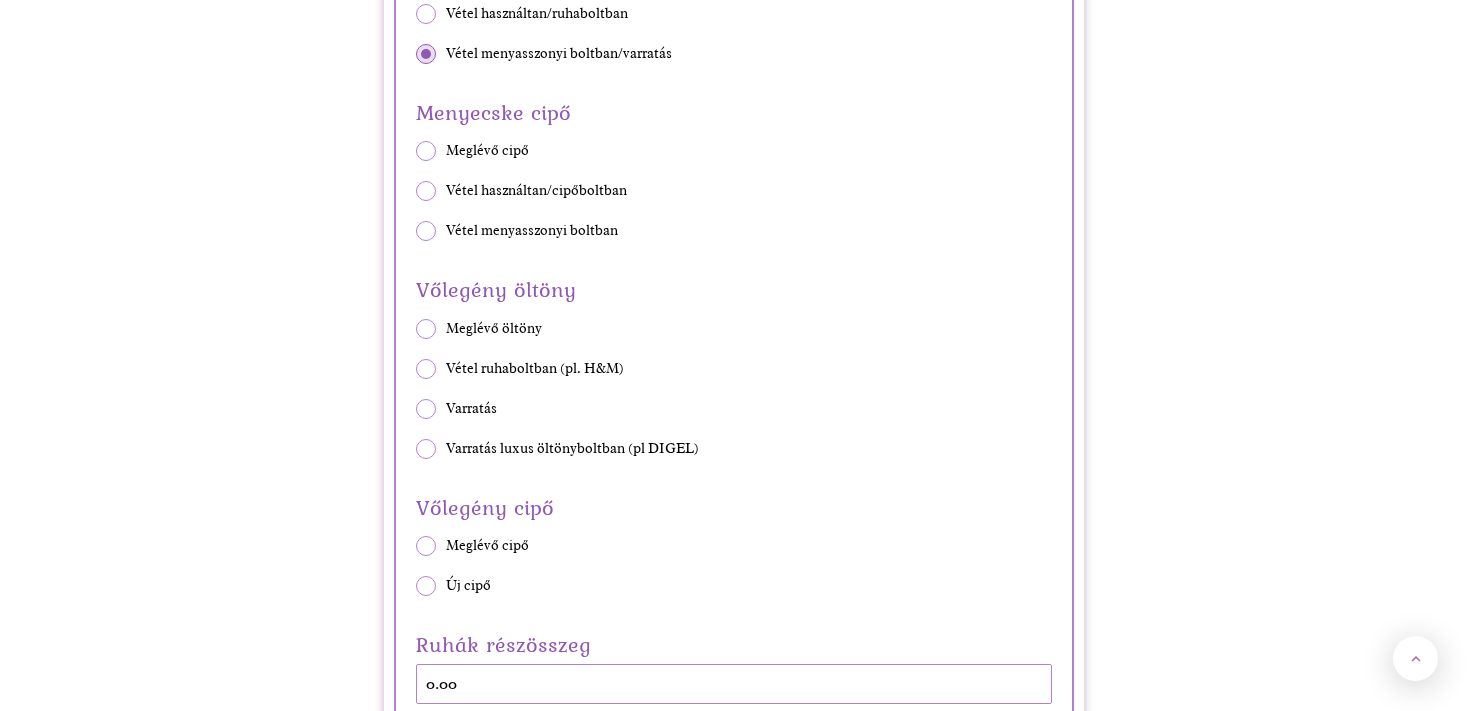 click at bounding box center [426, 231] 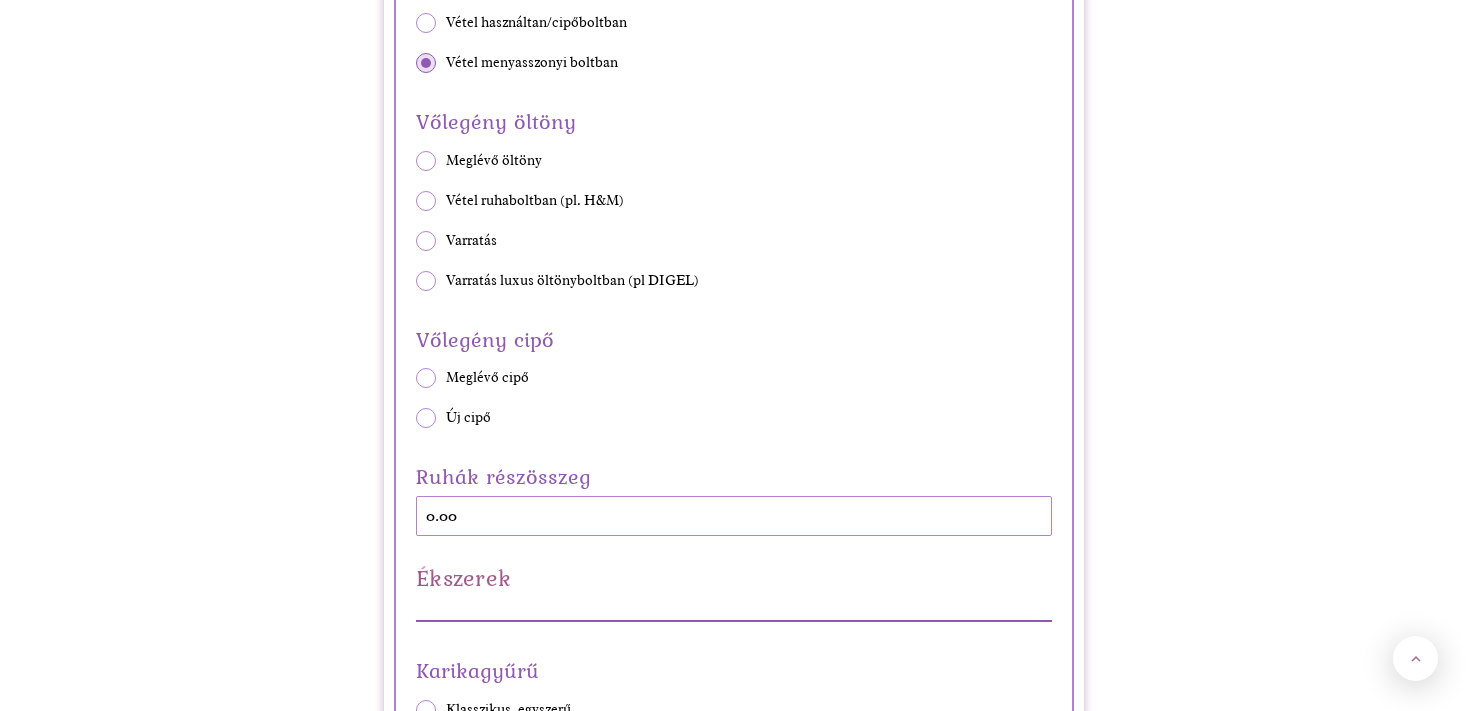 scroll, scrollTop: 3696, scrollLeft: 0, axis: vertical 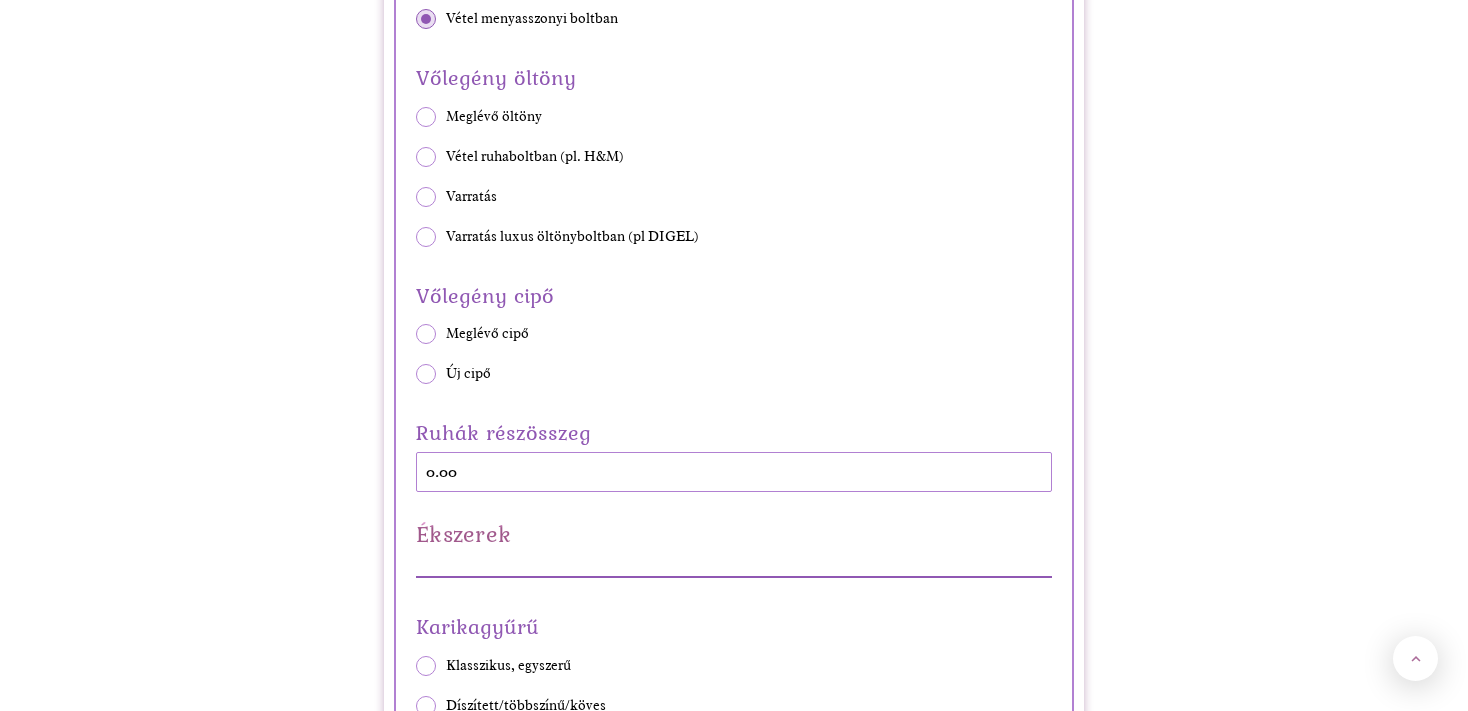 click at bounding box center [426, 157] 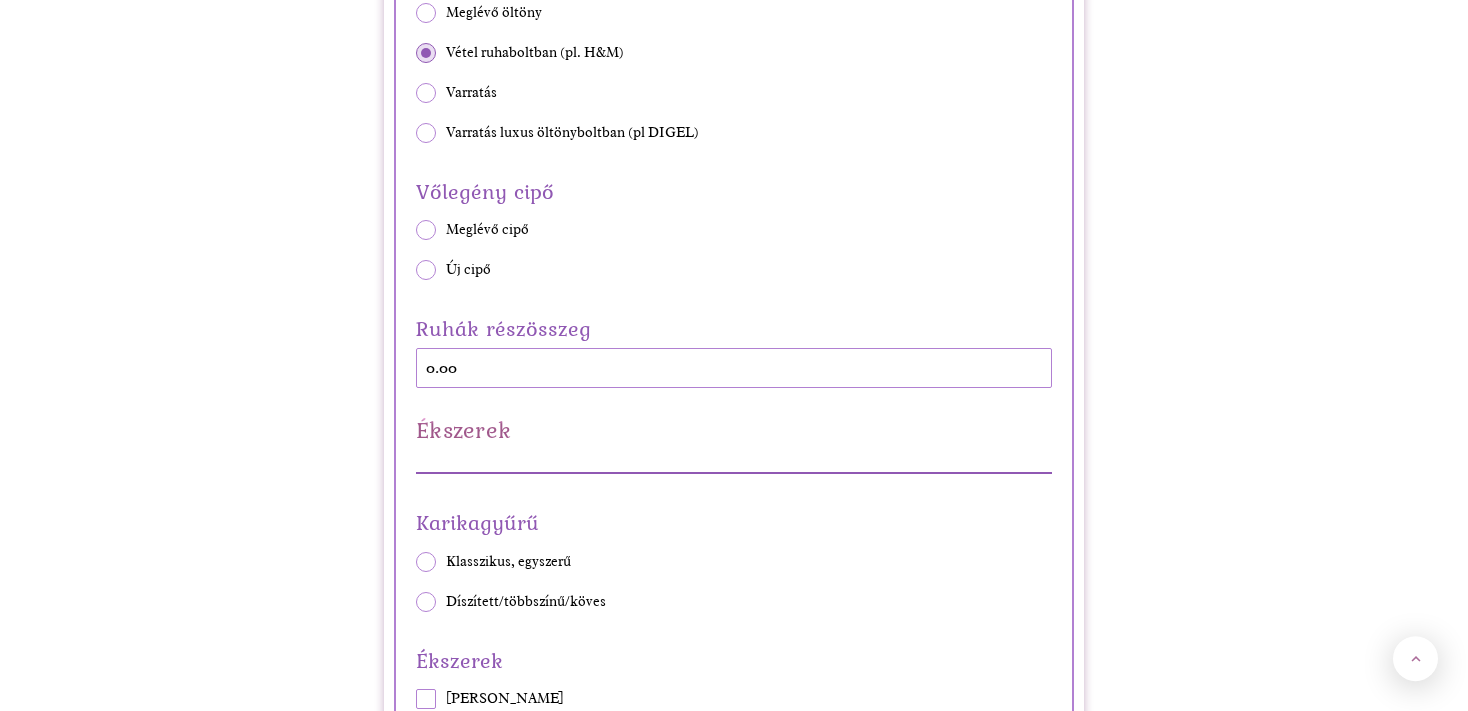 scroll, scrollTop: 3801, scrollLeft: 0, axis: vertical 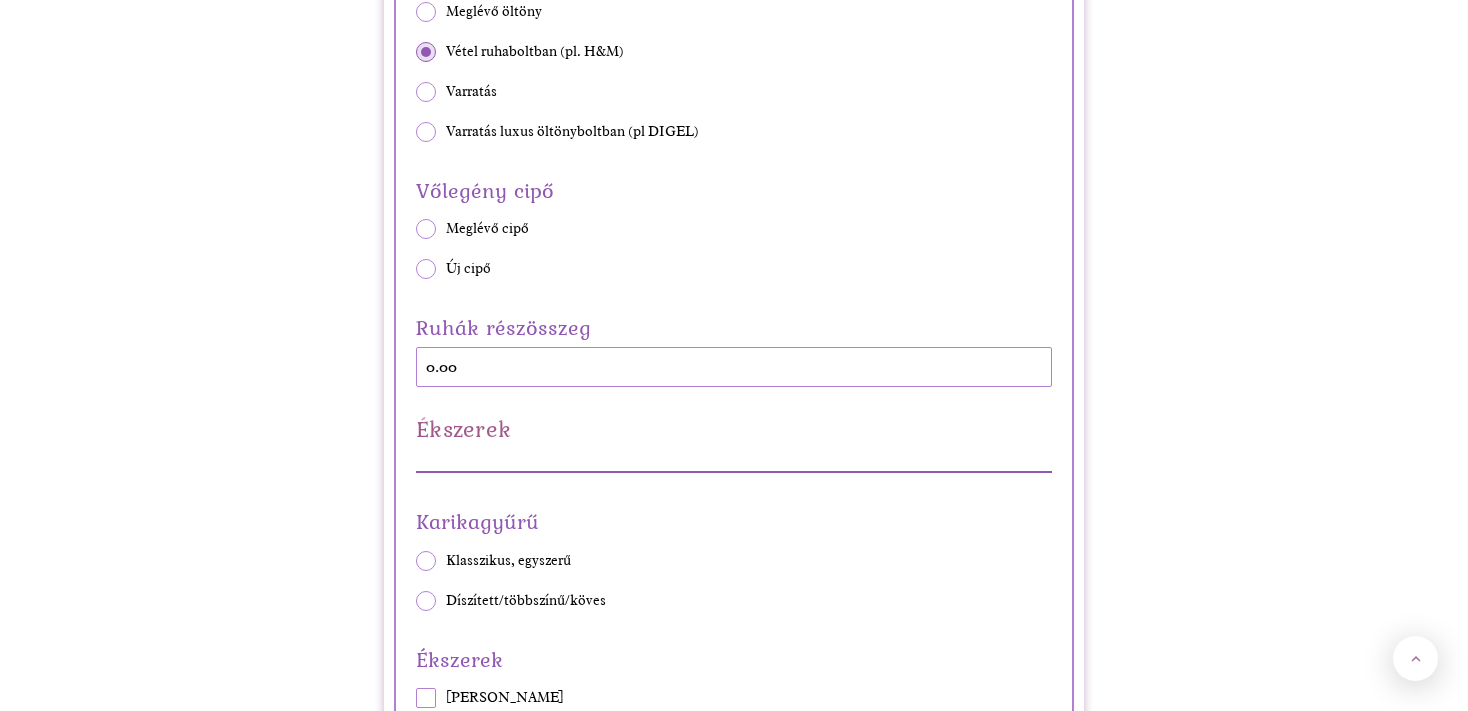 click at bounding box center [426, 269] 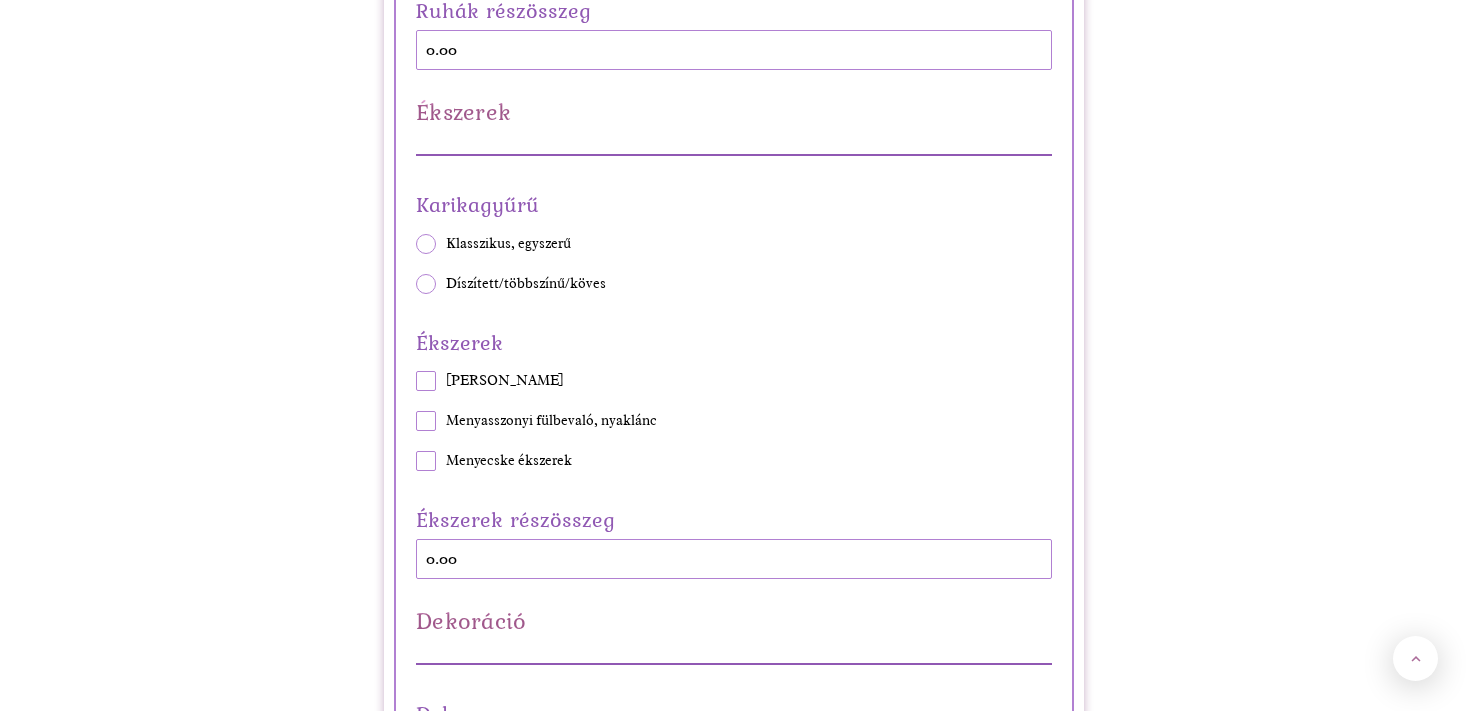 scroll, scrollTop: 4224, scrollLeft: 0, axis: vertical 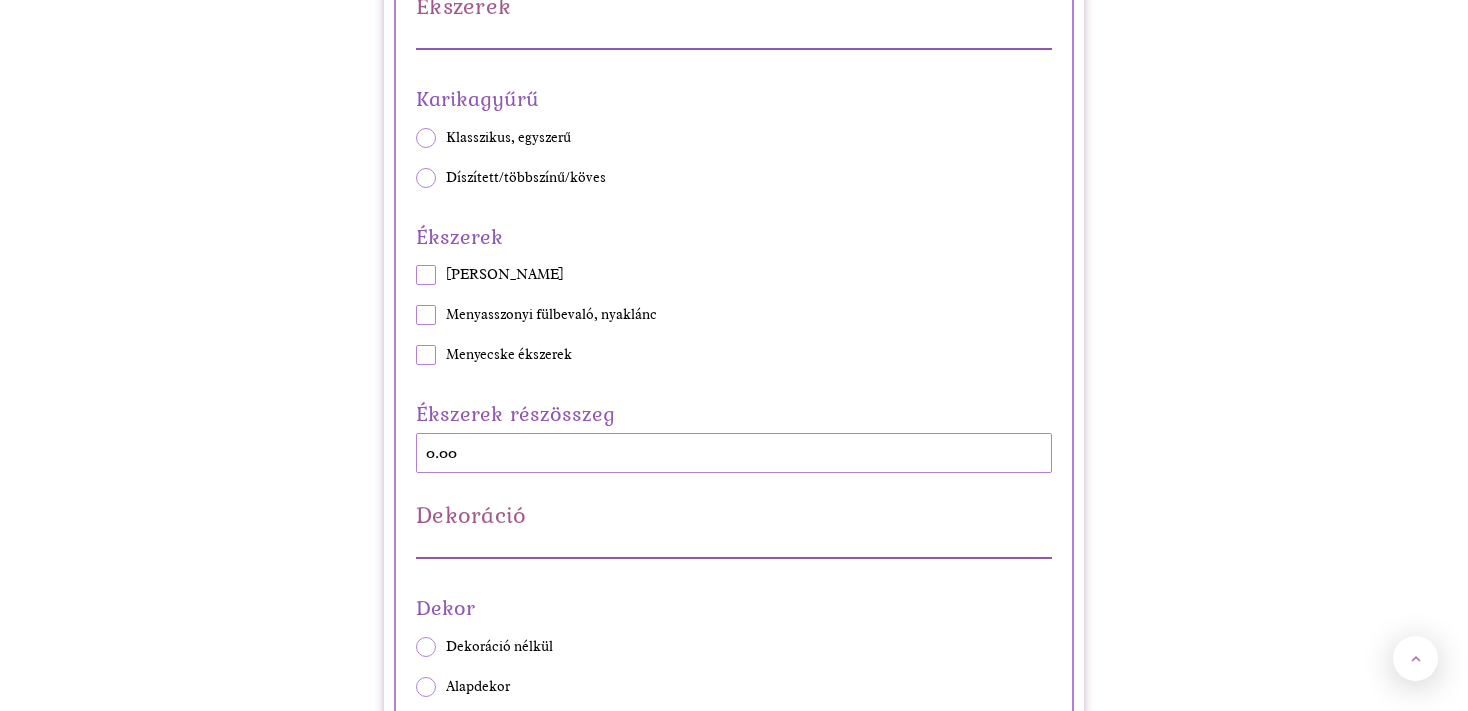 click at bounding box center [426, 178] 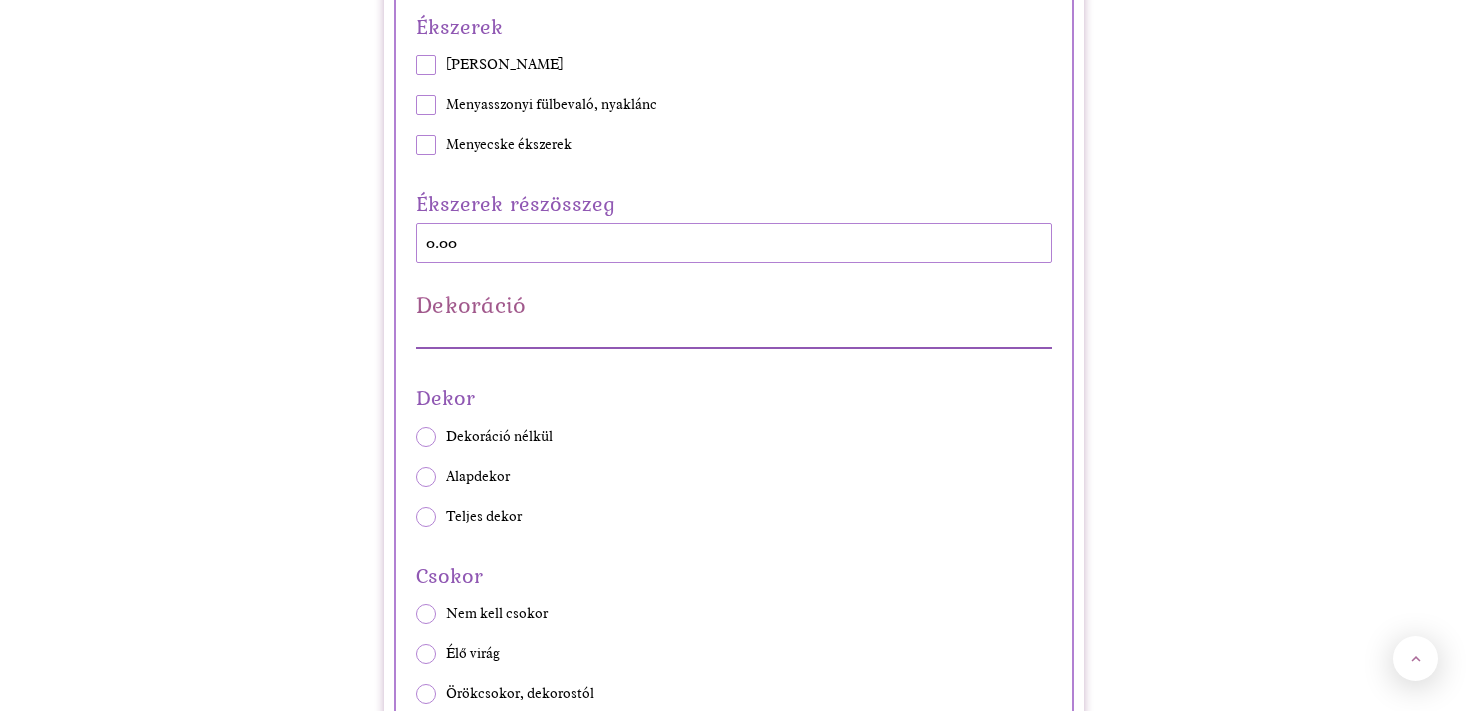 scroll, scrollTop: 4435, scrollLeft: 0, axis: vertical 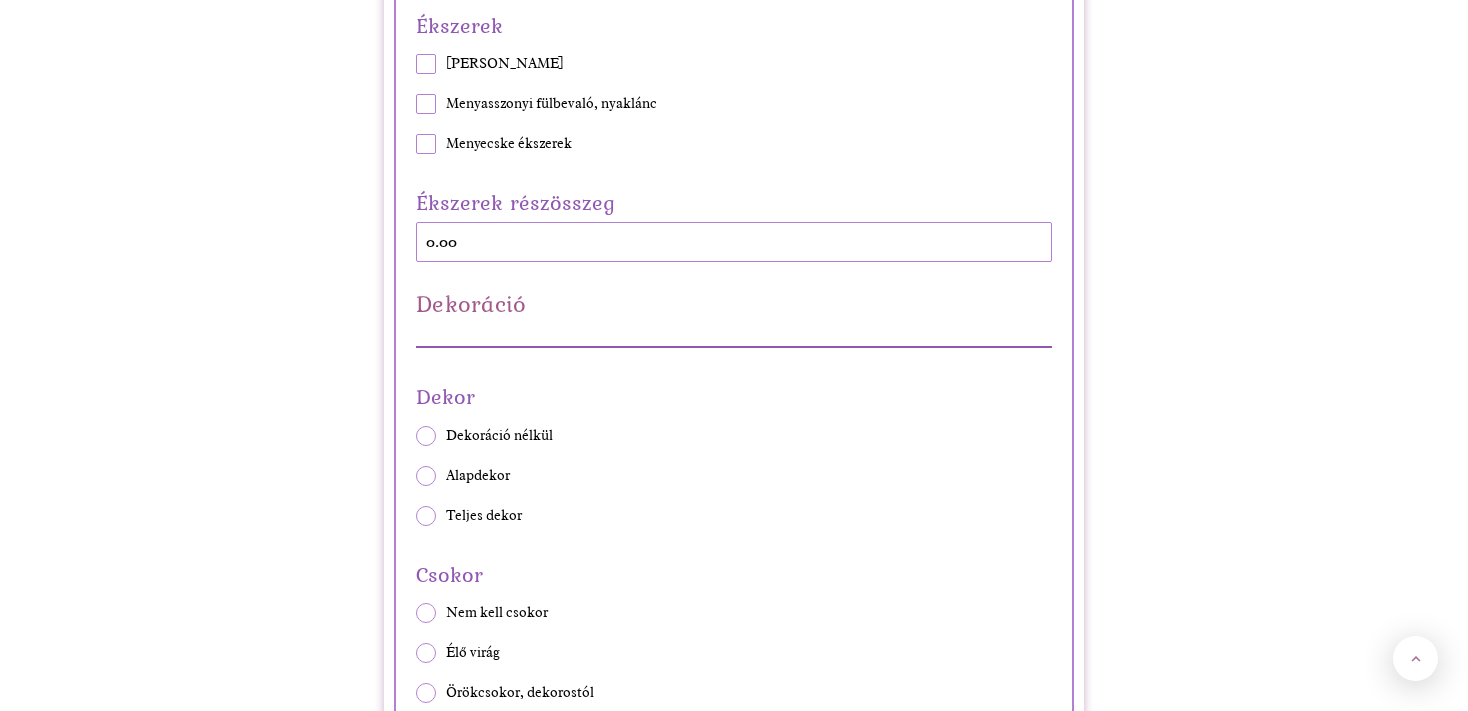 click at bounding box center [426, 64] 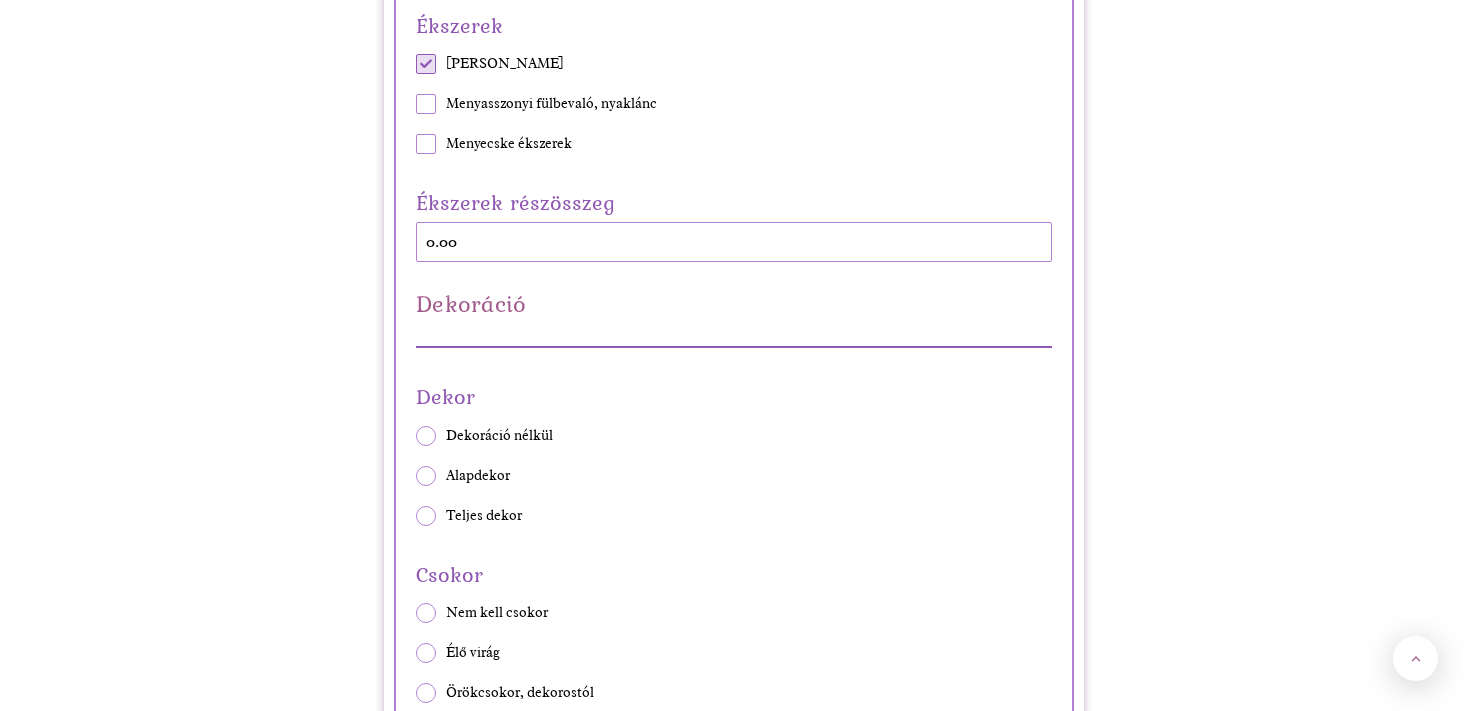 click at bounding box center [426, 104] 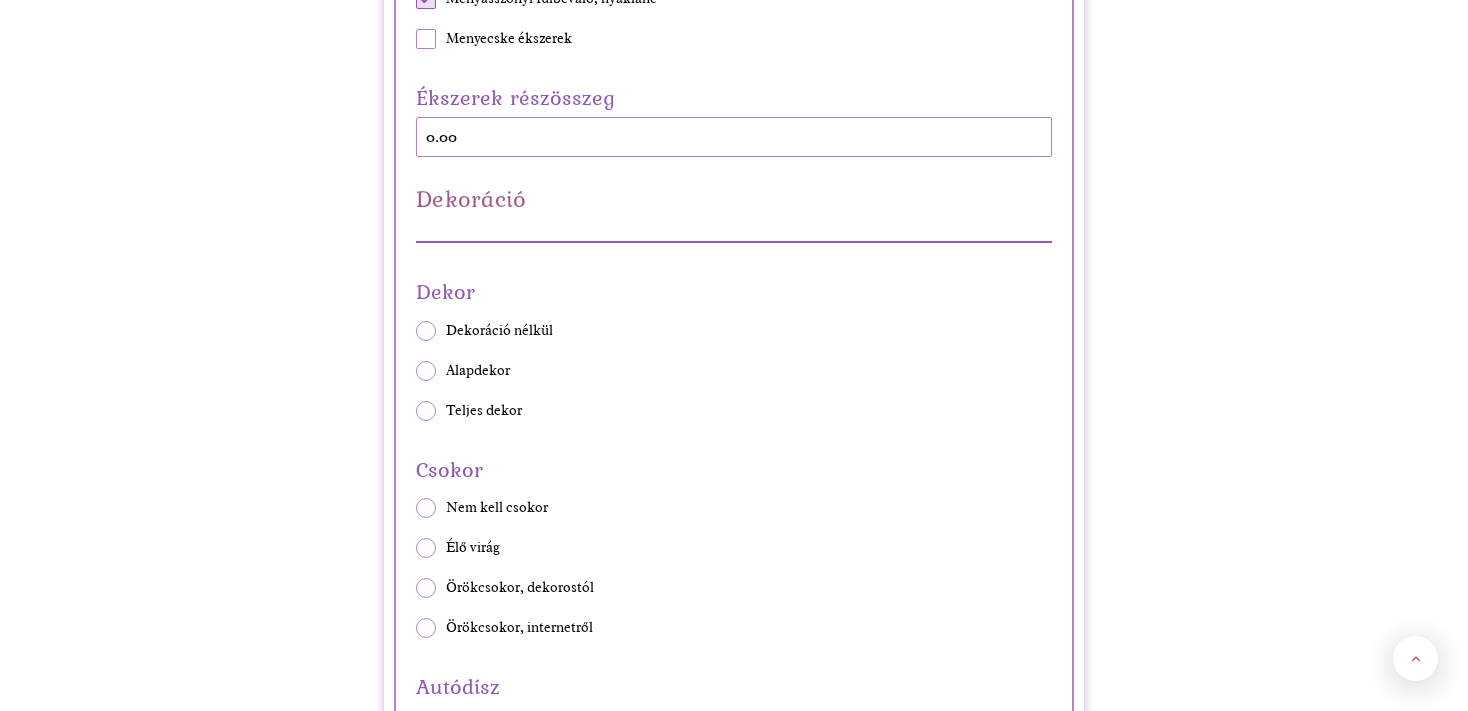scroll, scrollTop: 4646, scrollLeft: 0, axis: vertical 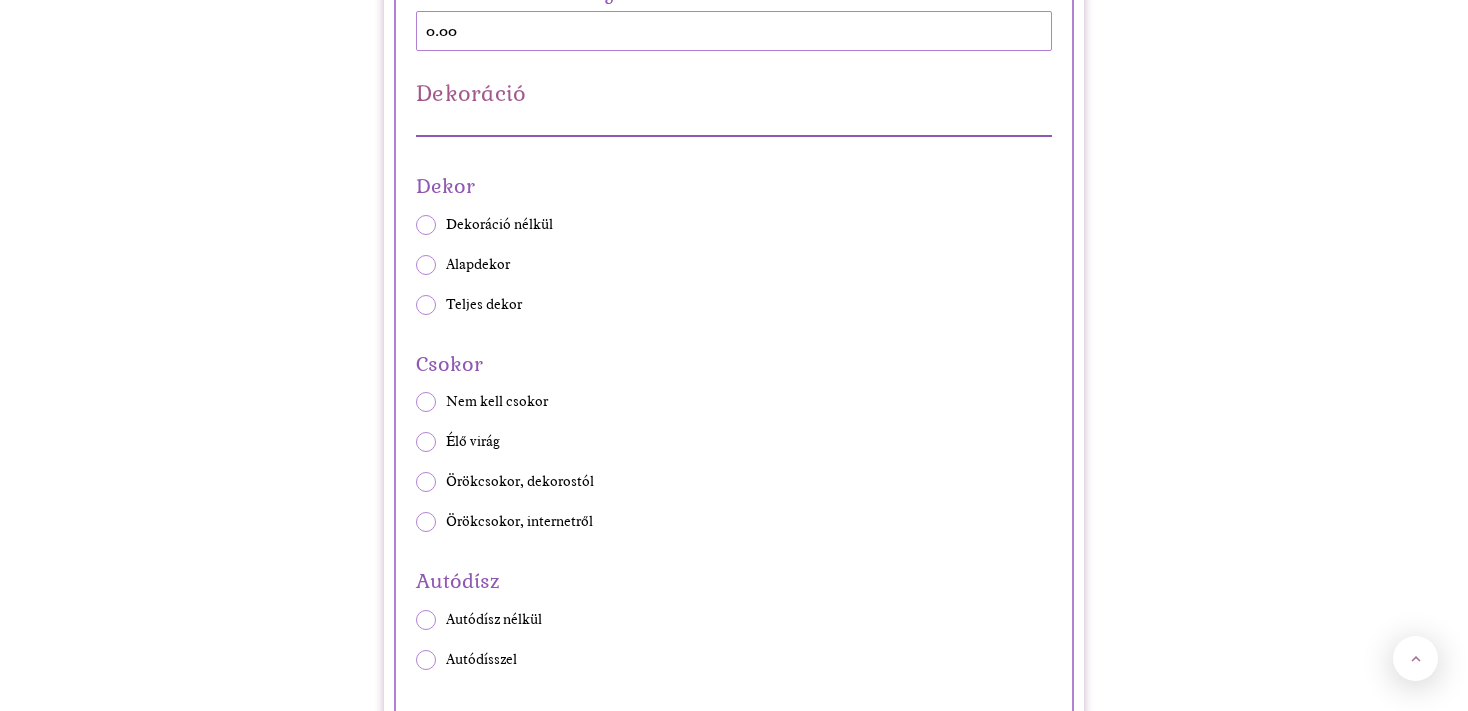 click at bounding box center [426, 265] 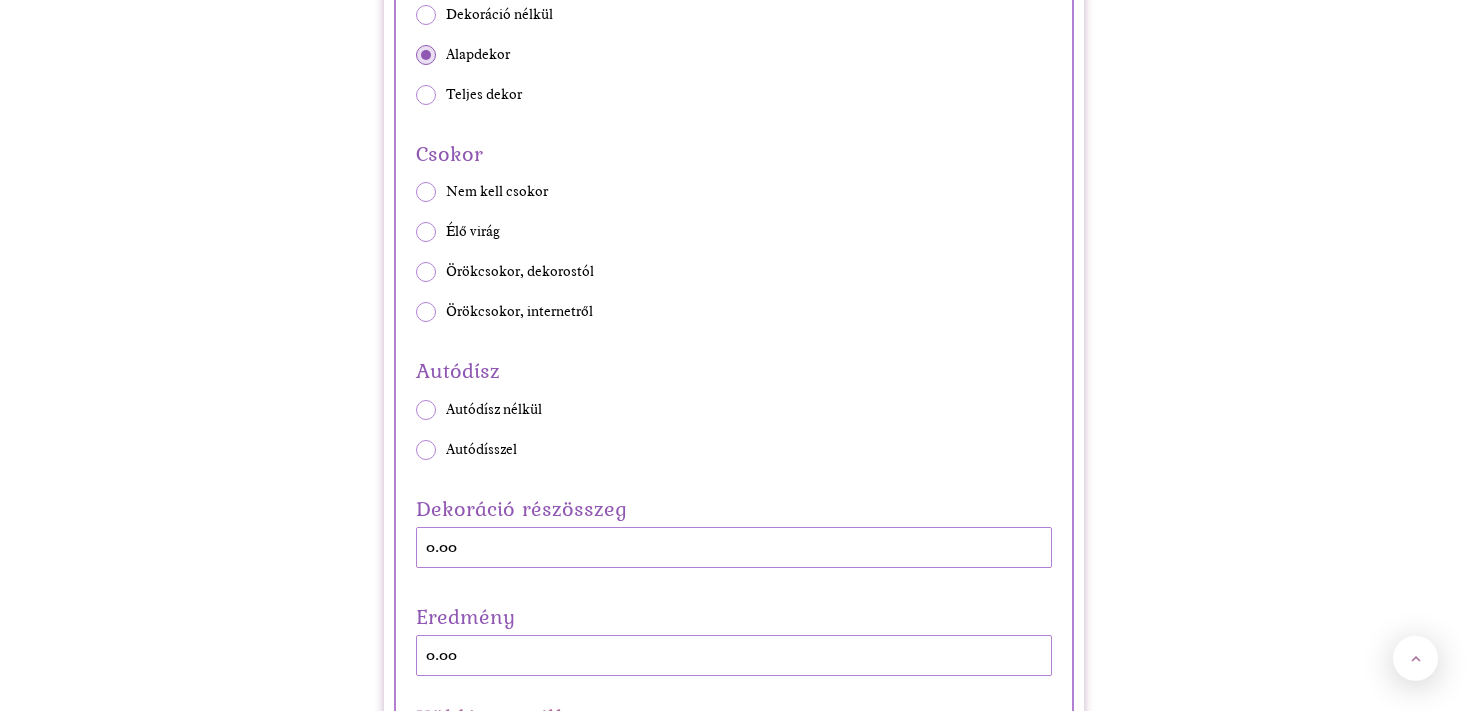 scroll, scrollTop: 4857, scrollLeft: 0, axis: vertical 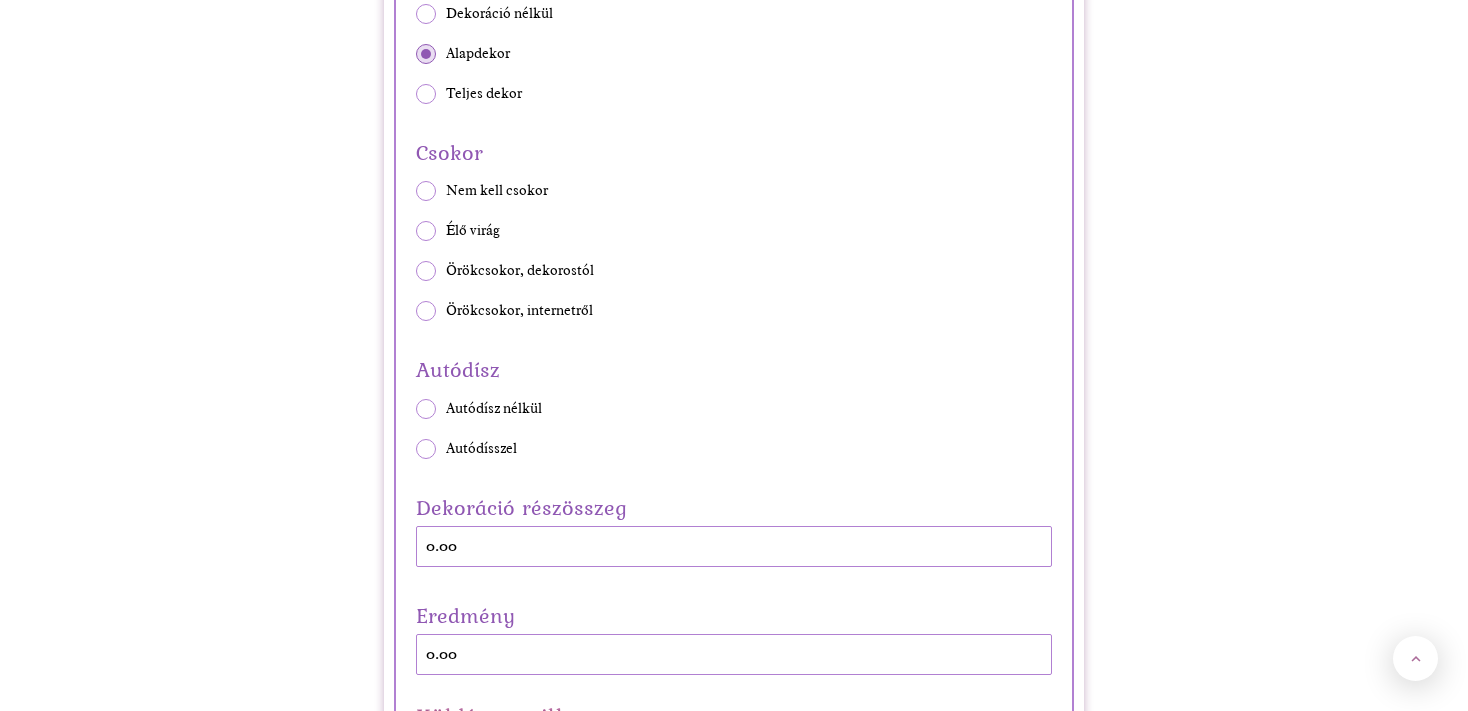 click at bounding box center [426, 311] 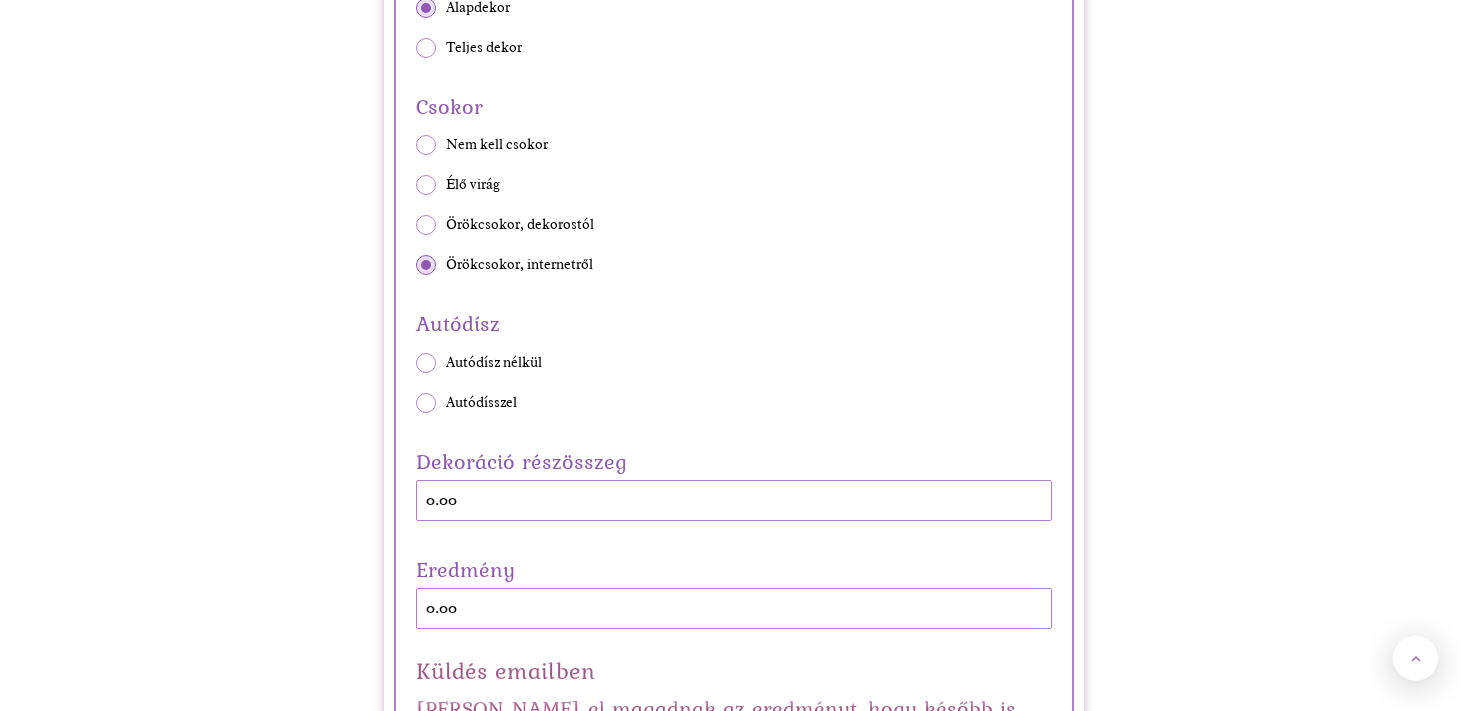 scroll, scrollTop: 4963, scrollLeft: 0, axis: vertical 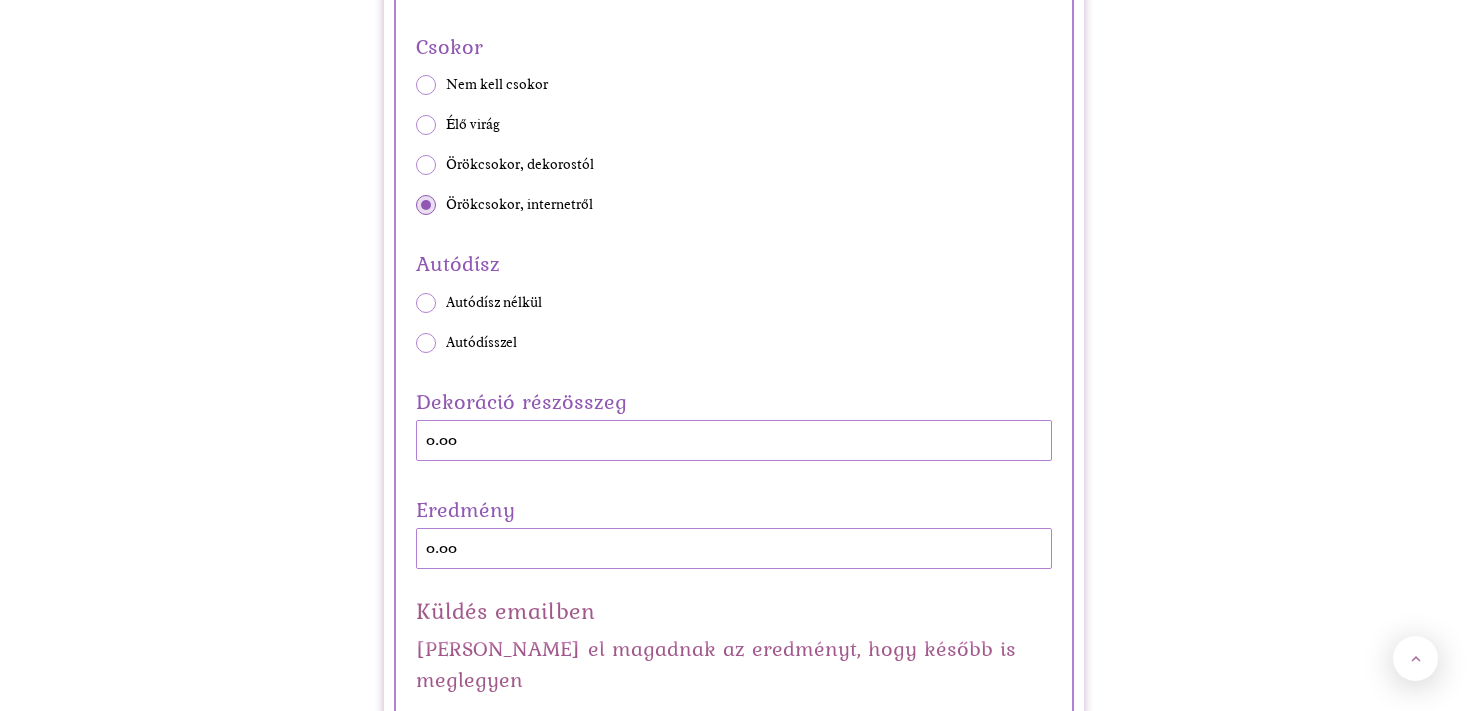 click at bounding box center [426, 343] 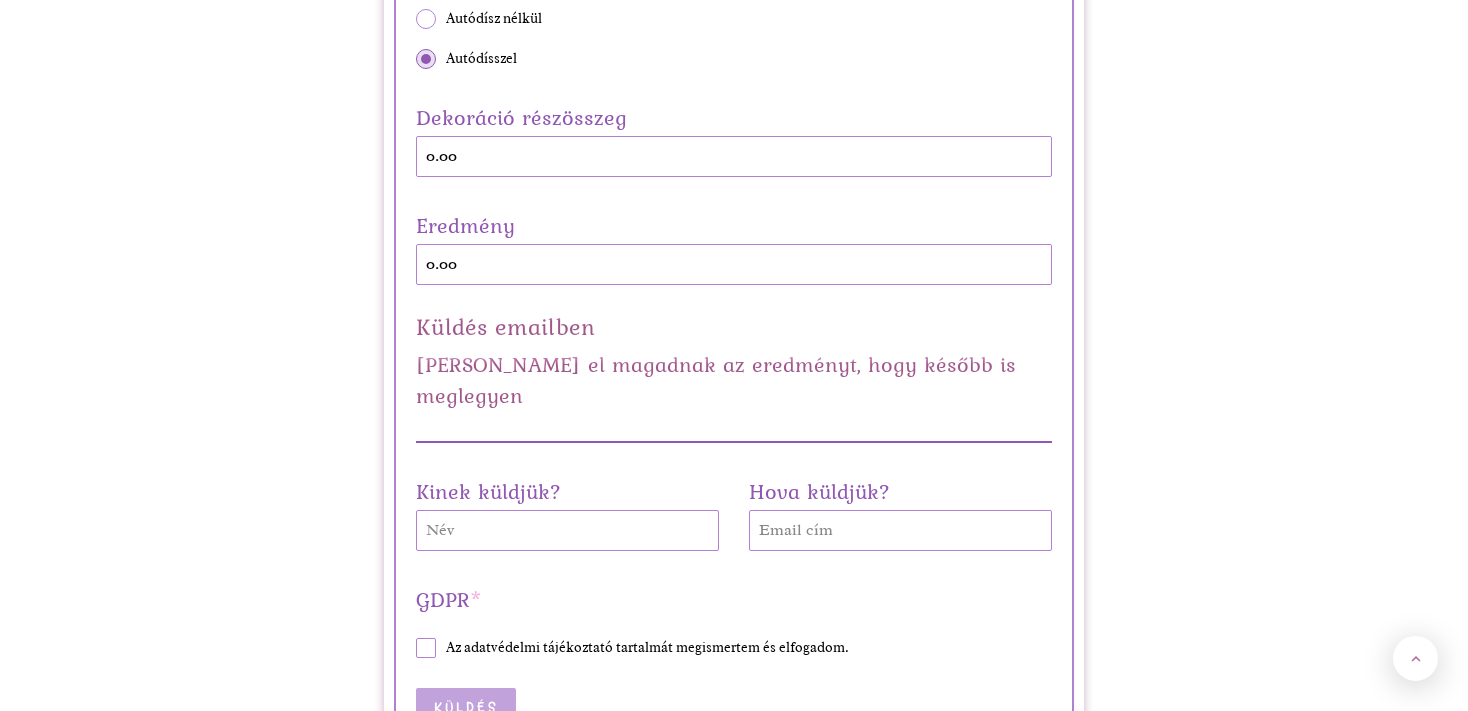 scroll, scrollTop: 5280, scrollLeft: 0, axis: vertical 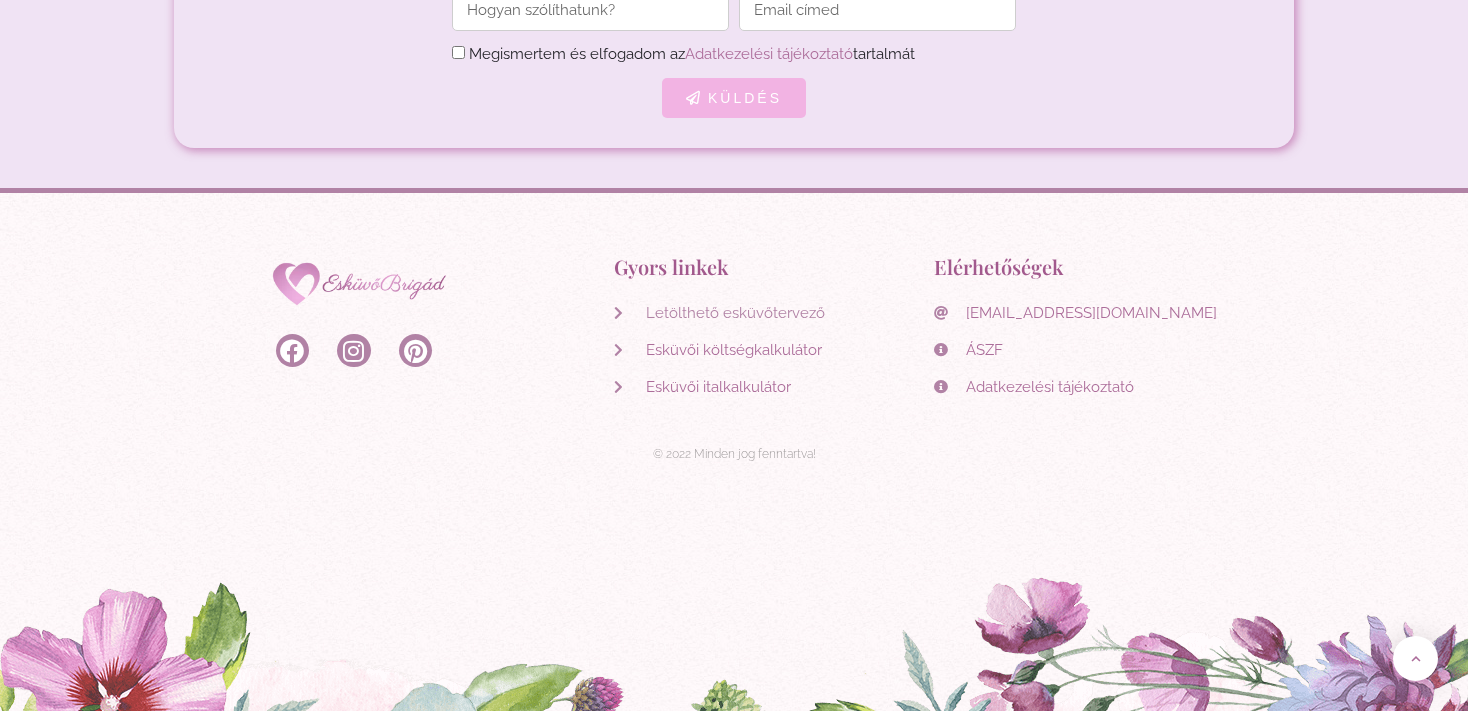 click on "Letölthető esküvőtervező" at bounding box center (733, 313) 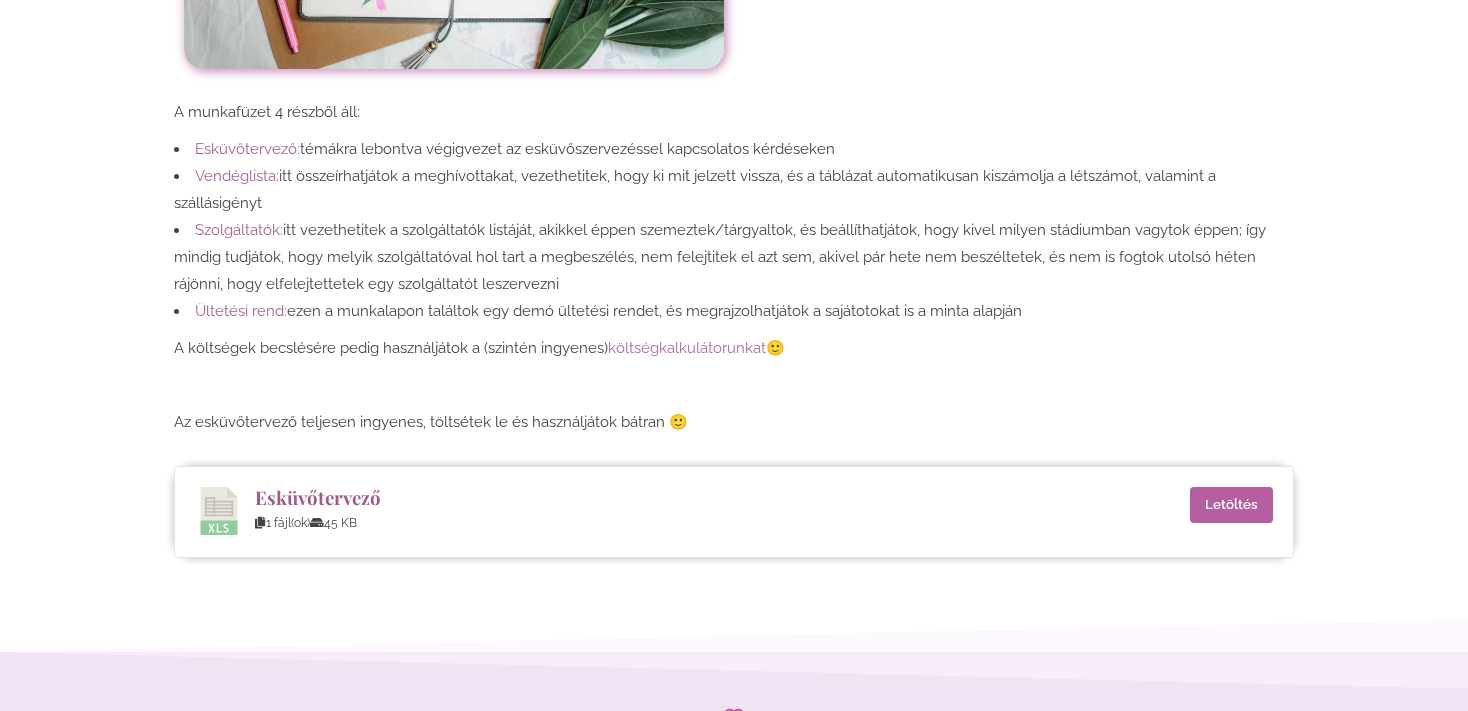 scroll, scrollTop: 1056, scrollLeft: 0, axis: vertical 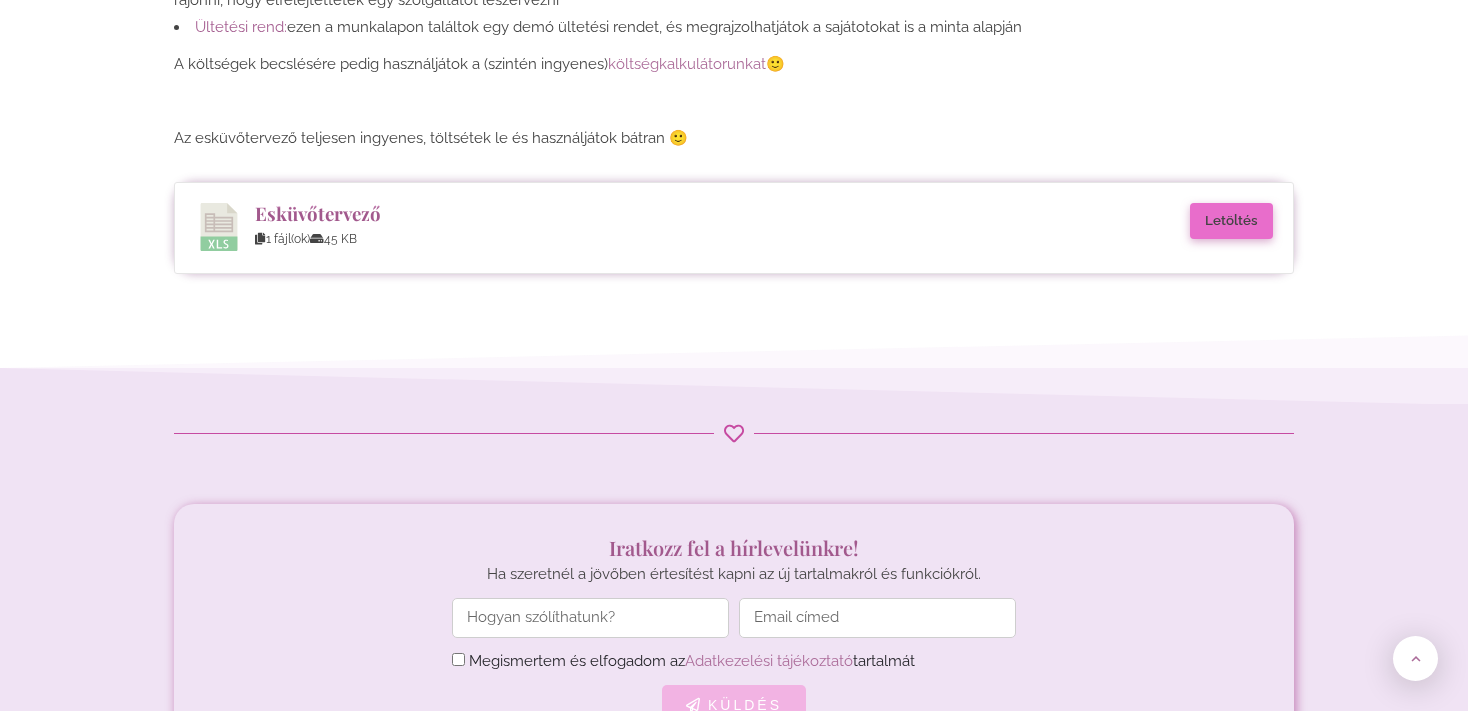click on "Letöltés" at bounding box center (1231, 221) 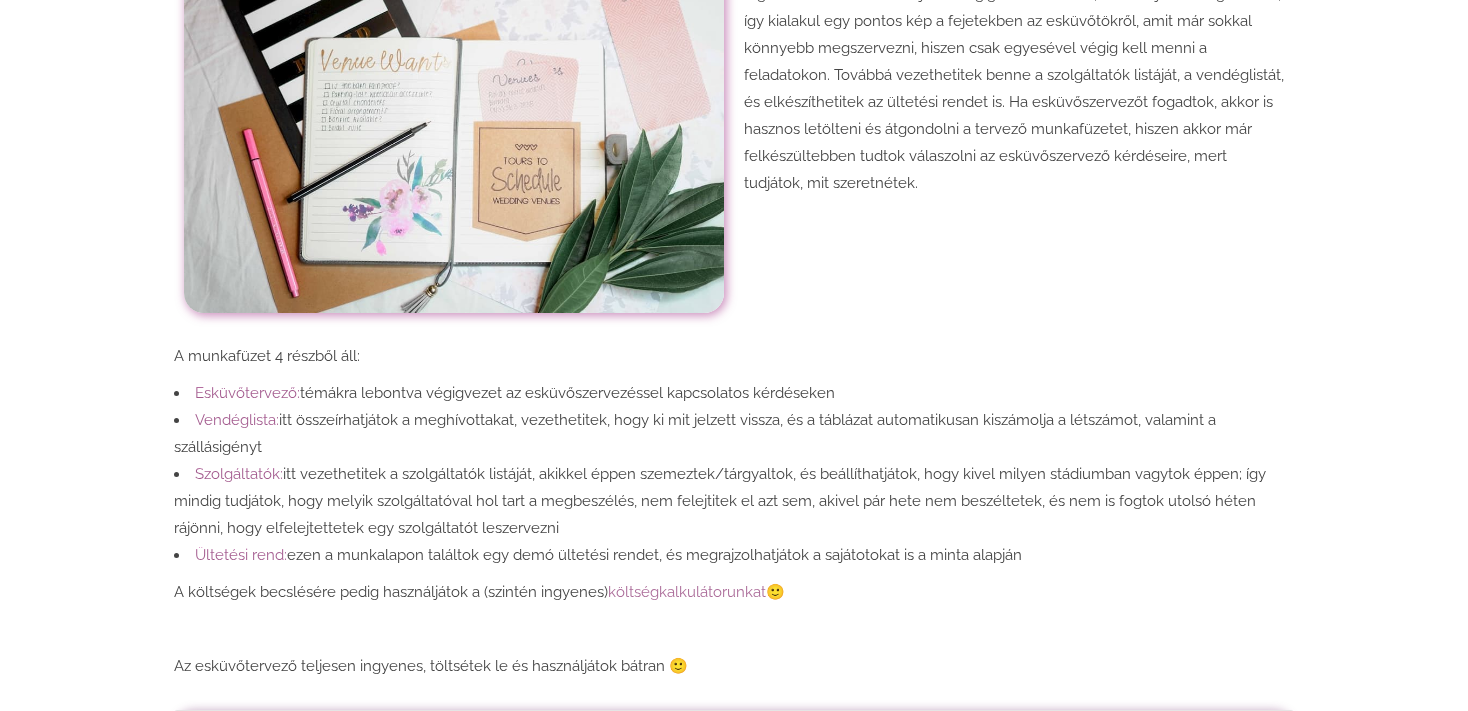 scroll, scrollTop: 0, scrollLeft: 0, axis: both 